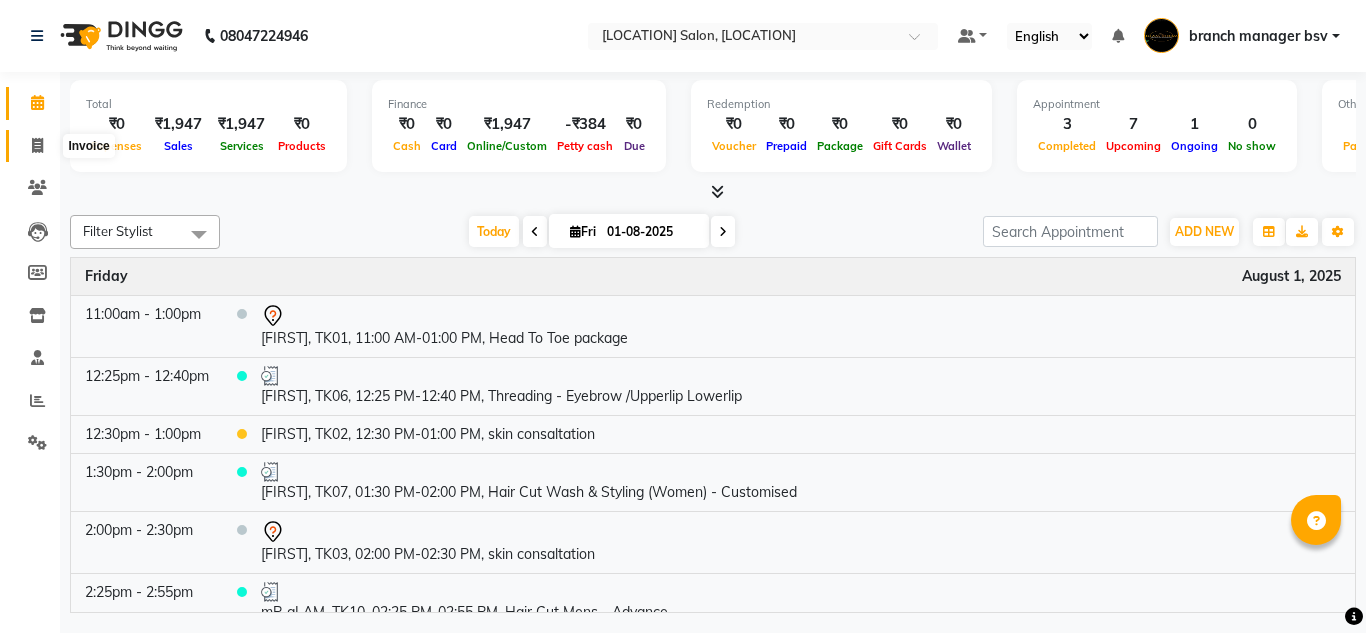 scroll, scrollTop: 0, scrollLeft: 0, axis: both 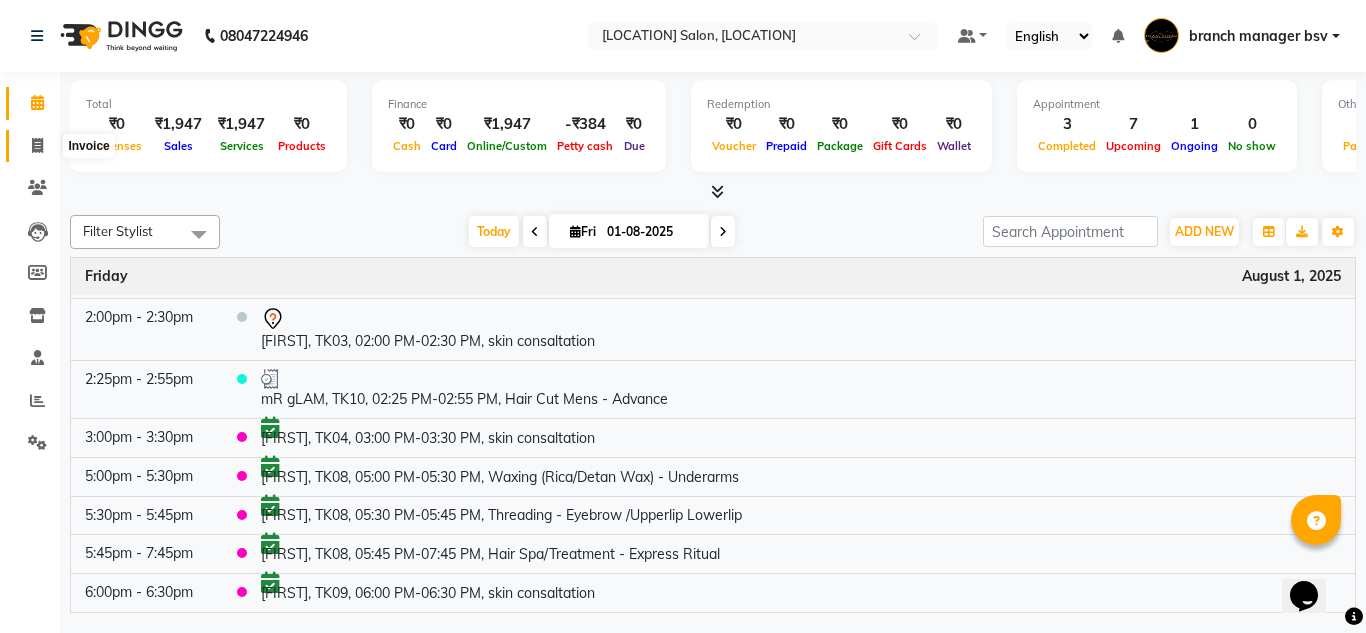 click 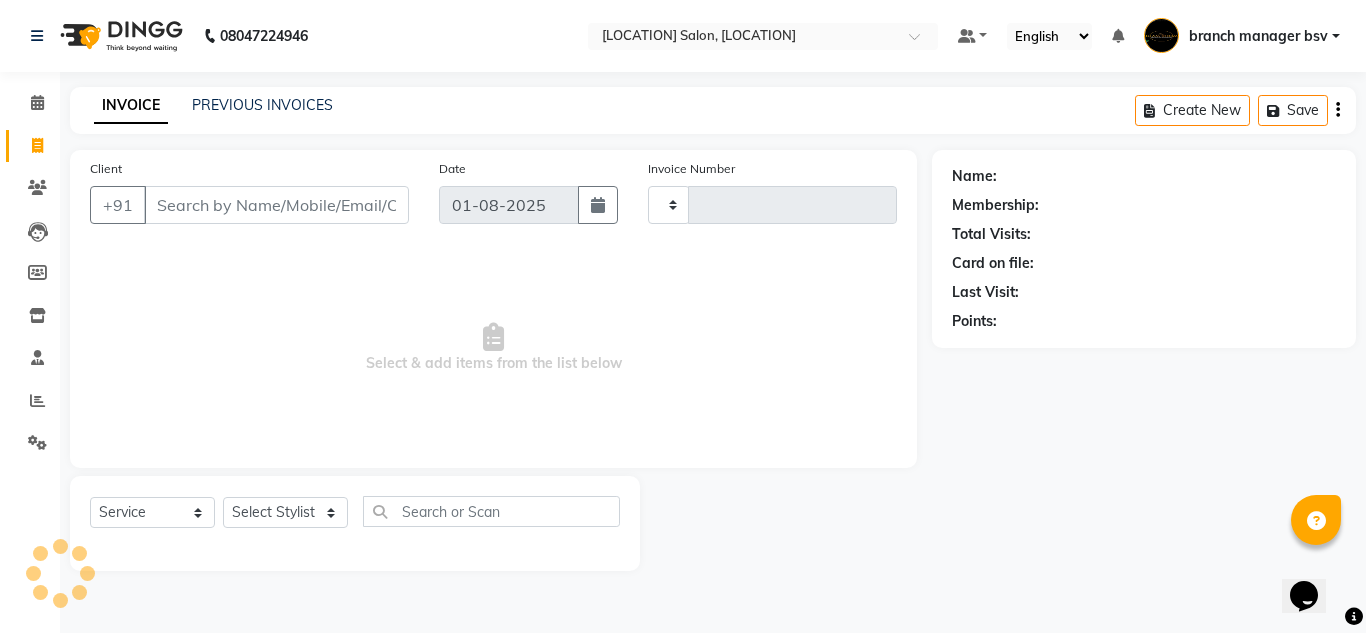 type on "0805" 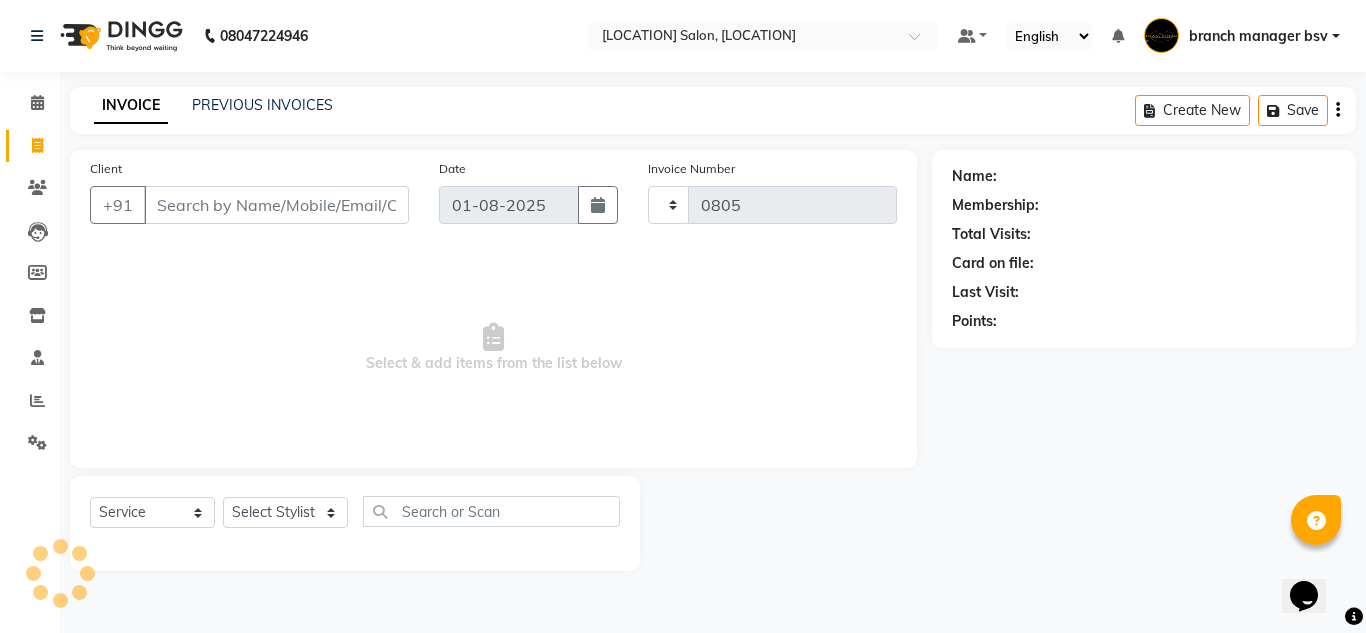select on "842" 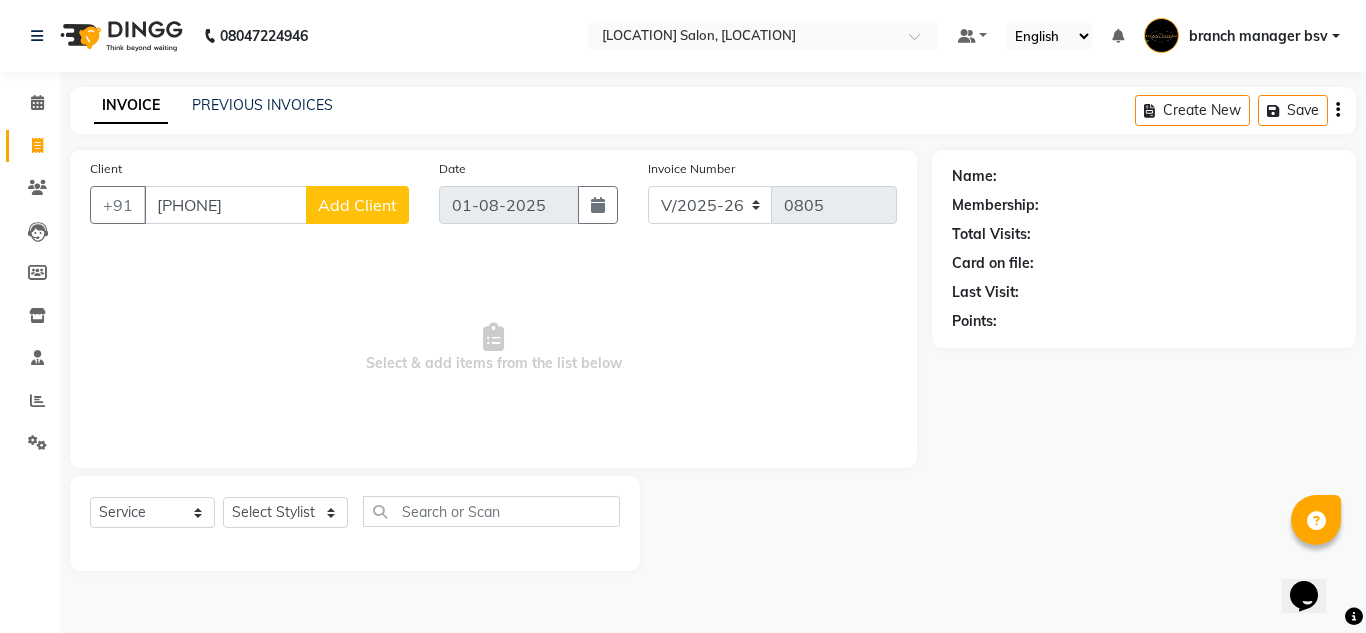 type on "[PHONE]" 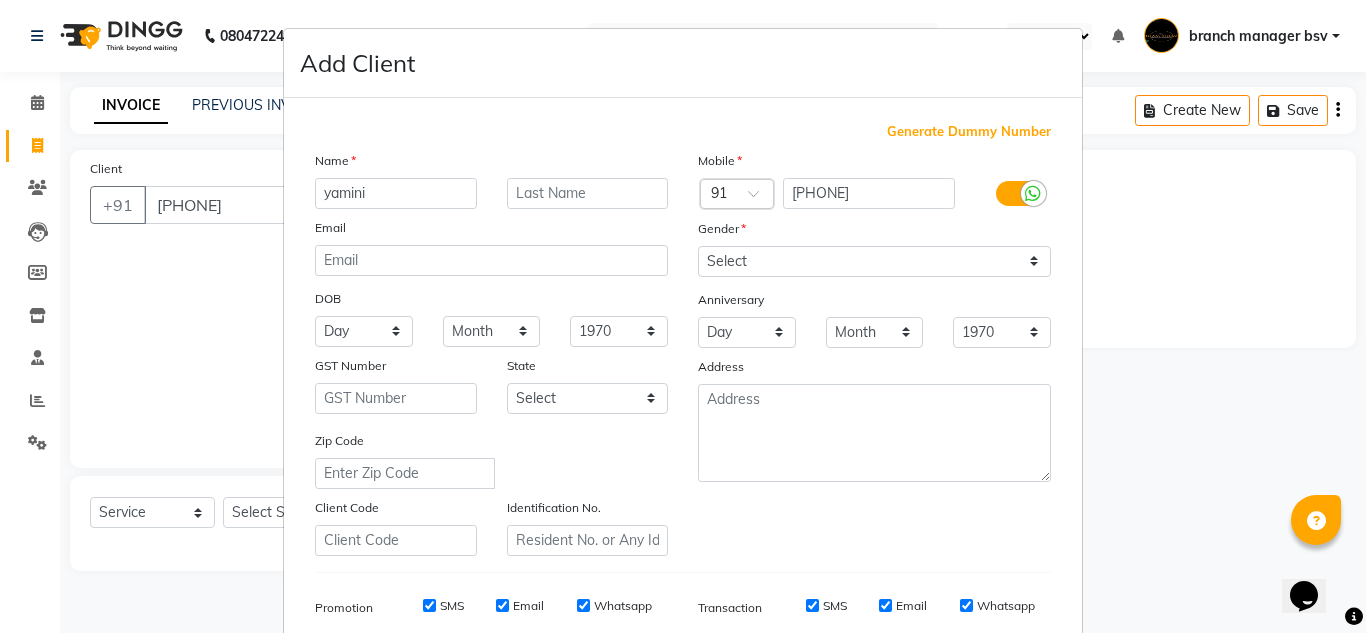 type on "yamini" 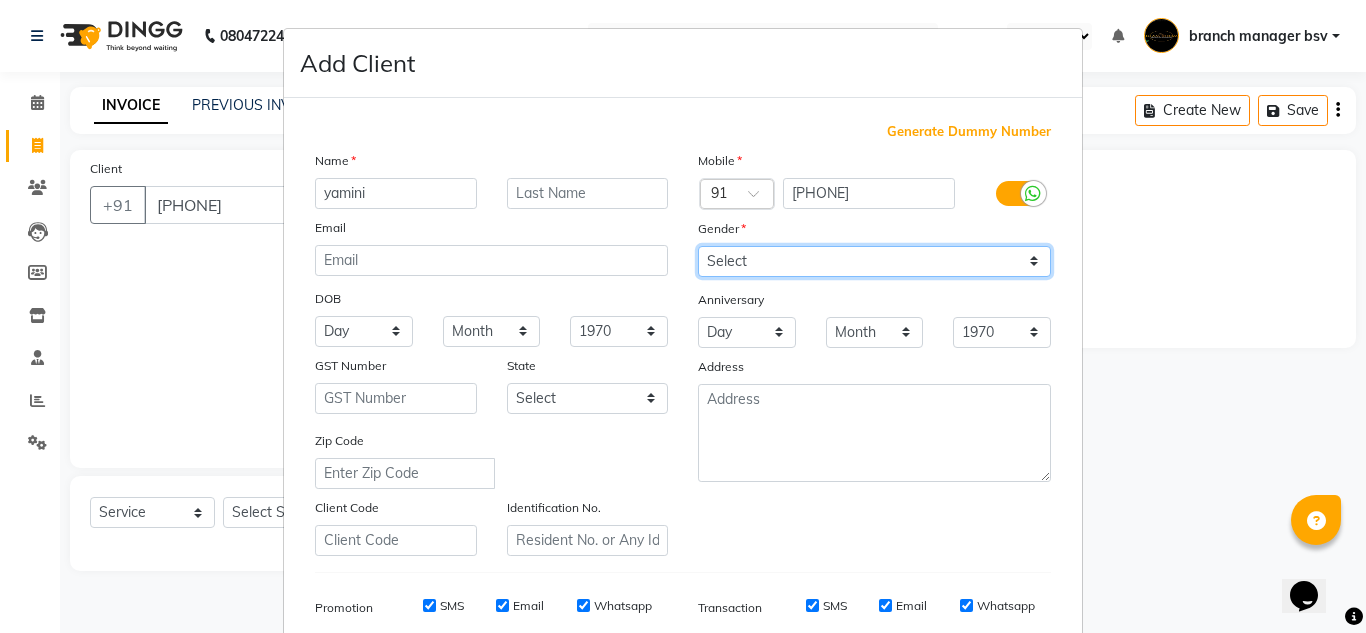 click on "Select Male Female Other Prefer Not To Say" at bounding box center [874, 261] 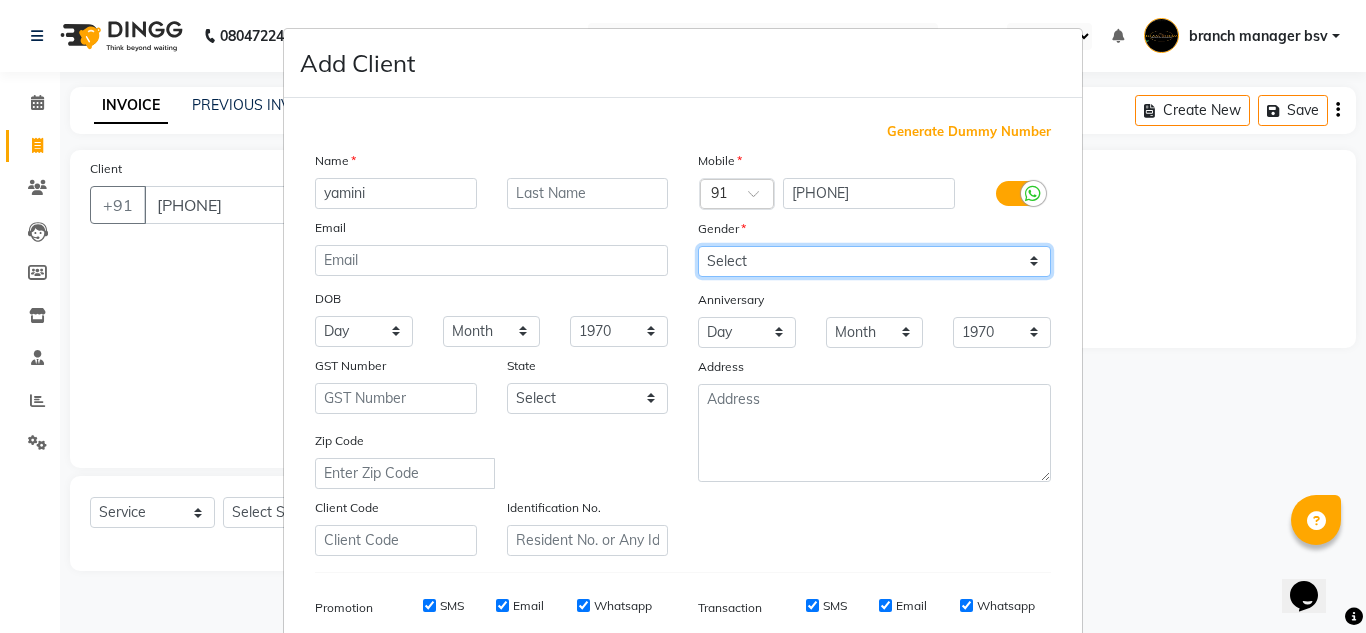 select on "female" 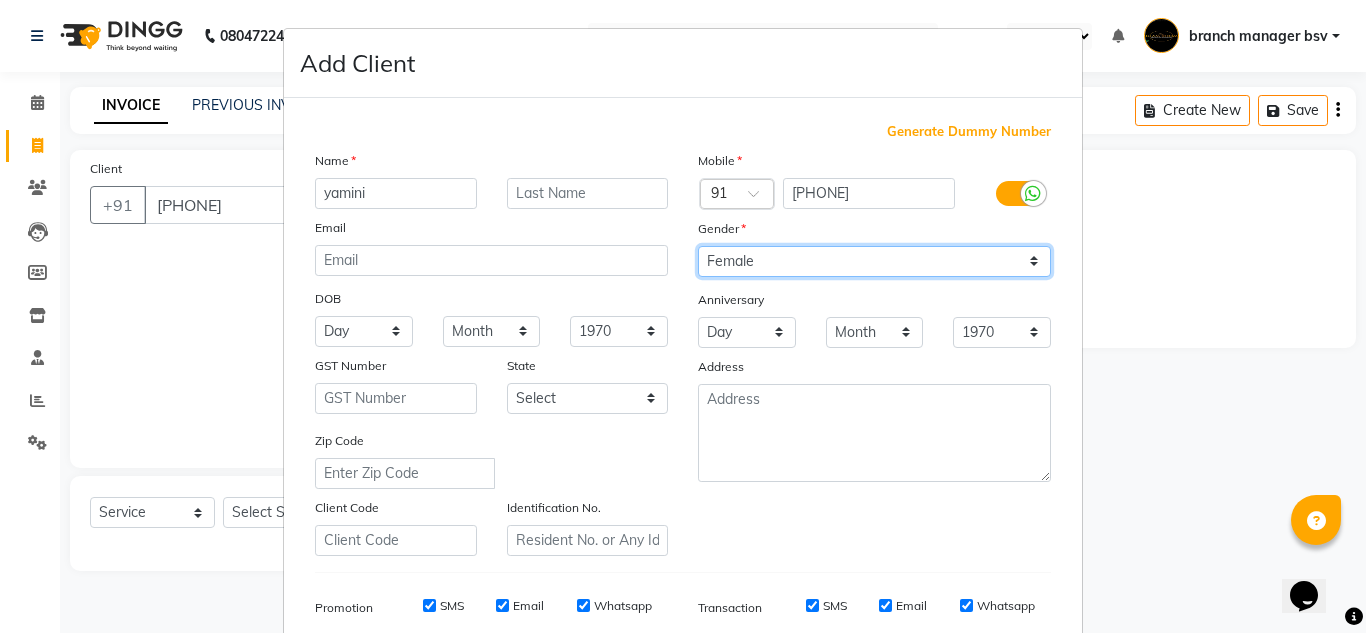 click on "Select Male Female Other Prefer Not To Say" at bounding box center [874, 261] 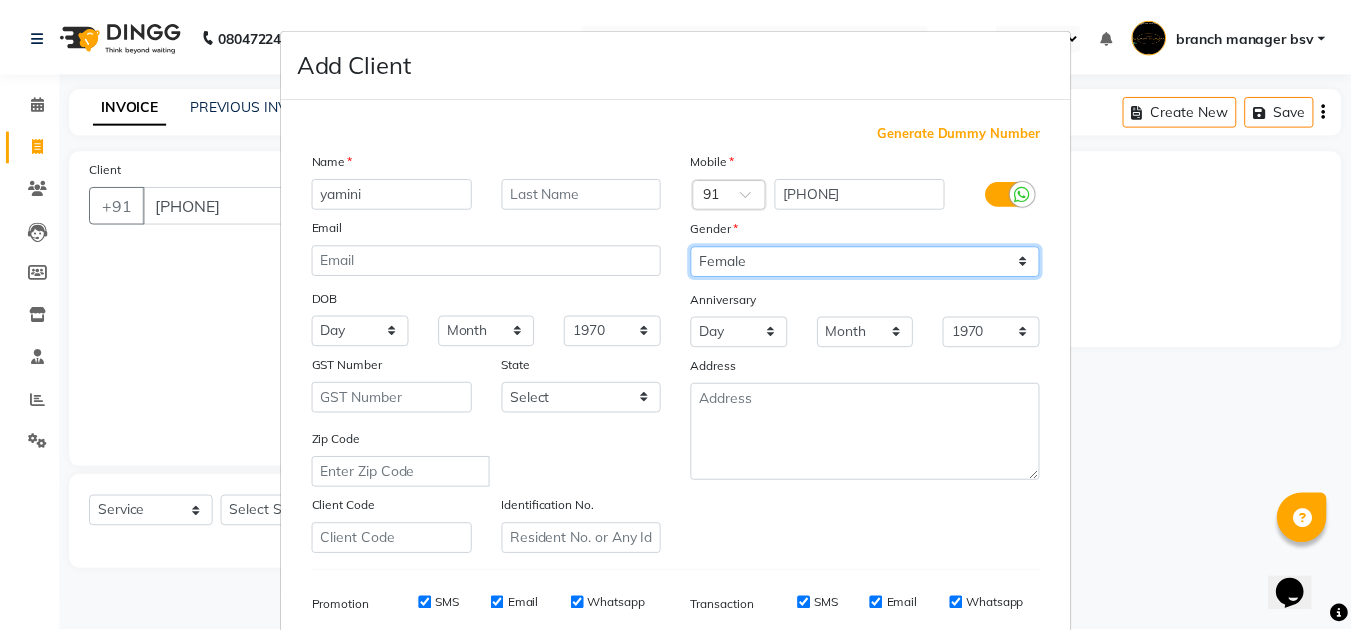 scroll, scrollTop: 290, scrollLeft: 0, axis: vertical 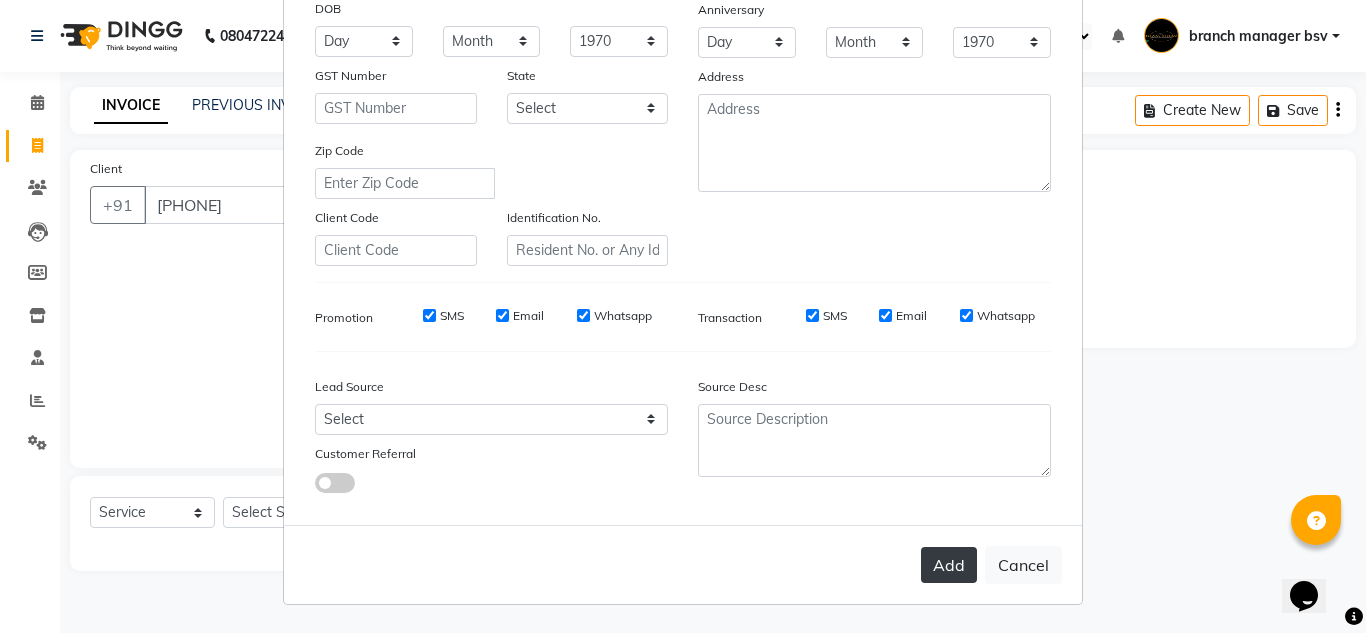 click on "Add" at bounding box center (949, 565) 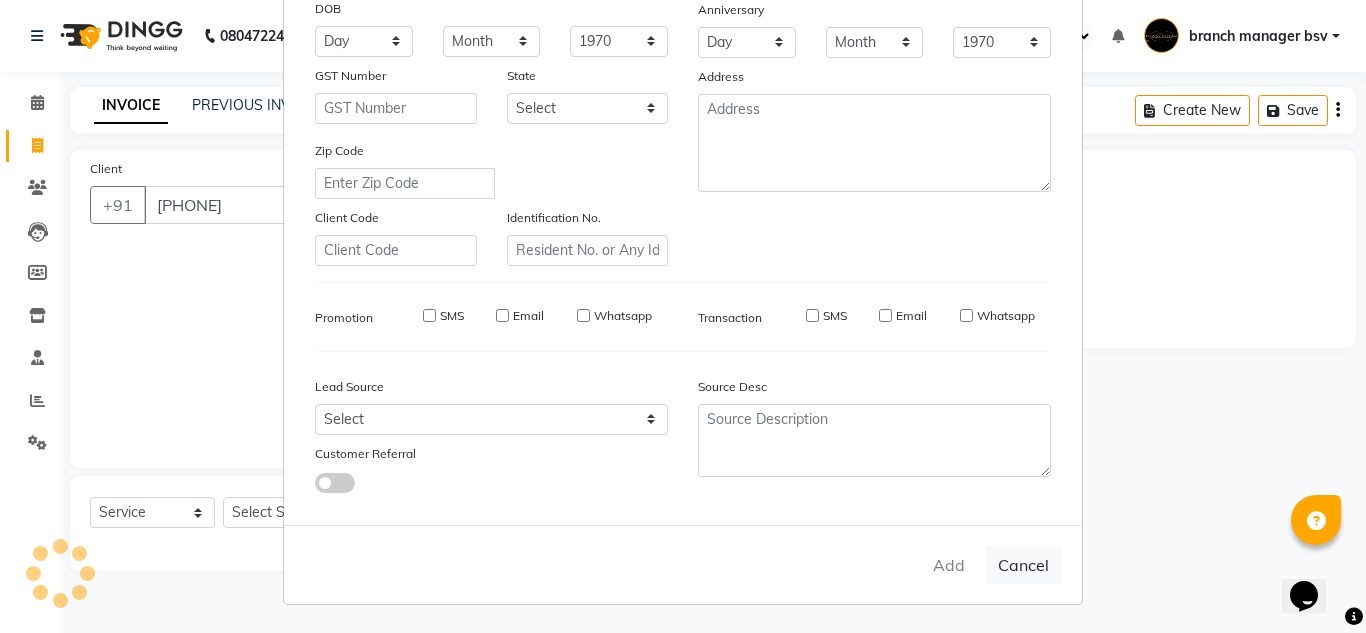 type 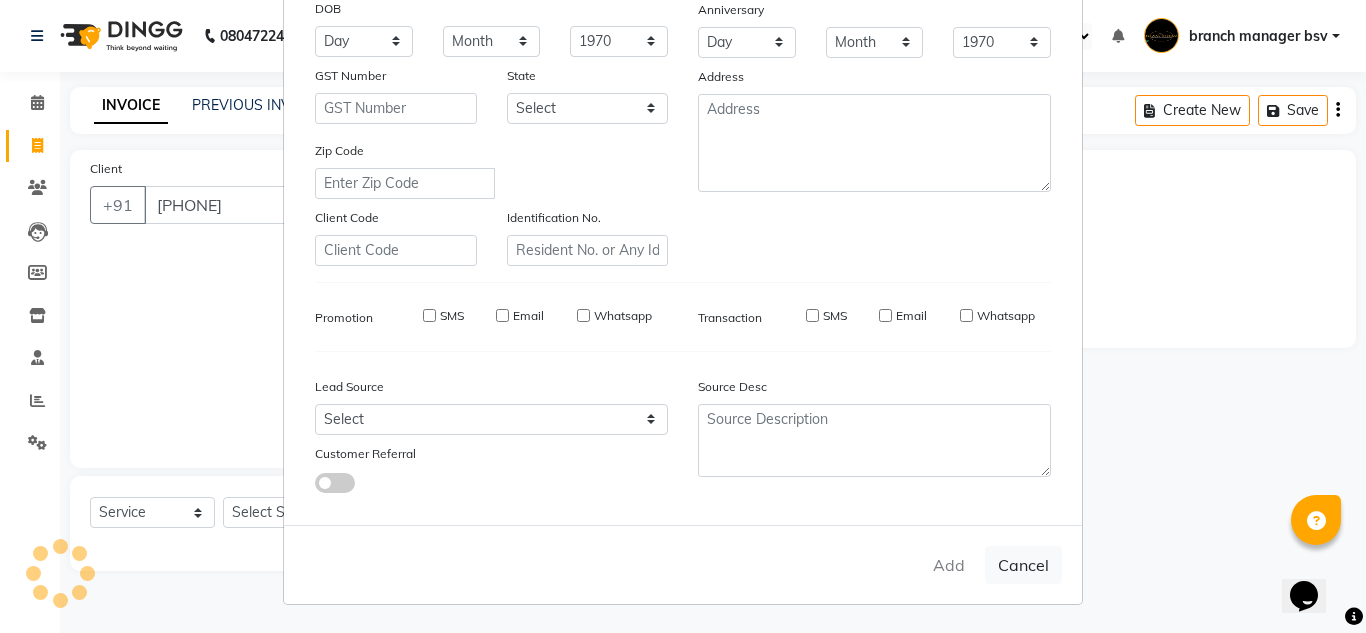 select 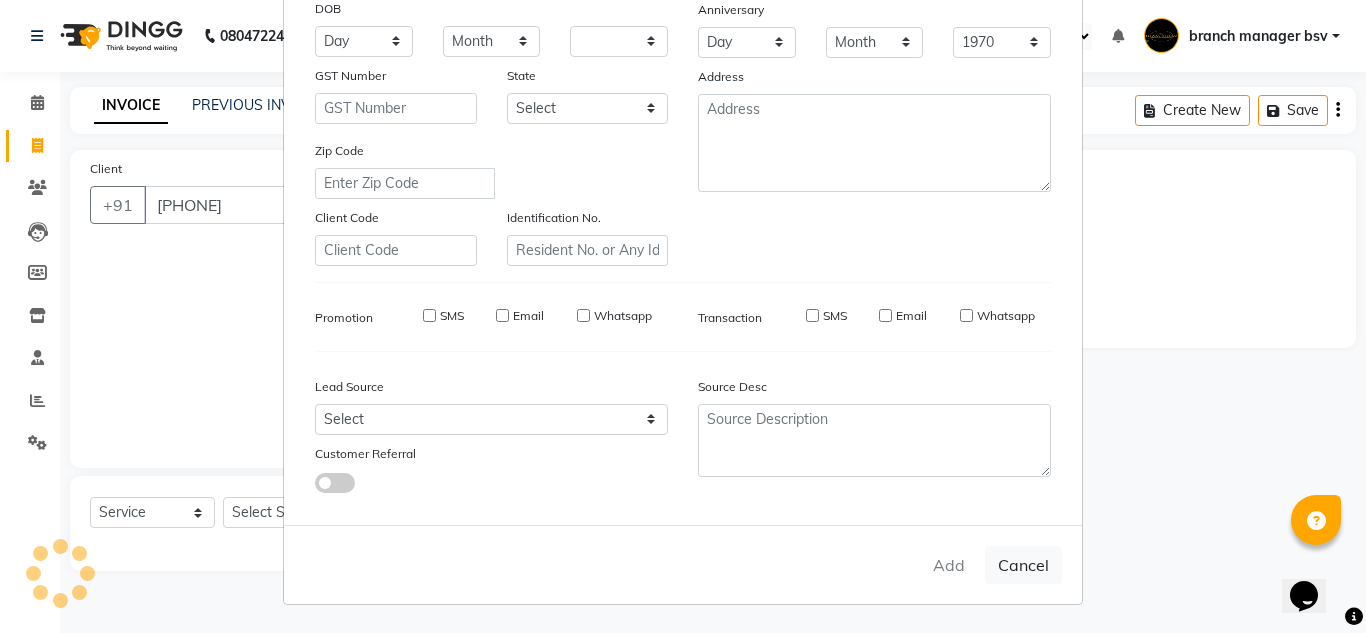 select 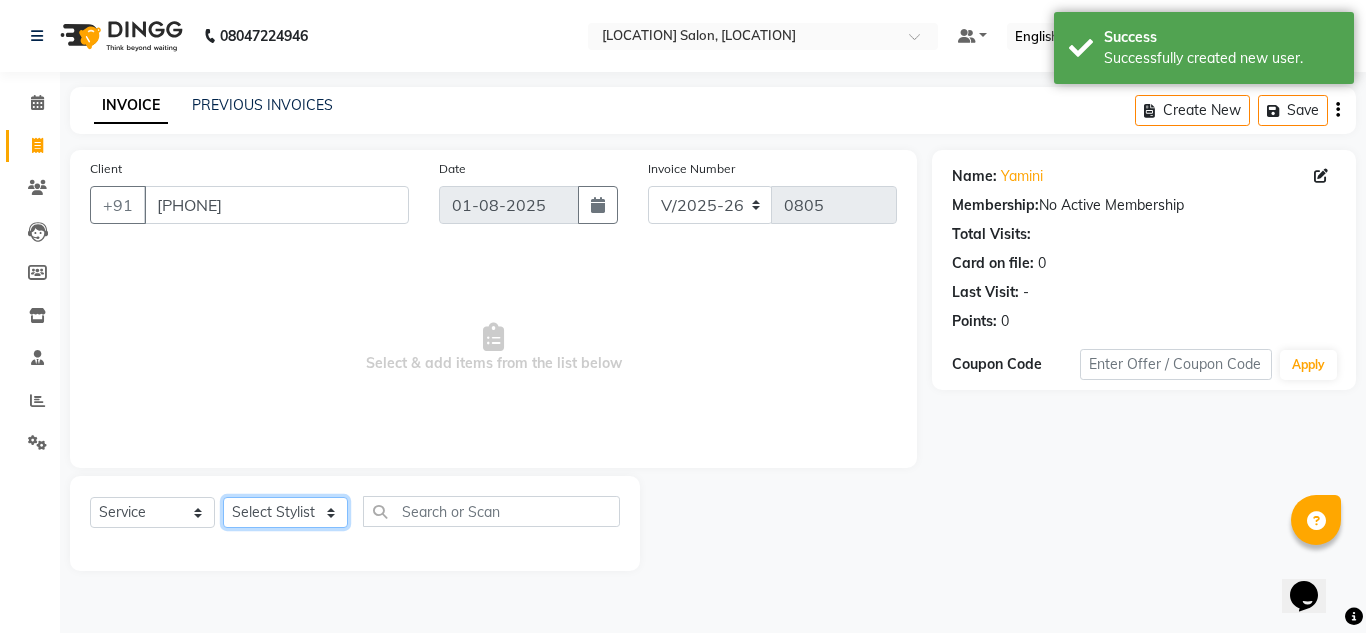 click on "Select Stylist ashwini branch manager bsv Dr.Jabin Dr mehzabin GURISH JASSI Jayshree Navya pooja accounts PRATIK RAJEESHA Rasna Sanskruthi shangnimwom SMIRTI SUMITH SUNITHA SUNNY Tanveer  TEZZ The Glam Room theja Trishna urmi" 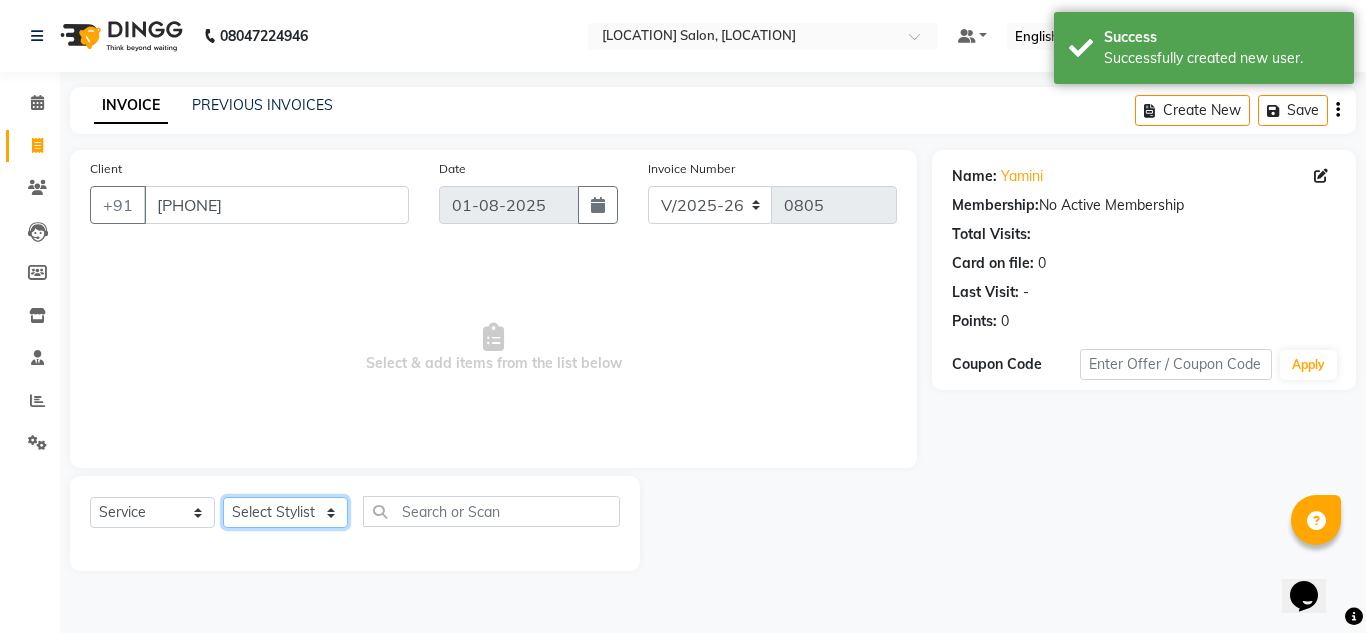 select on "13737" 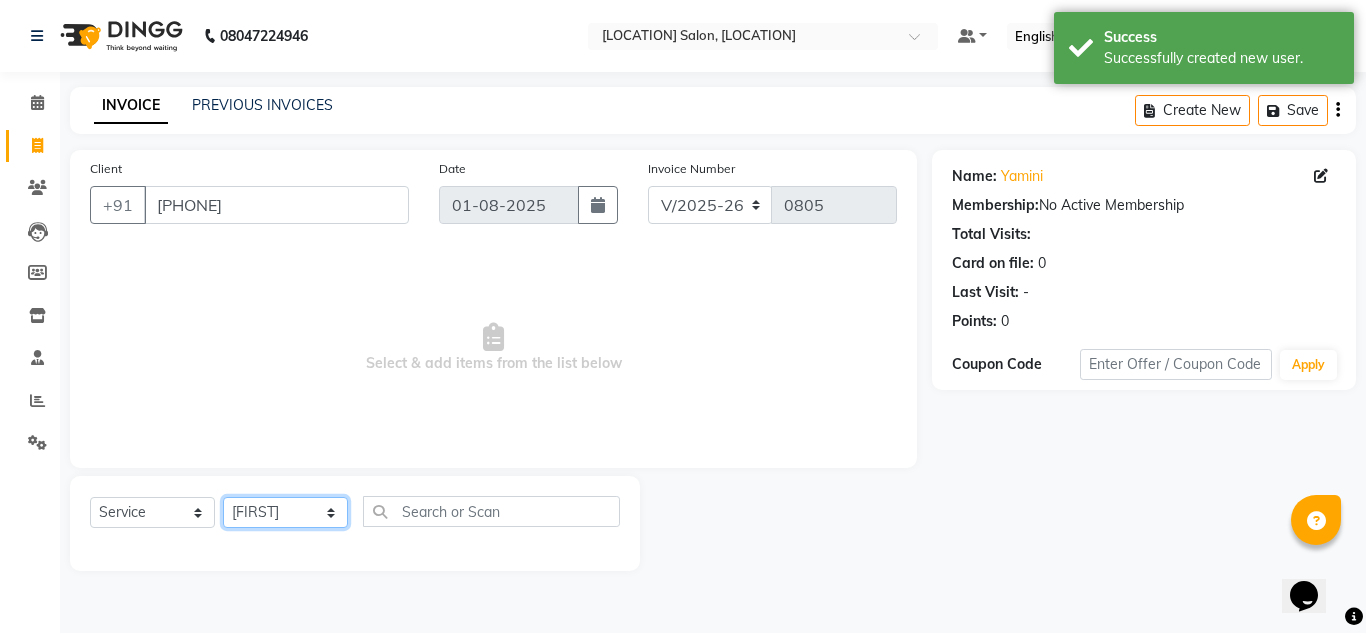 click on "Select Stylist ashwini branch manager bsv Dr.Jabin Dr mehzabin GURISH JASSI Jayshree Navya pooja accounts PRATIK RAJEESHA Rasna Sanskruthi shangnimwom SMIRTI SUMITH SUNITHA SUNNY Tanveer  TEZZ The Glam Room theja Trishna urmi" 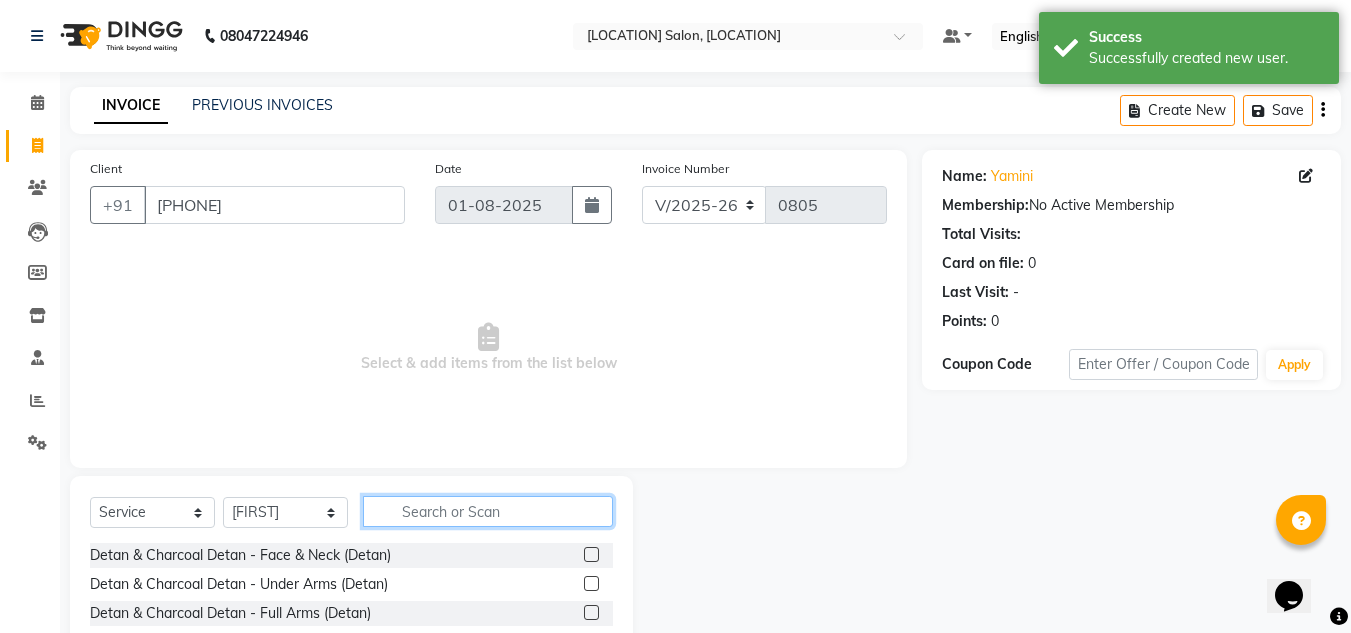 click 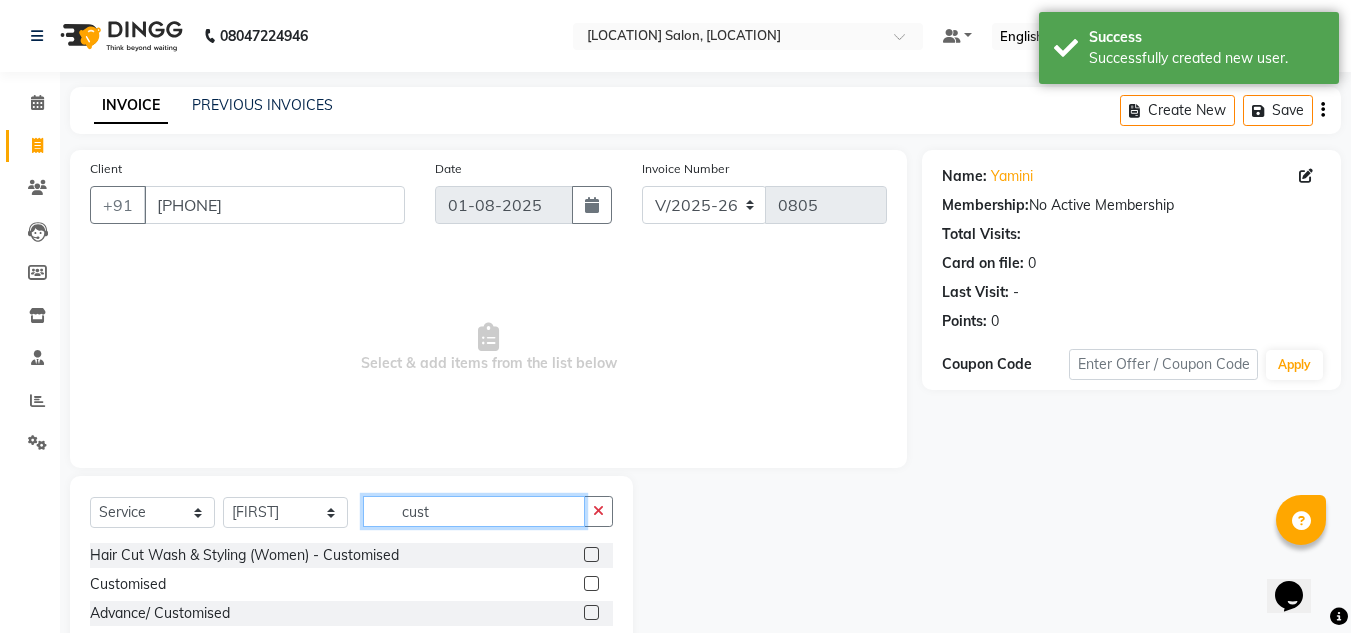 type on "cust" 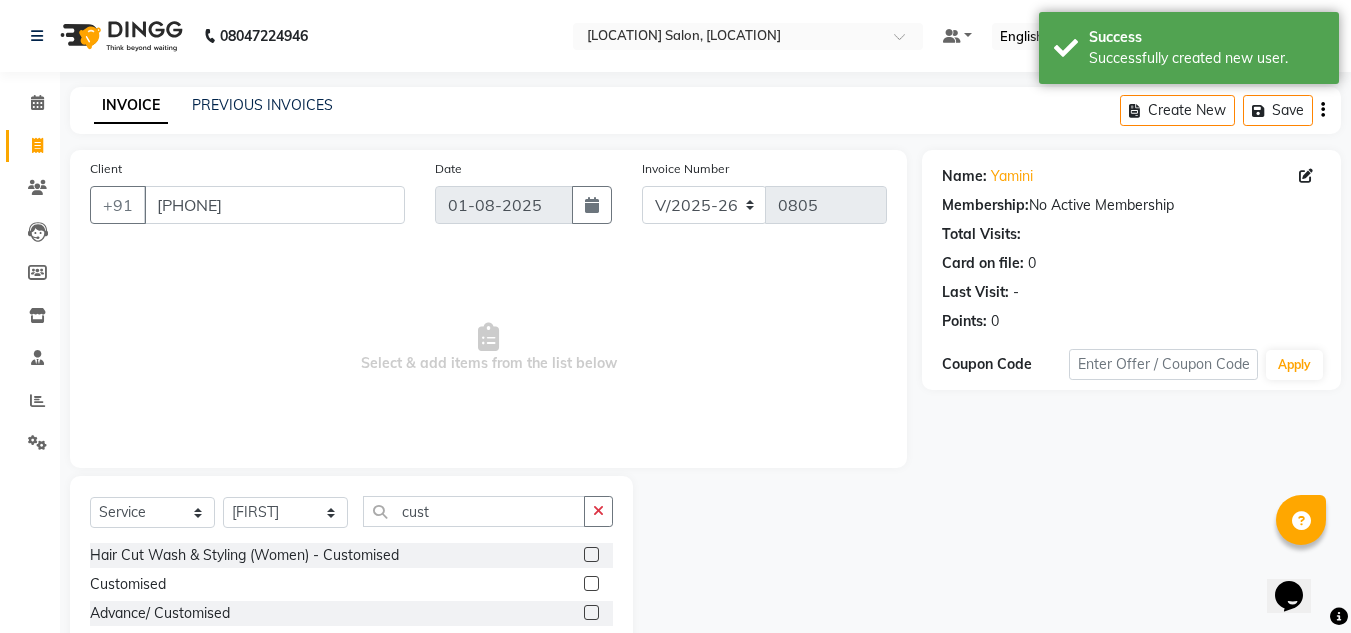 click 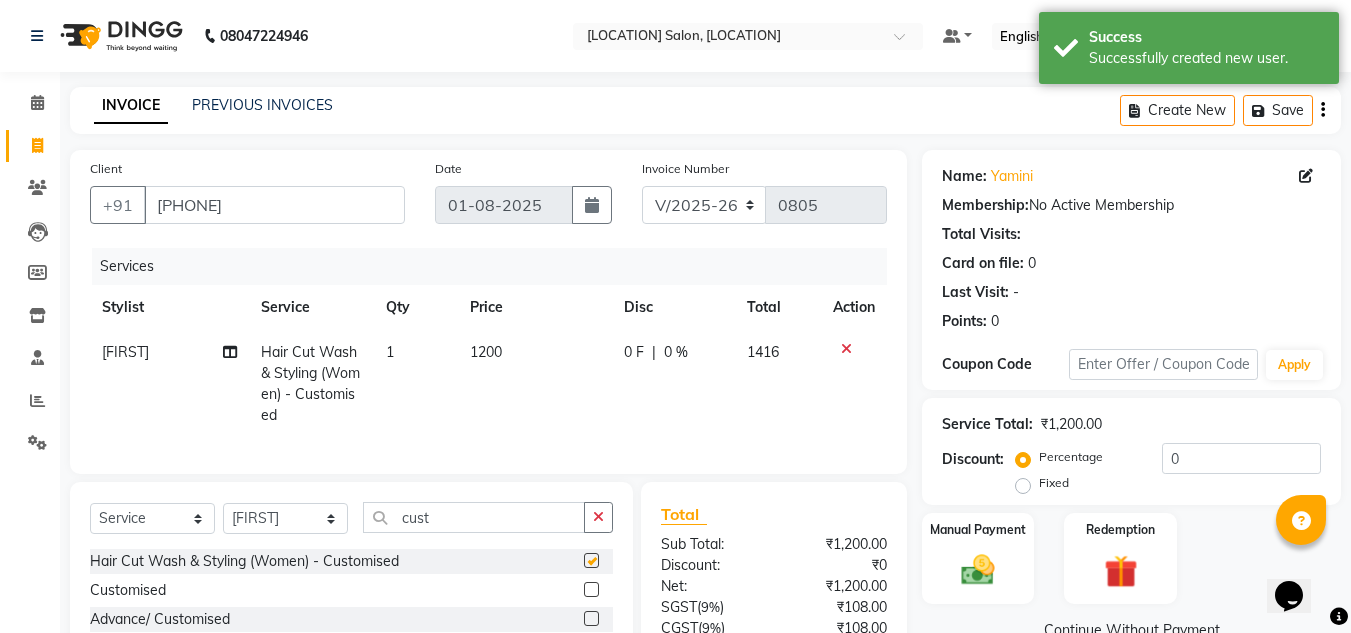 checkbox on "false" 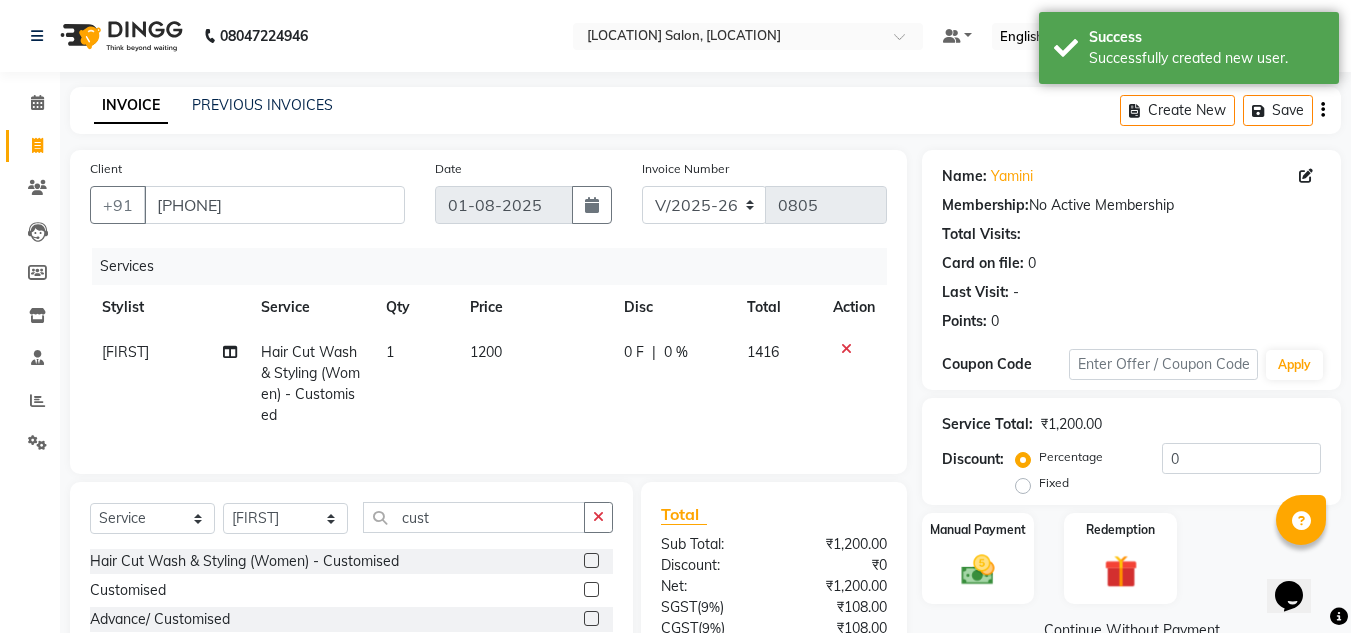 click on "1200" 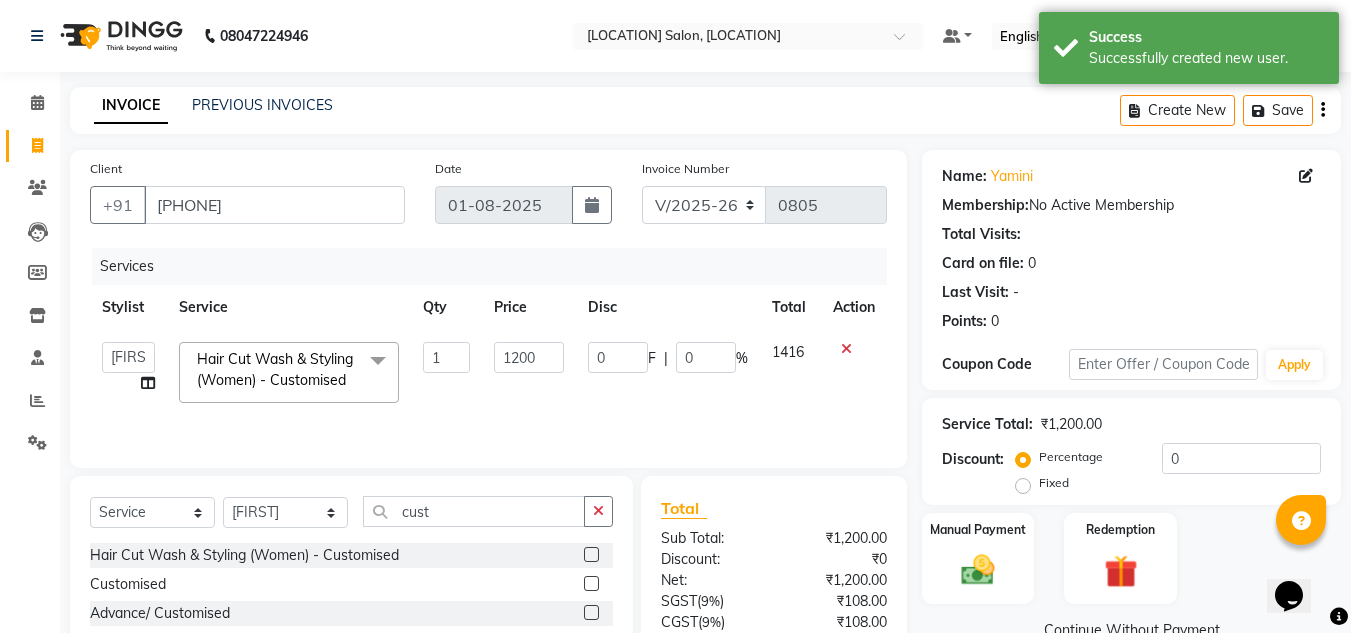 click on "1200" 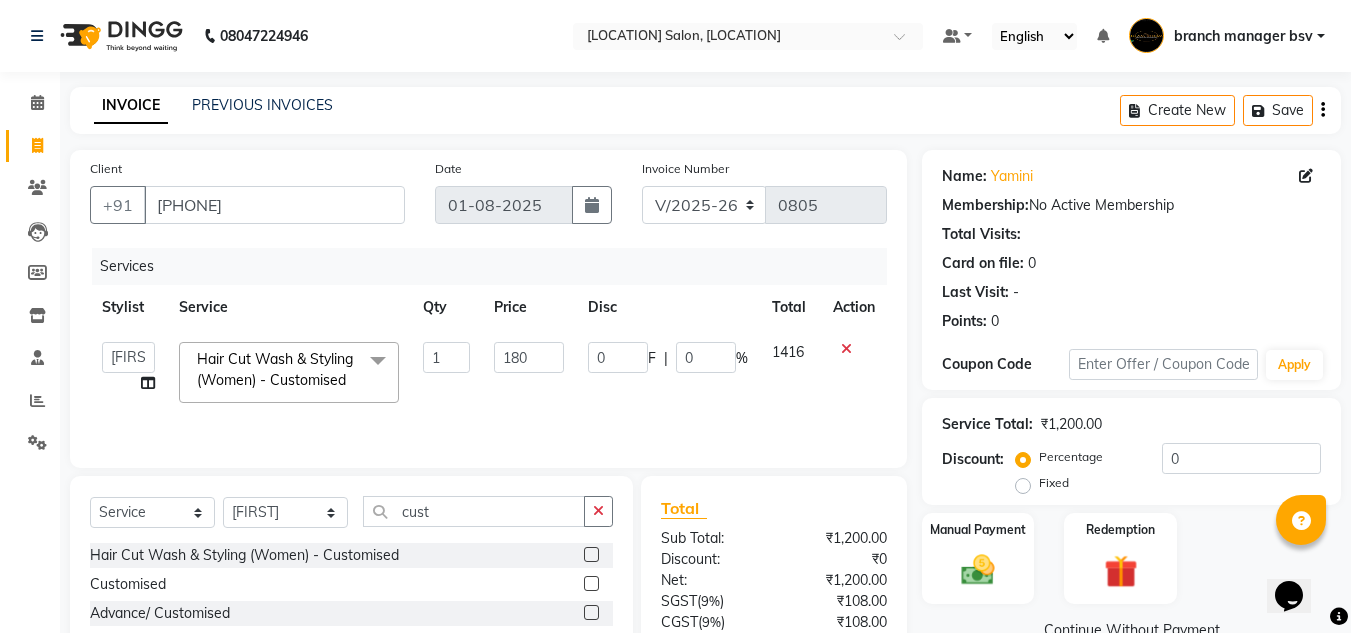 type on "1800" 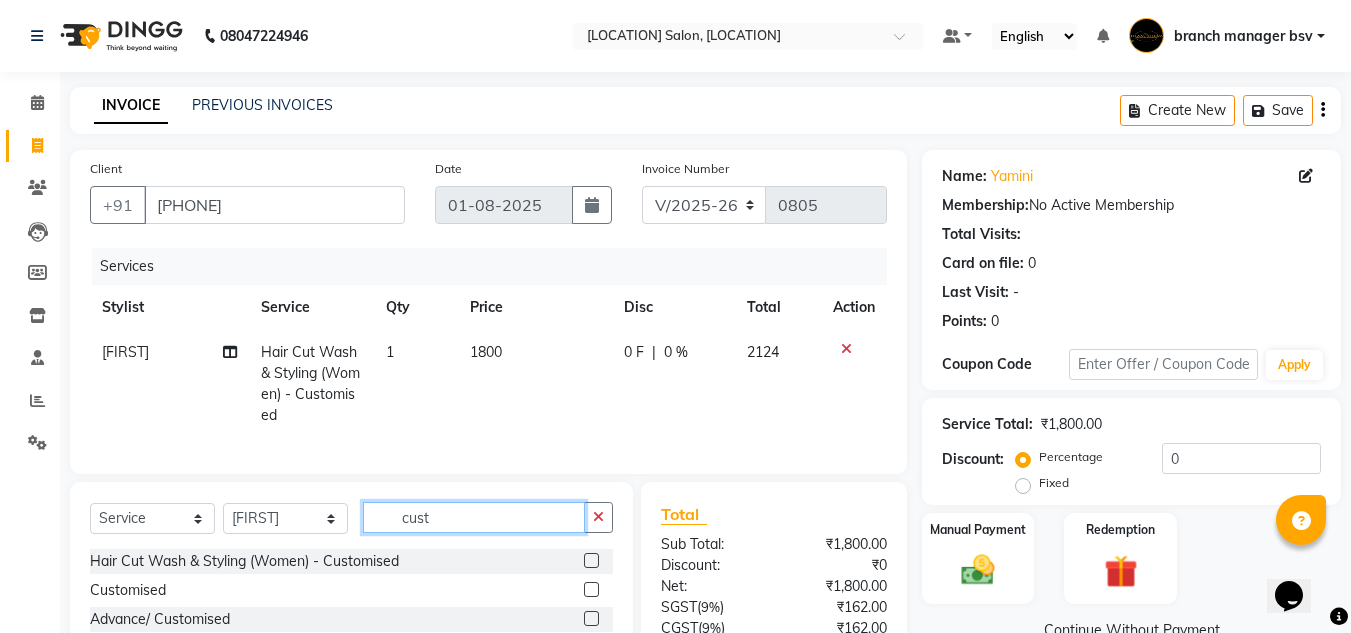 click on "Select  Service  Product  Membership  Package Voucher Prepaid Gift Card  Select Stylist ashwini branch manager bsv Dr.Jabin Dr mehzabin GURISH JASSI Jayshree Navya pooja accounts PRATIK RAJEESHA Rasna Sanskruthi shangnimwom SMIRTI SUMITH SUNITHA SUNNY Tanveer  TEZZ The Glam Room theja Trishna urmi cust Hair Cut Wash & Styling (Women) - Customised  Customised  Advance/ Customised" 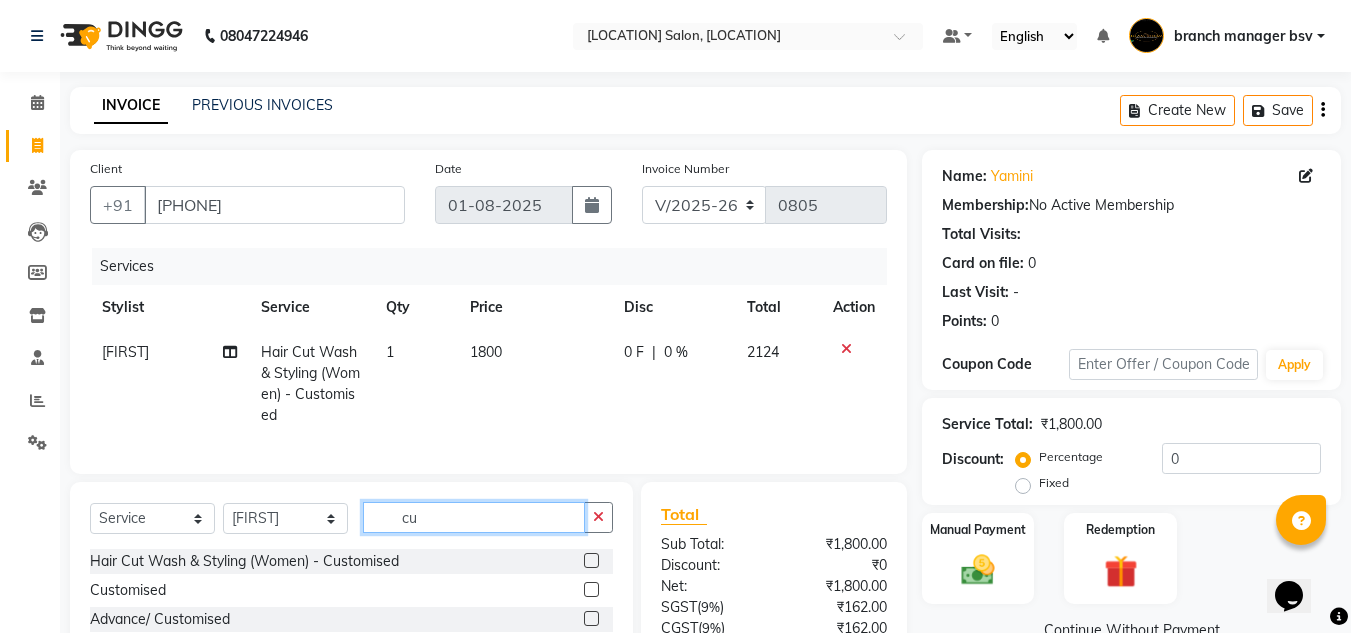 type on "c" 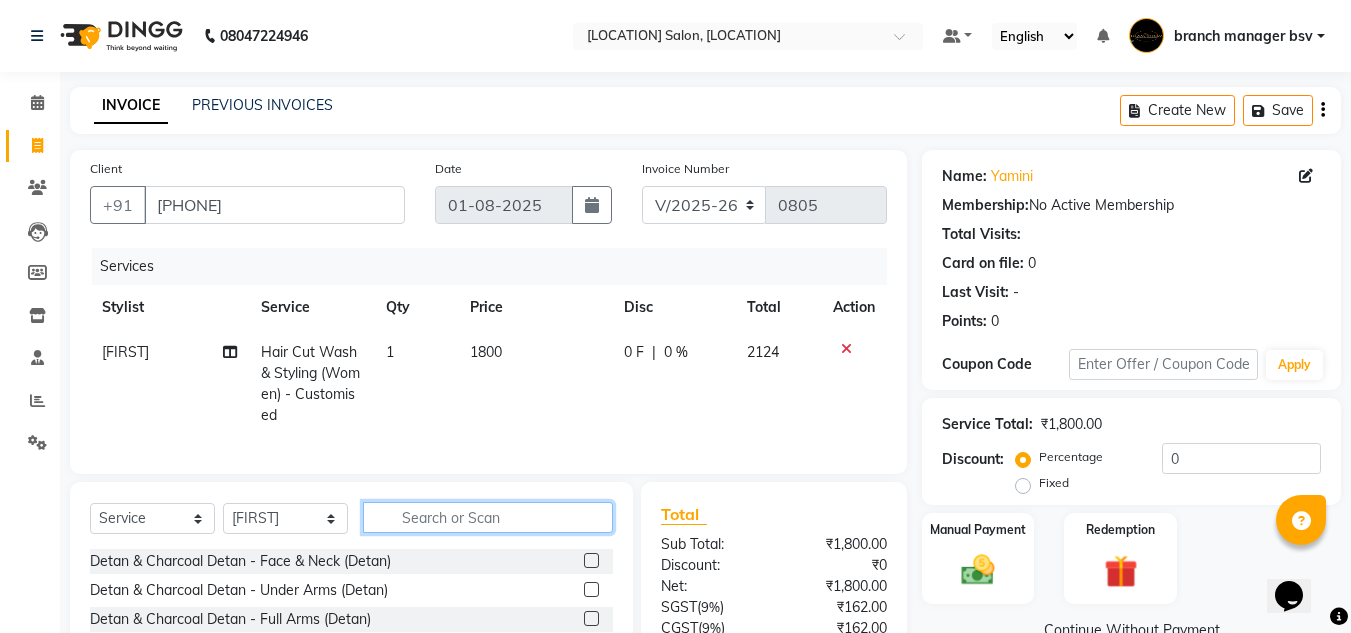 type 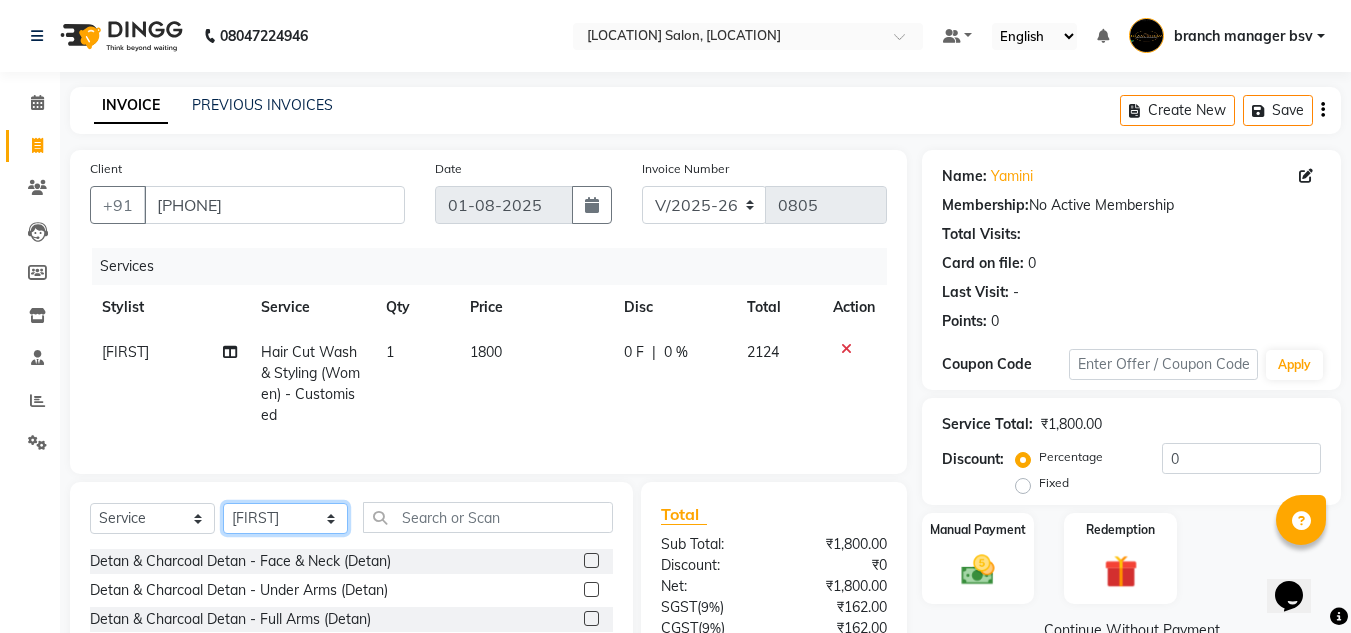 click on "Select Stylist ashwini branch manager bsv Dr.Jabin Dr mehzabin GURISH JASSI Jayshree Navya pooja accounts PRATIK RAJEESHA Rasna Sanskruthi shangnimwom SMIRTI SUMITH SUNITHA SUNNY Tanveer  TEZZ The Glam Room theja Trishna urmi" 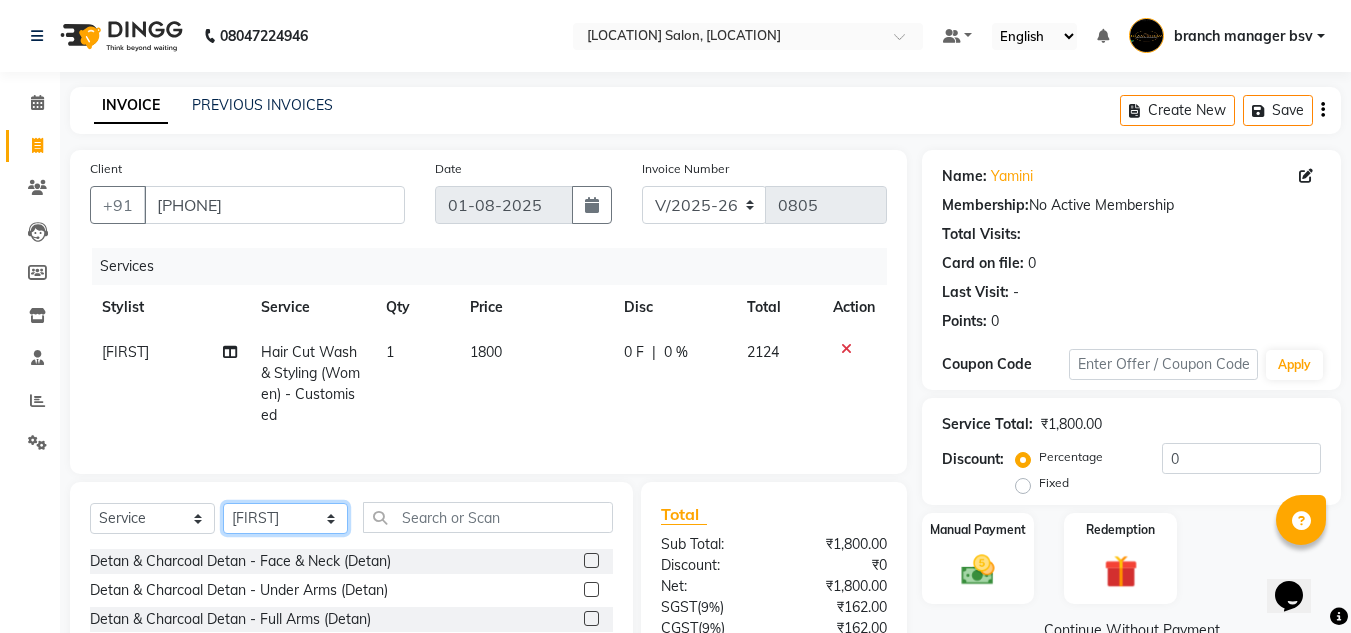 select on "46115" 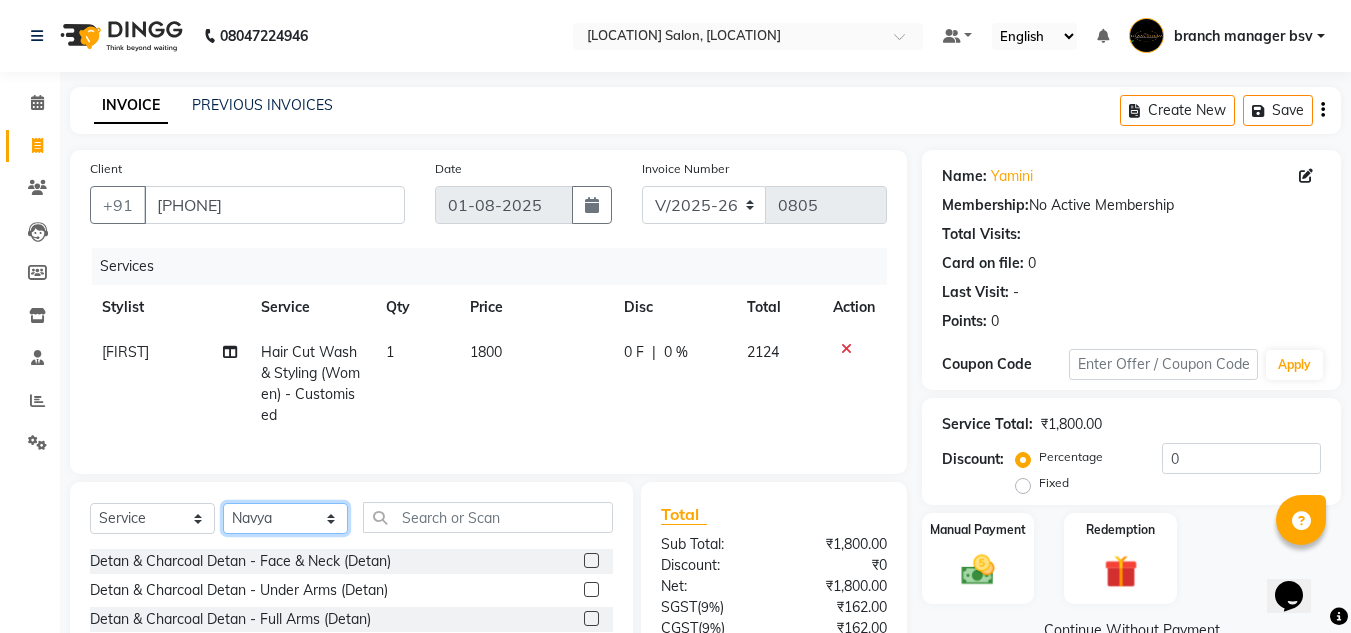 click on "Select Stylist ashwini branch manager bsv Dr.Jabin Dr mehzabin GURISH JASSI Jayshree Navya pooja accounts PRATIK RAJEESHA Rasna Sanskruthi shangnimwom SMIRTI SUMITH SUNITHA SUNNY Tanveer  TEZZ The Glam Room theja Trishna urmi" 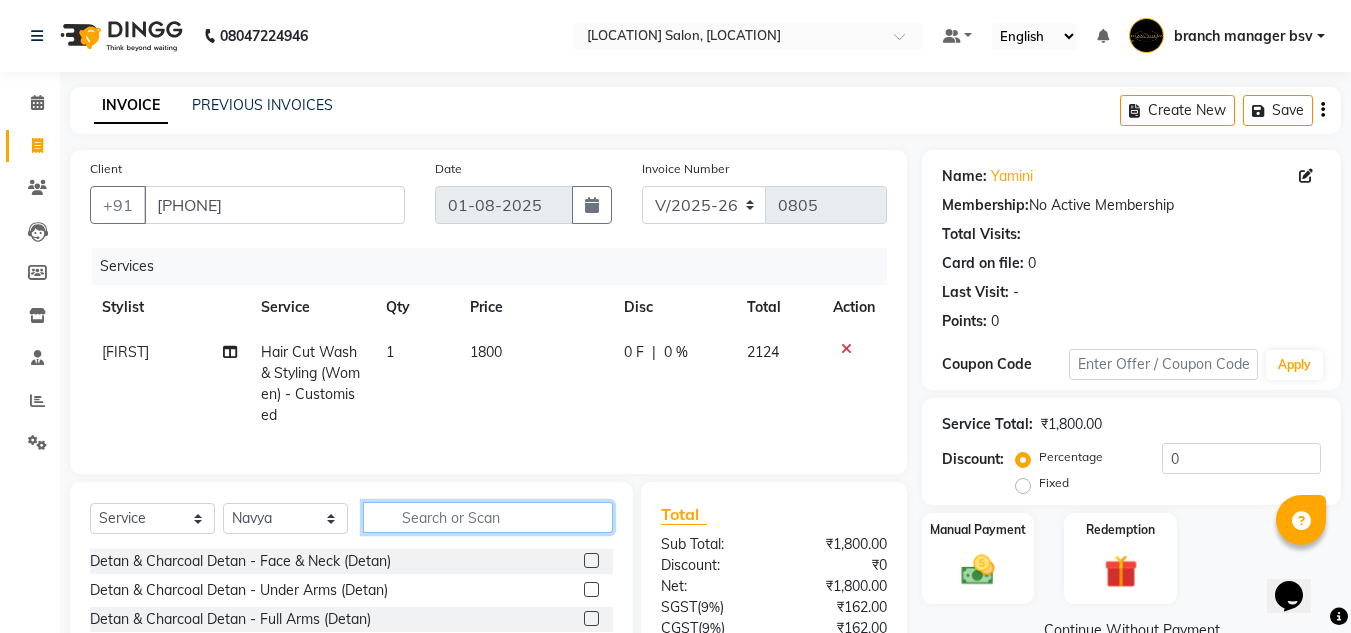 click 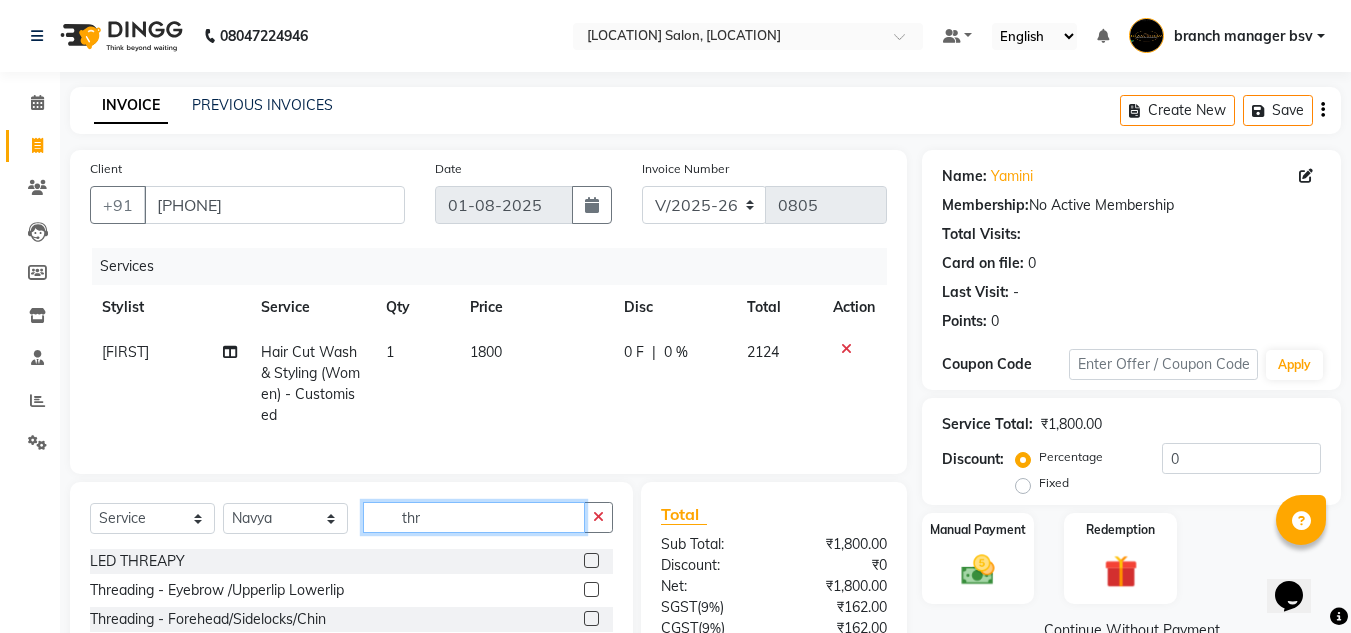type on "thr" 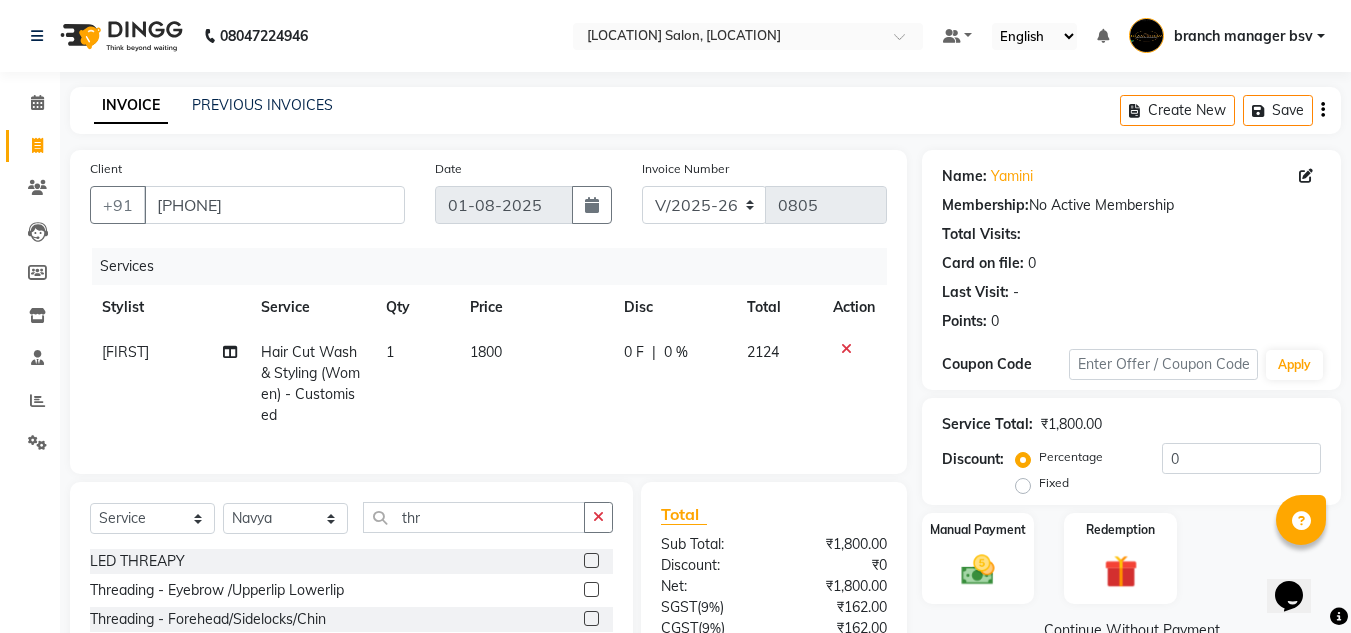 click 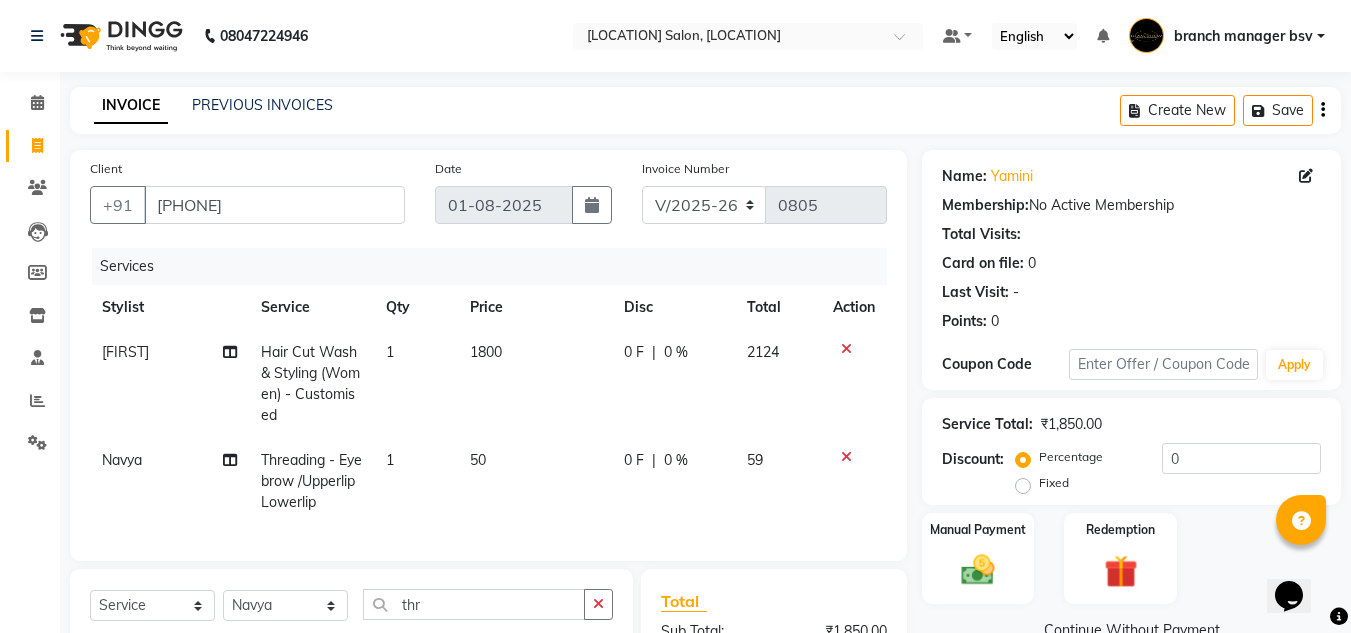 checkbox on "false" 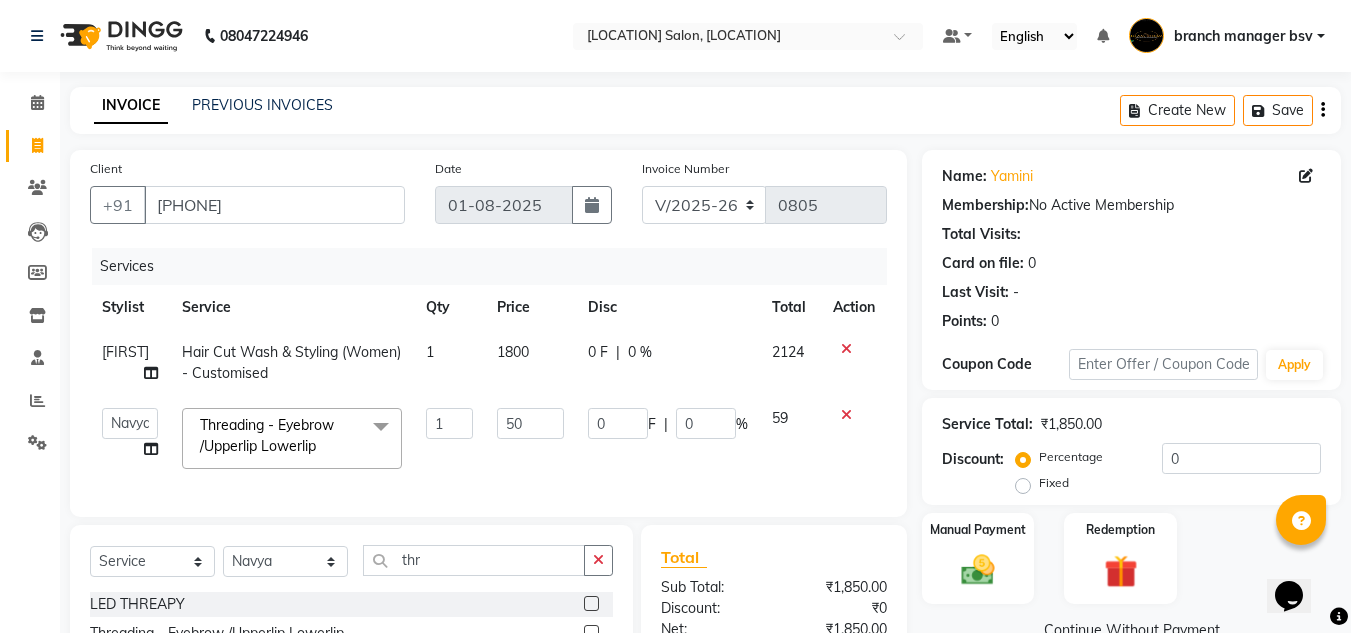 click on "50" 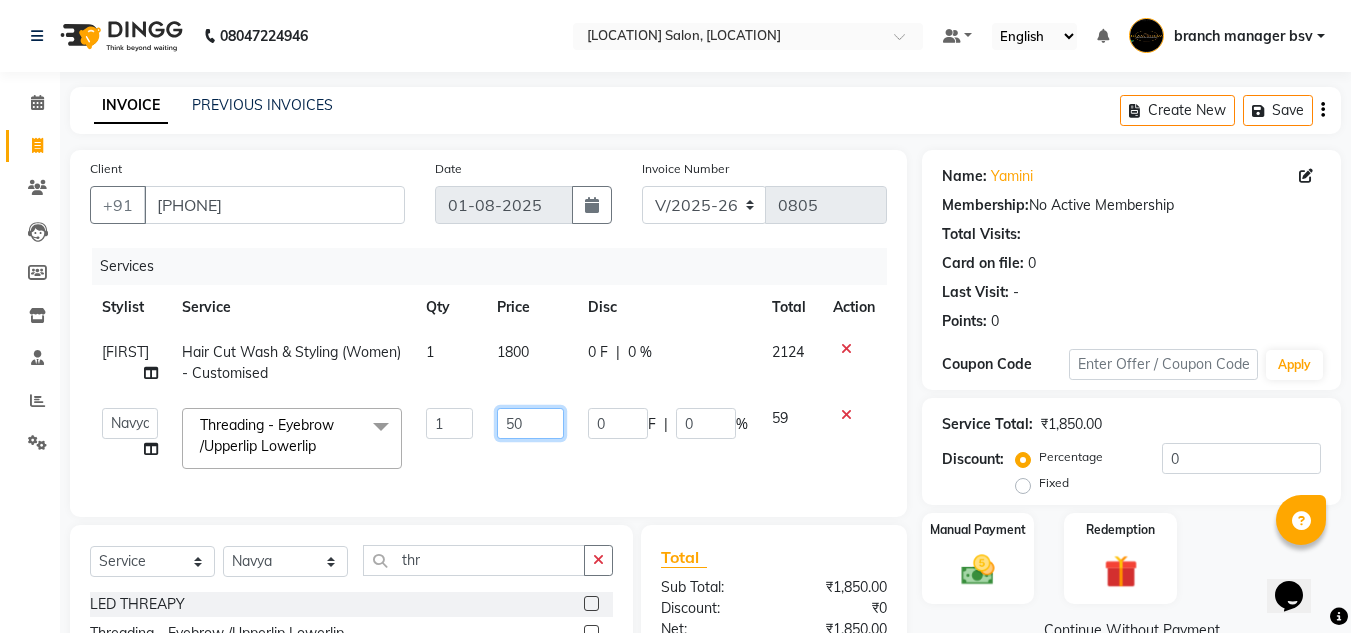 click on "50" 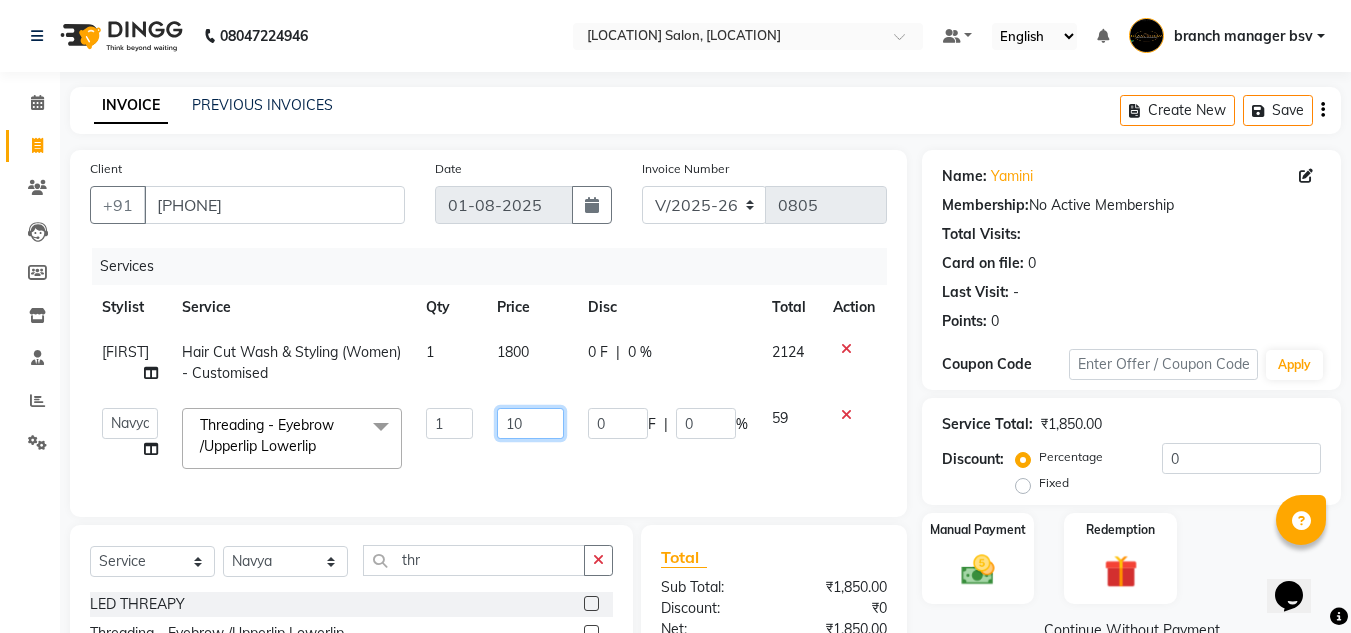 type on "100" 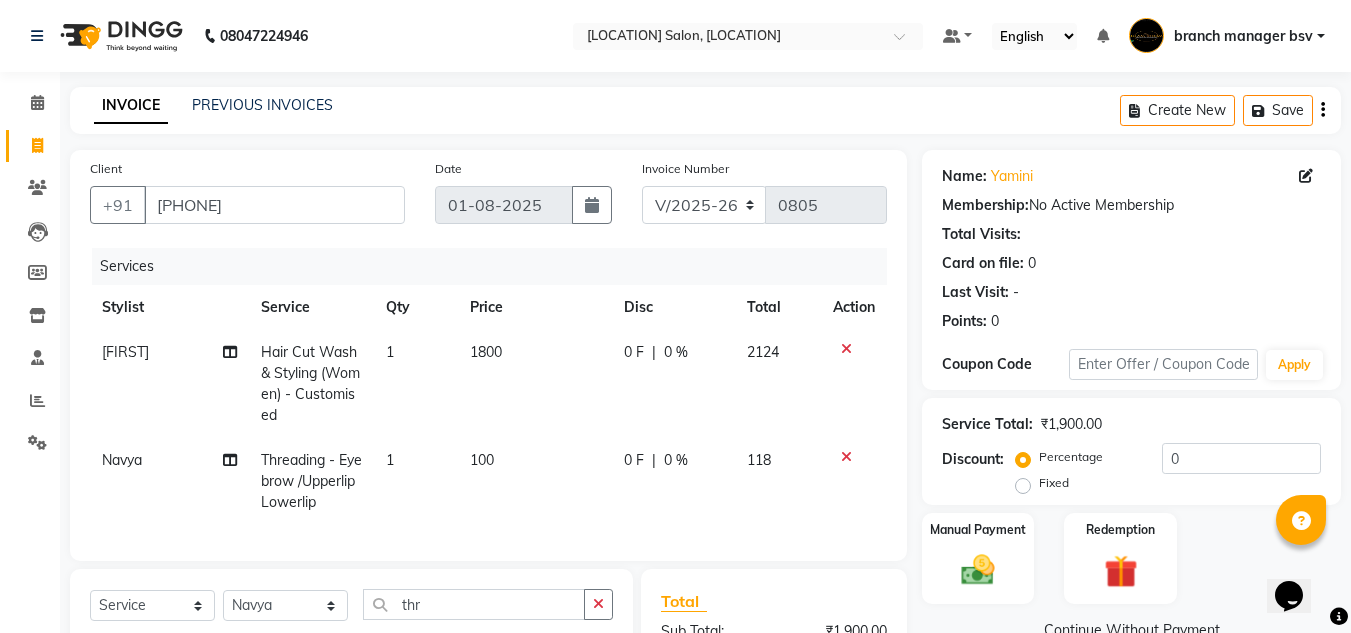 click on "Client +91 8904518053 Date 01-08-2025 Invoice Number V/2025 V/2025-26 0805 Services Stylist Service Qty Price Disc Total Action JASSI Hair Cut Wash & Styling (Women) - Customised 1 1800 0 F | 0 % 2124 Navya Threading   -  Eyebrow /Upperlip Lowerlip 1 100 0 F | 0 % 118 Select  Service  Product  Membership  Package Voucher Prepaid Gift Card  Select Stylist ashwini branch manager bsv Dr.Jabin Dr mehzabin GURISH JASSI Jayshree Navya pooja accounts PRATIK RAJEESHA Rasna Sanskruthi shangnimwom SMIRTI SUMITH SUNITHA SUNNY Tanveer  TEZZ The Glam Room theja Trishna urmi thr LED THREAPY  Threading   -  Eyebrow /Upperlip Lowerlip  Threading  - Forehead/Sidelocks/Chin  Threading  - Full Face  Full Face Threading  Total Sub Total: ₹1,900.00 Discount: ₹0 Net: ₹1,900.00 SGST  ( 9% ) ₹171.00 CGST  ( 9% ) ₹171.00 Total: ₹2,242.00 Add Tip ₹0 Payable: ₹2,242.00 Paid: ₹0 Balance   : ₹2,242.00" 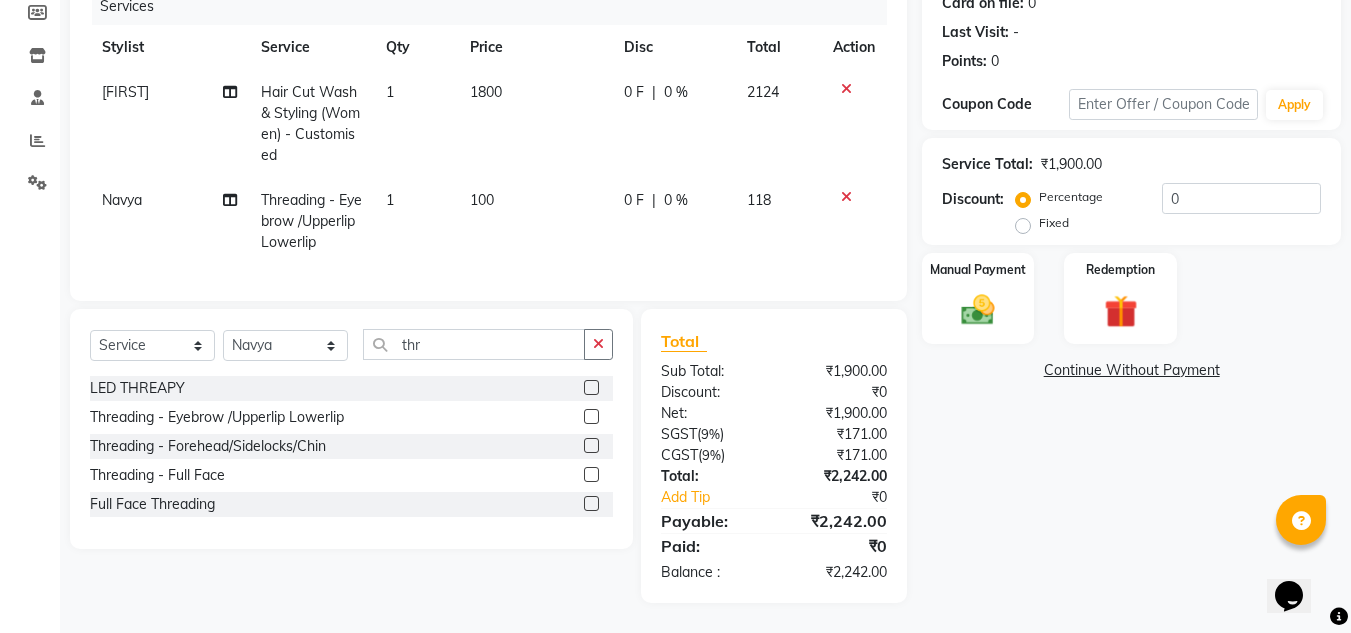 click on "Name: Yamini  Membership:  No Active Membership  Total Visits:   Card on file:  0 Last Visit:   - Points:   0  Coupon Code Apply Service Total:  ₹1,900.00  Discount:  Percentage   Fixed  0 Manual Payment Redemption  Continue Without Payment" 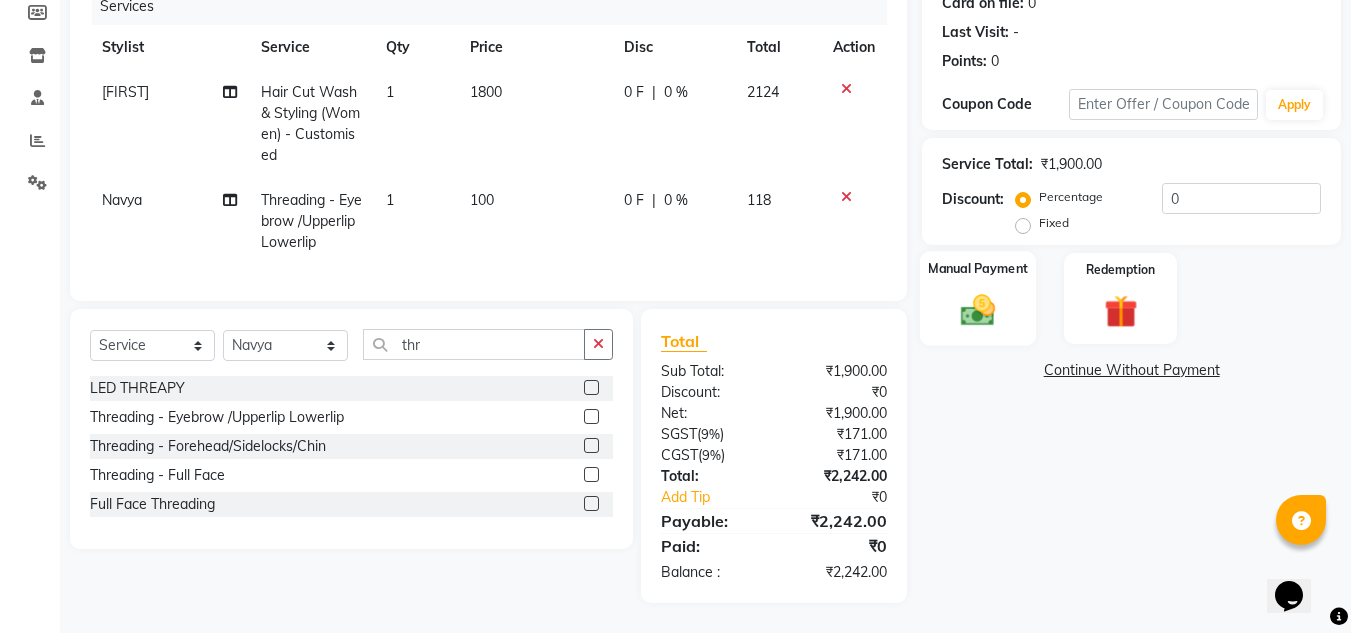click 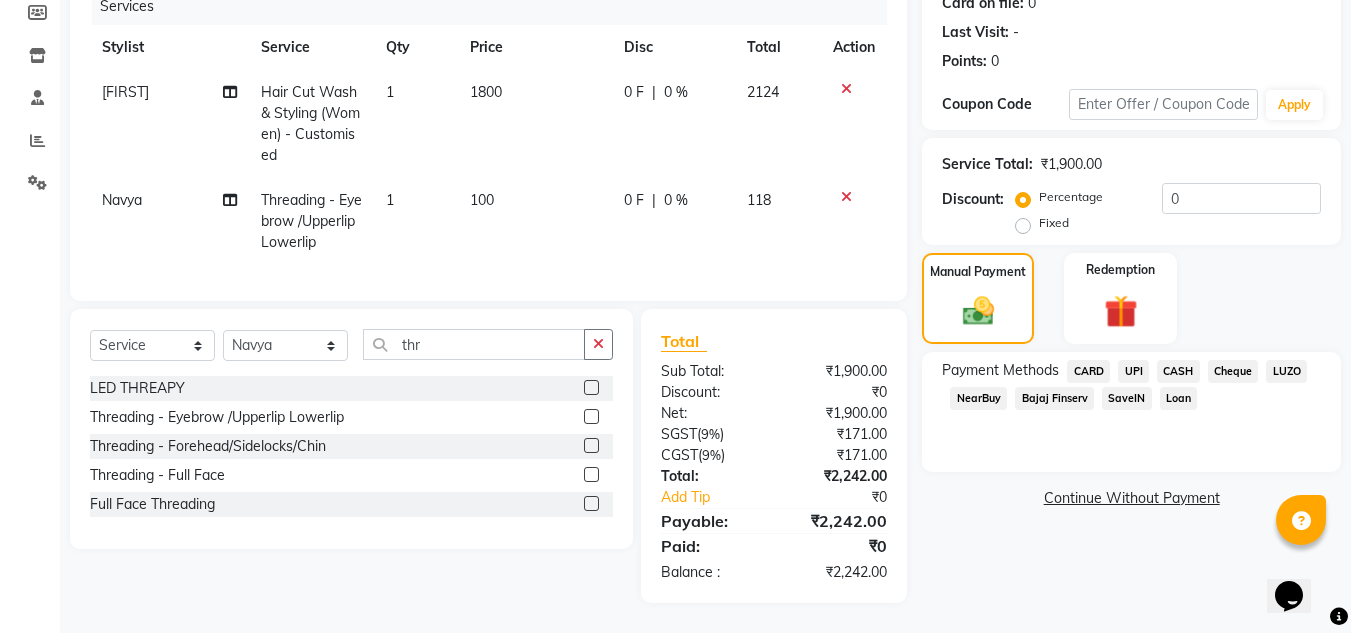 click on "UPI" 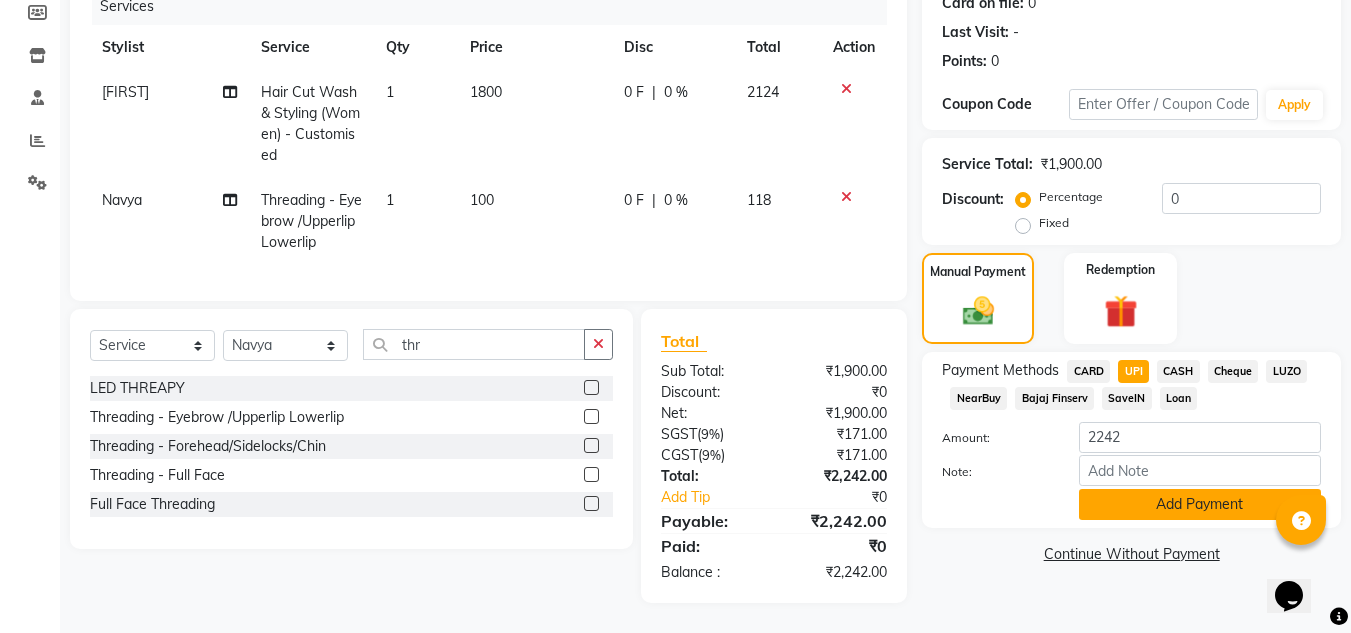 click on "Add Payment" 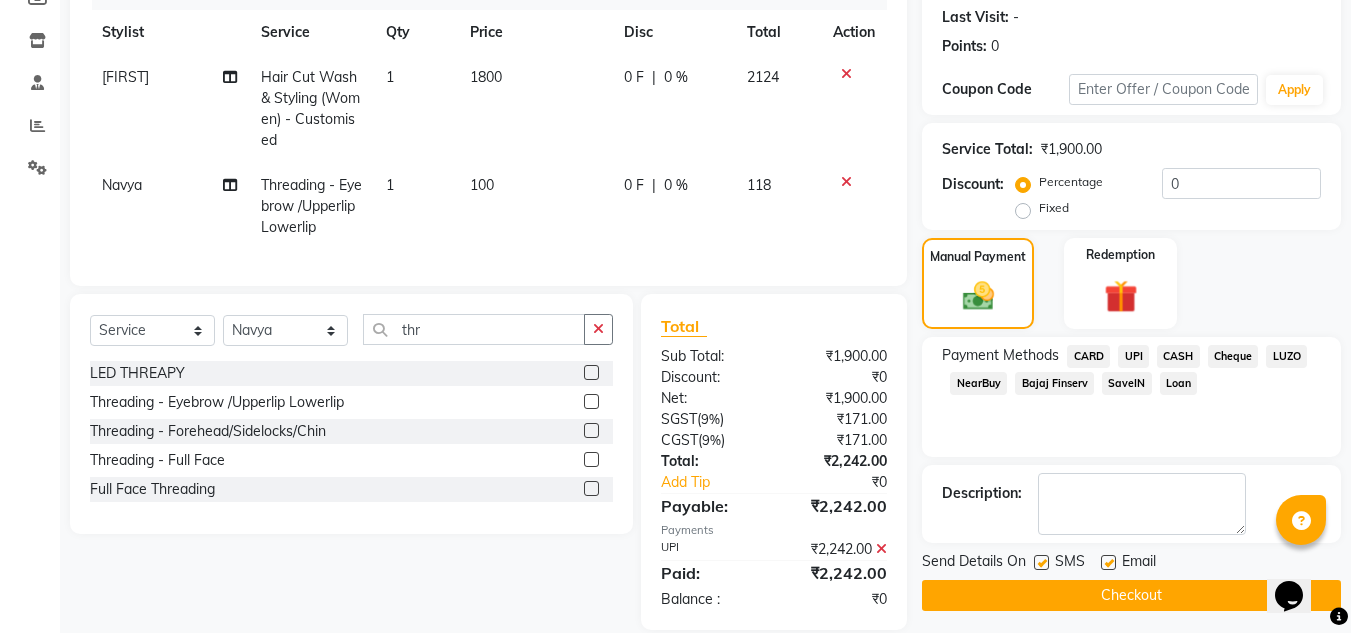 scroll, scrollTop: 317, scrollLeft: 0, axis: vertical 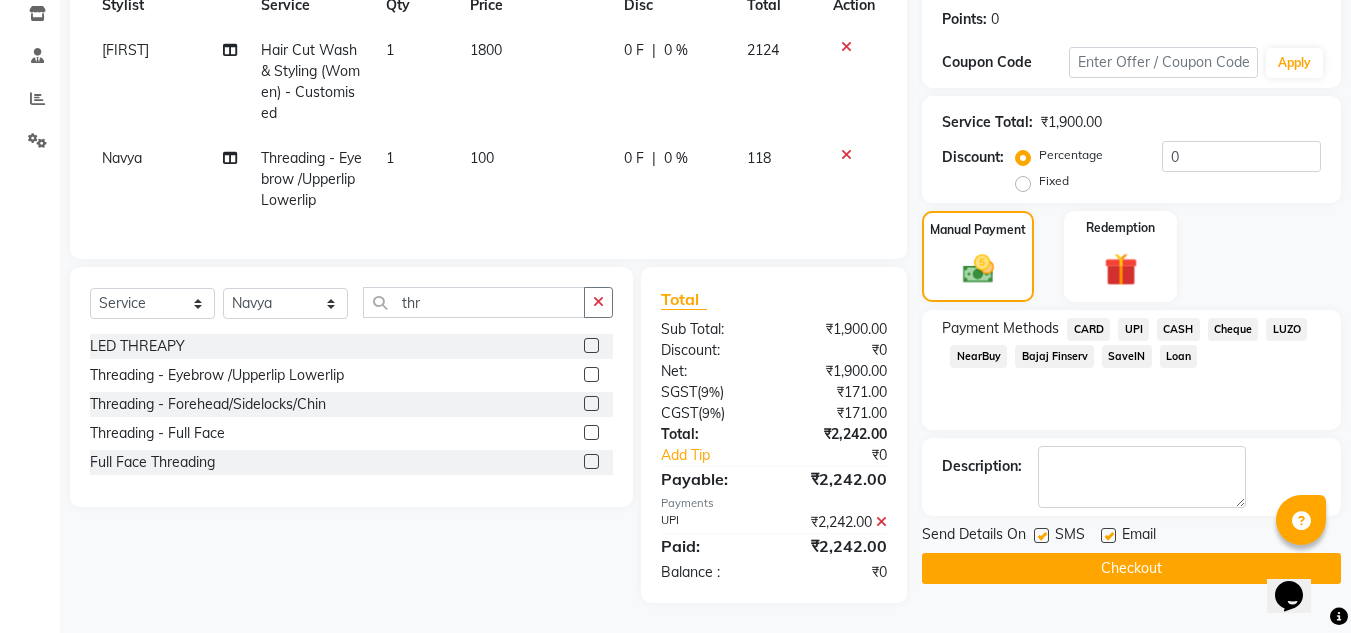 click on "Checkout" 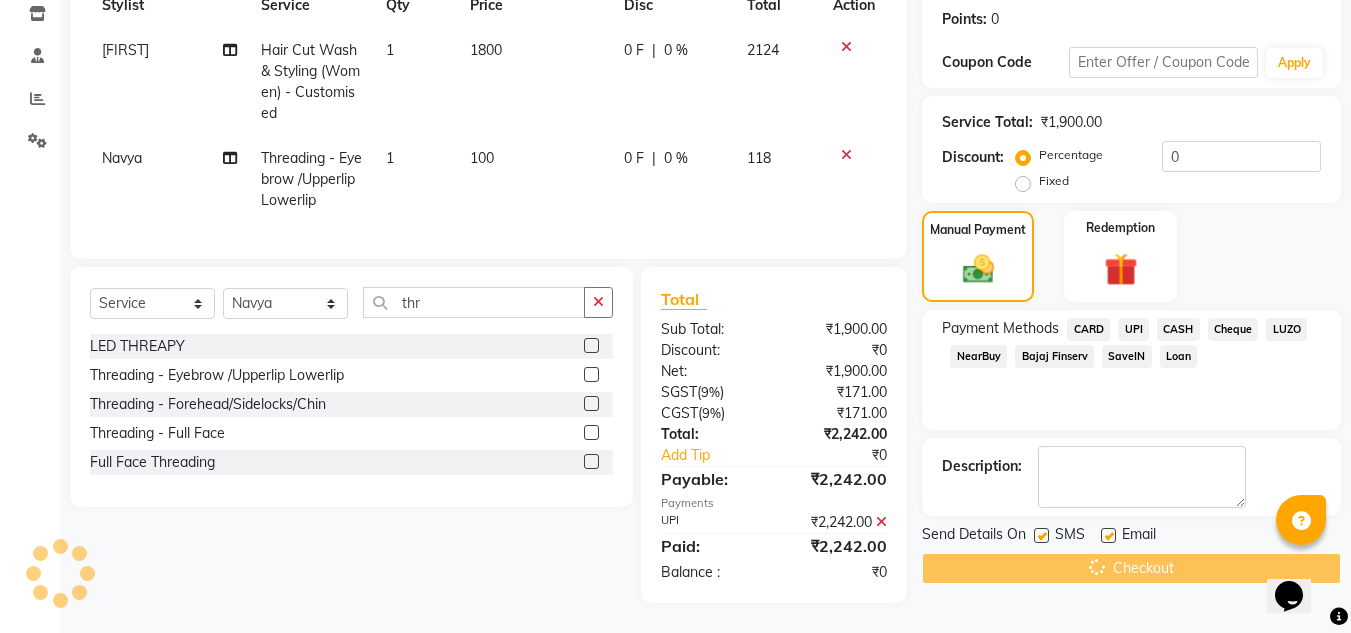 click on "₹171.00" 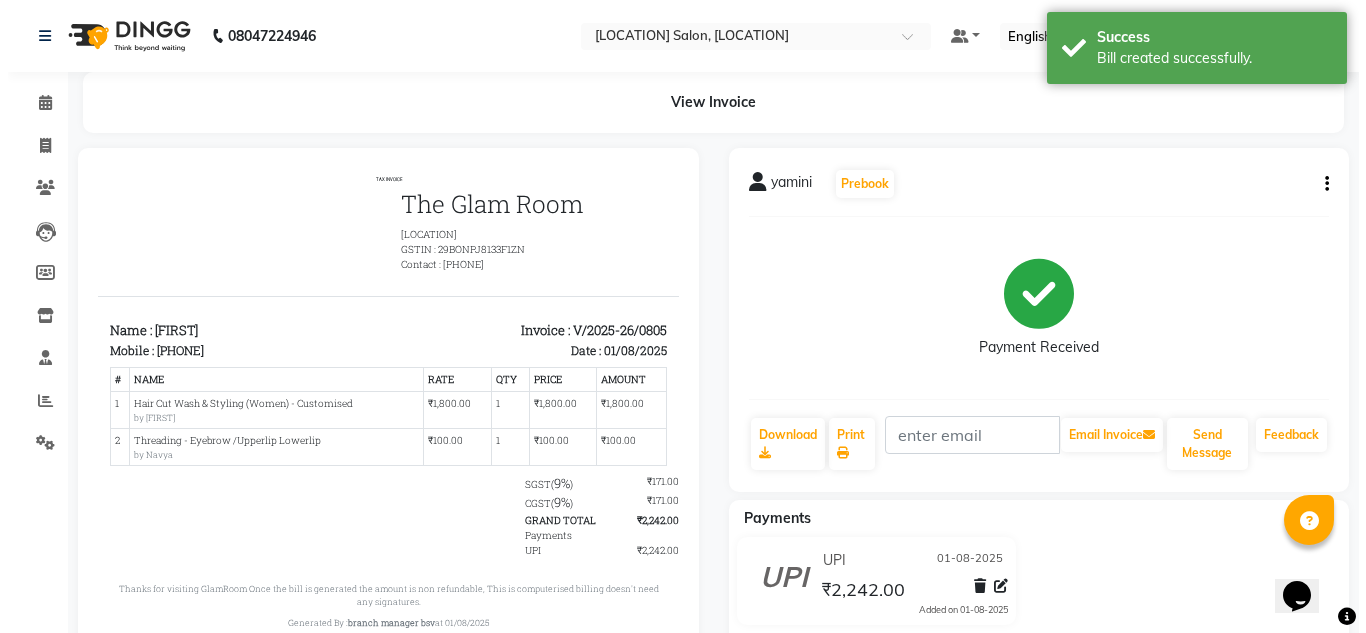 scroll, scrollTop: 0, scrollLeft: 0, axis: both 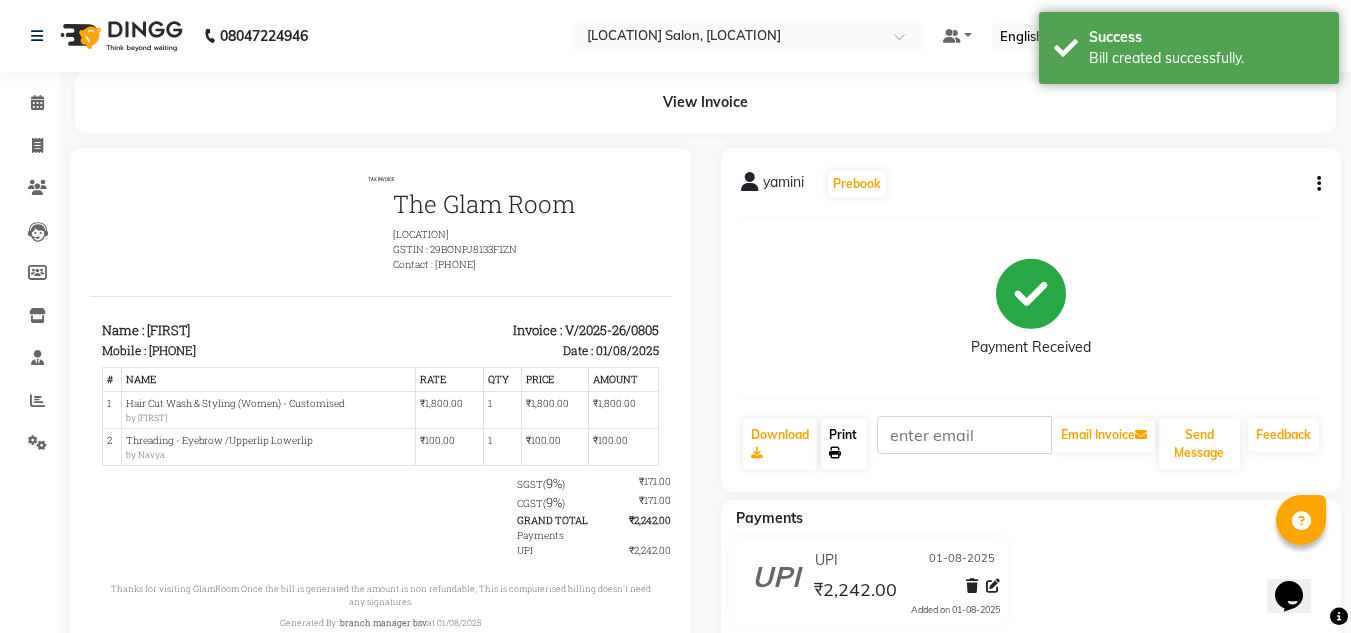 click on "Print" 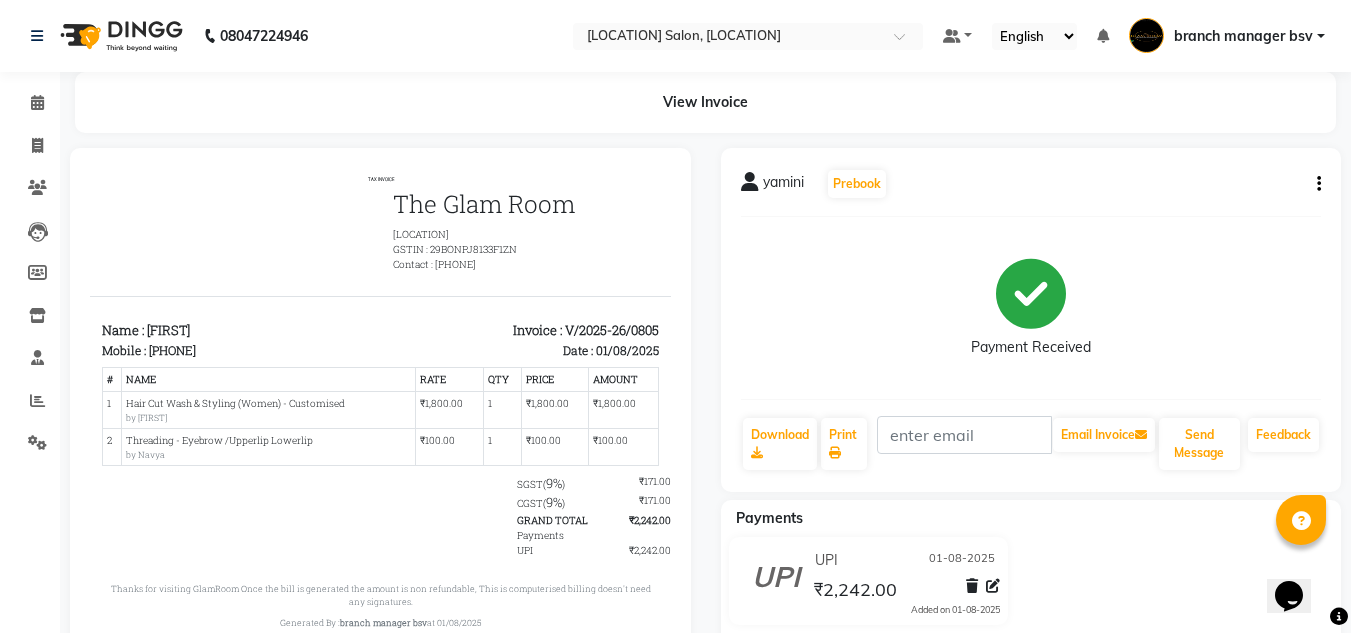 click on "Payment Received" 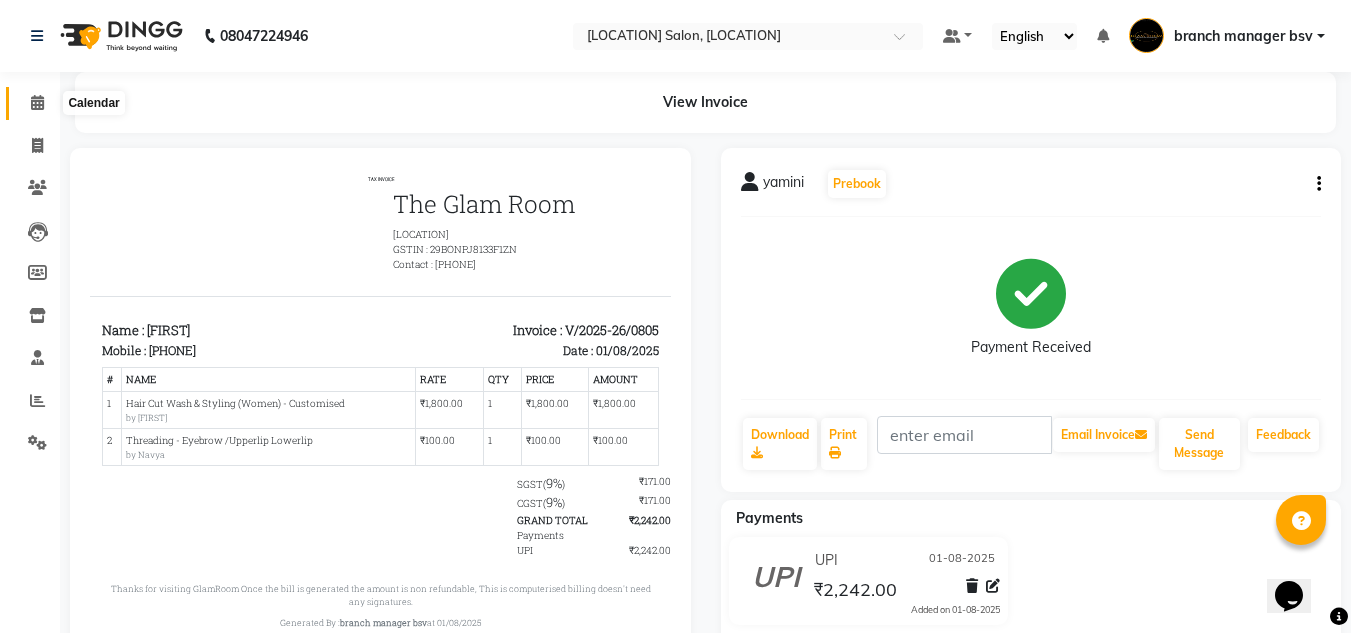 click 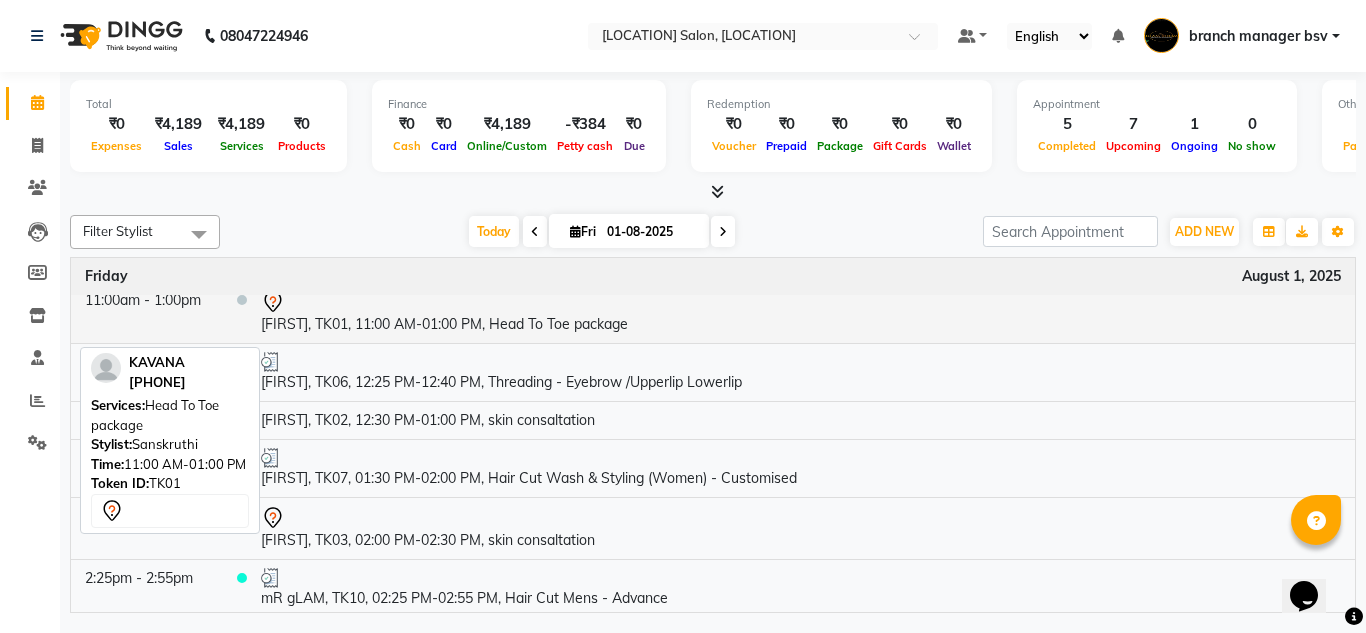 scroll, scrollTop: 15, scrollLeft: 0, axis: vertical 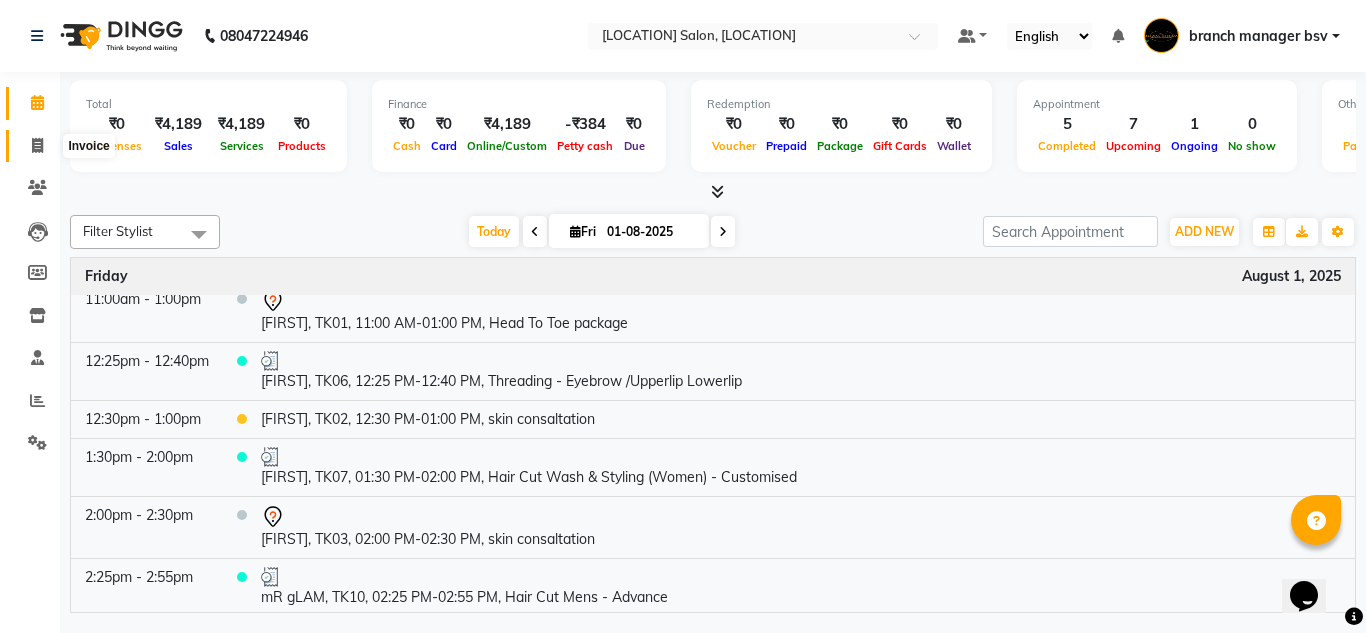 click 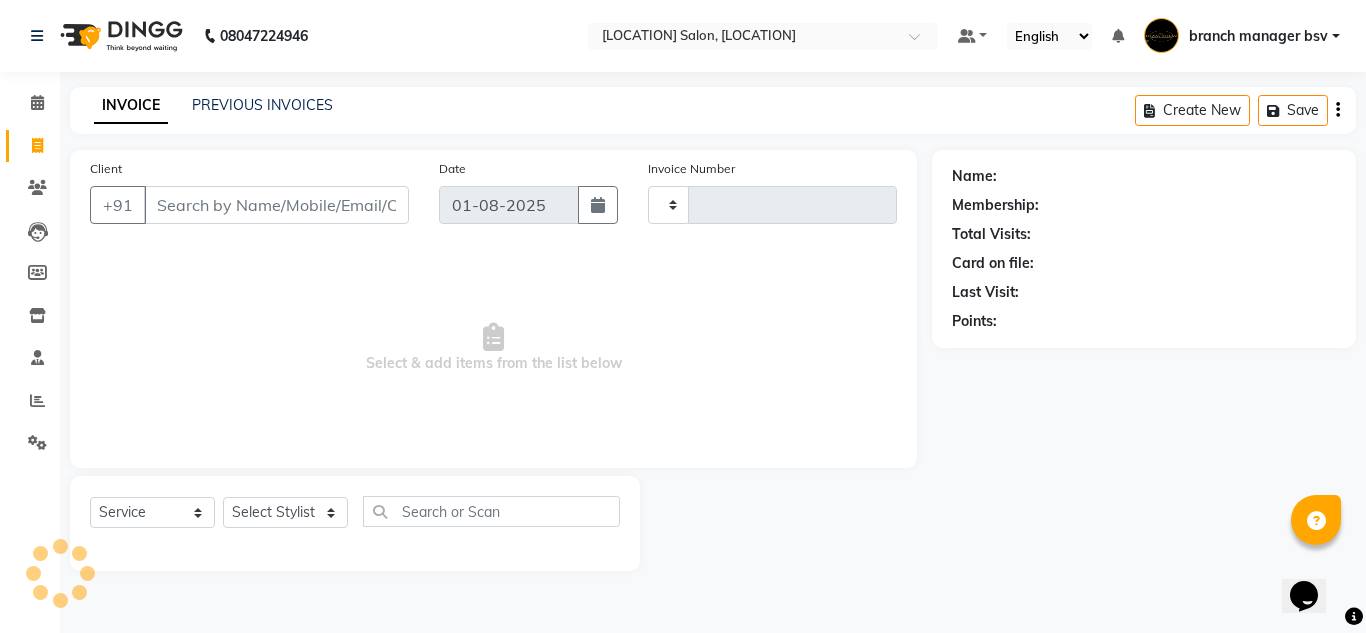 type on "0806" 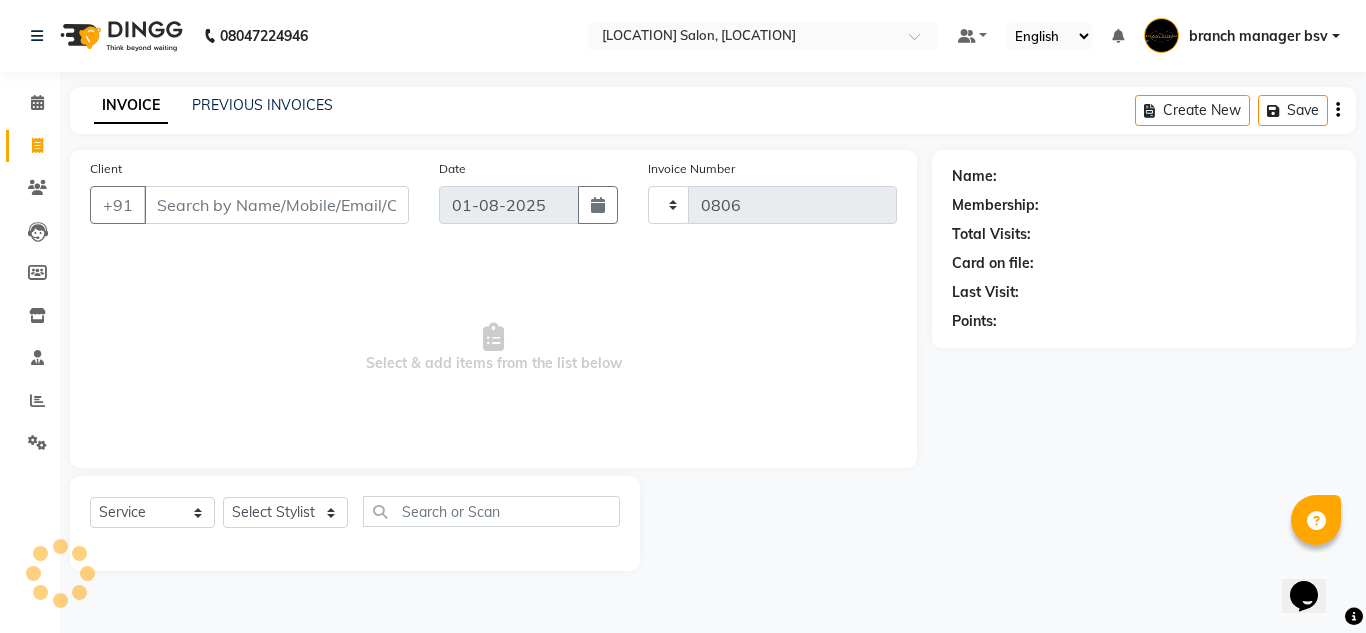 select on "842" 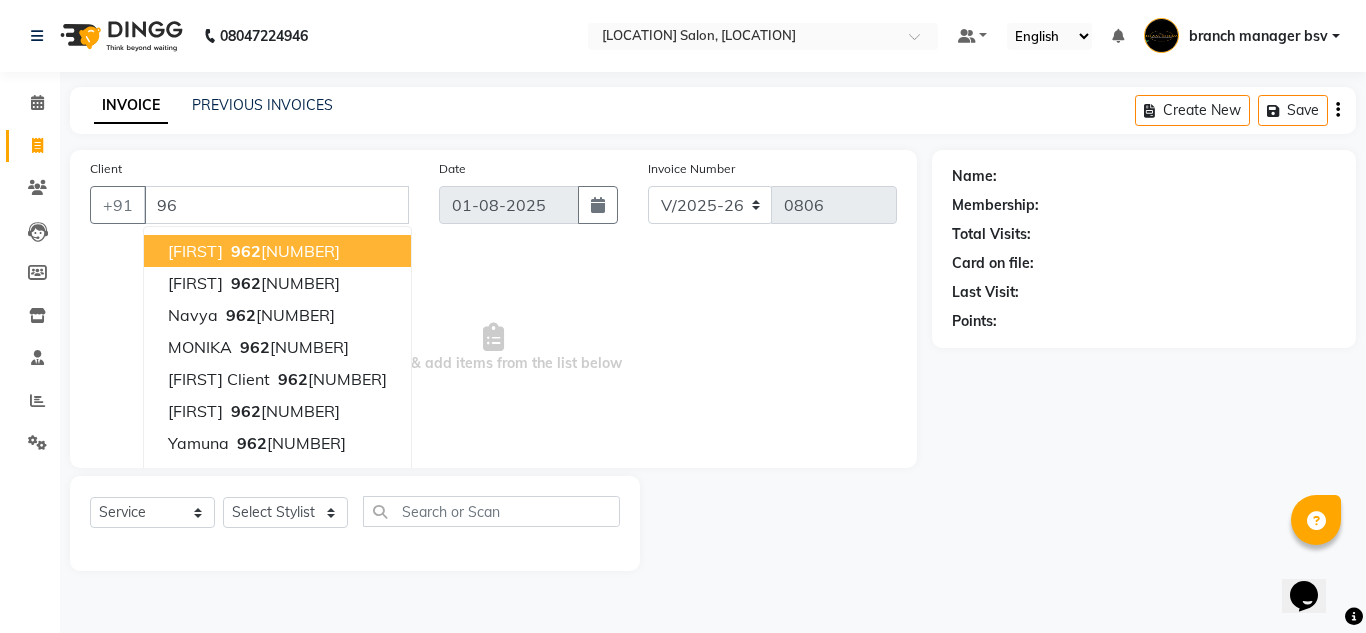 type on "9" 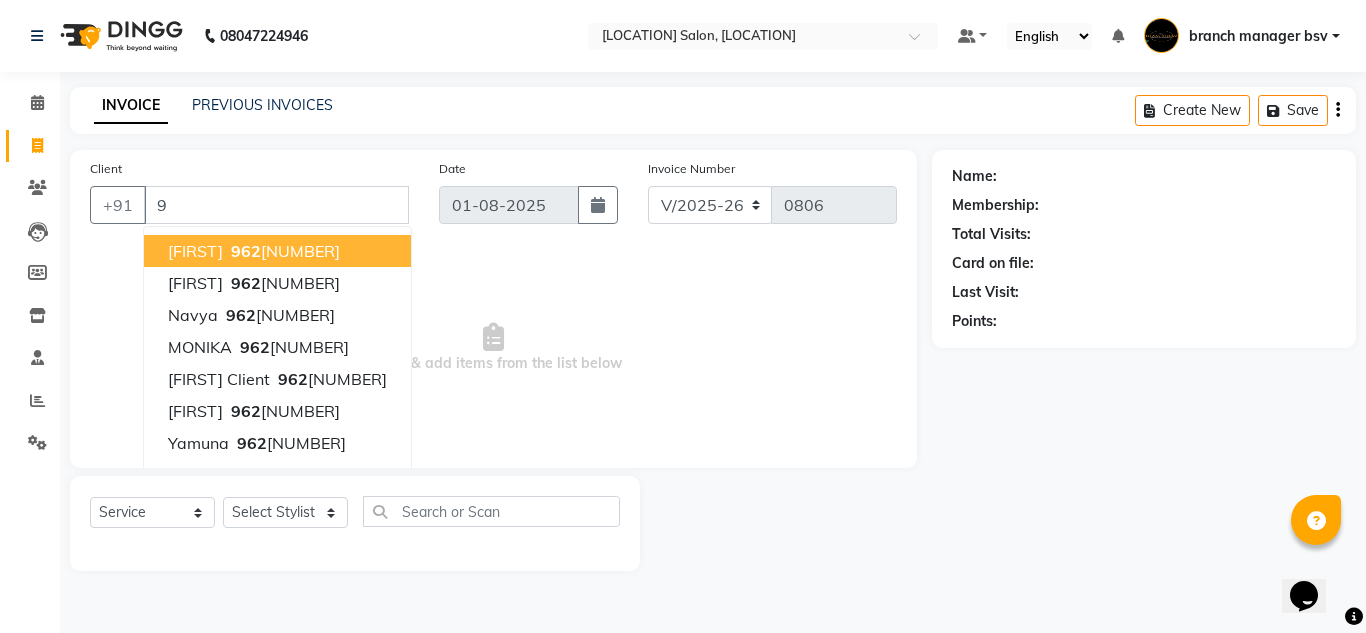type 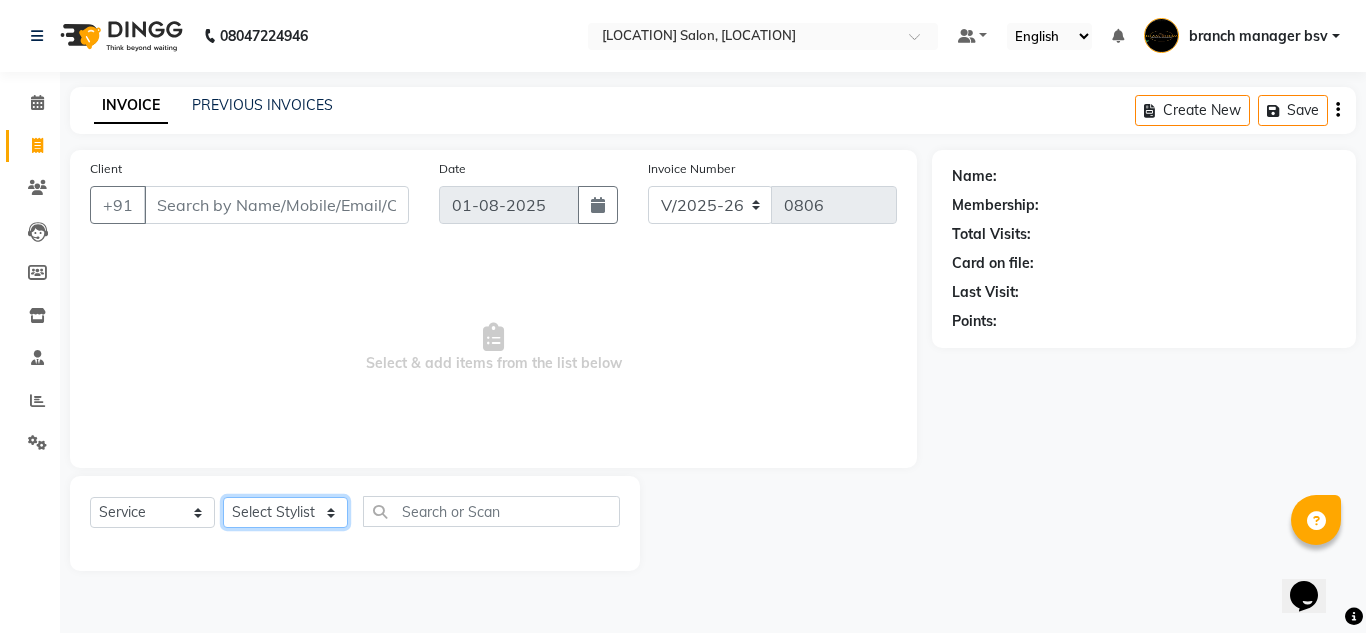 click on "Select Stylist ashwini branch manager bsv Dr.Jabin Dr mehzabin GURISH JASSI Jayshree Navya pooja accounts PRATIK RAJEESHA Rasna Sanskruthi shangnimwom SMIRTI SUMITH SUNITHA SUNNY Tanveer  TEZZ The Glam Room theja Trishna urmi" 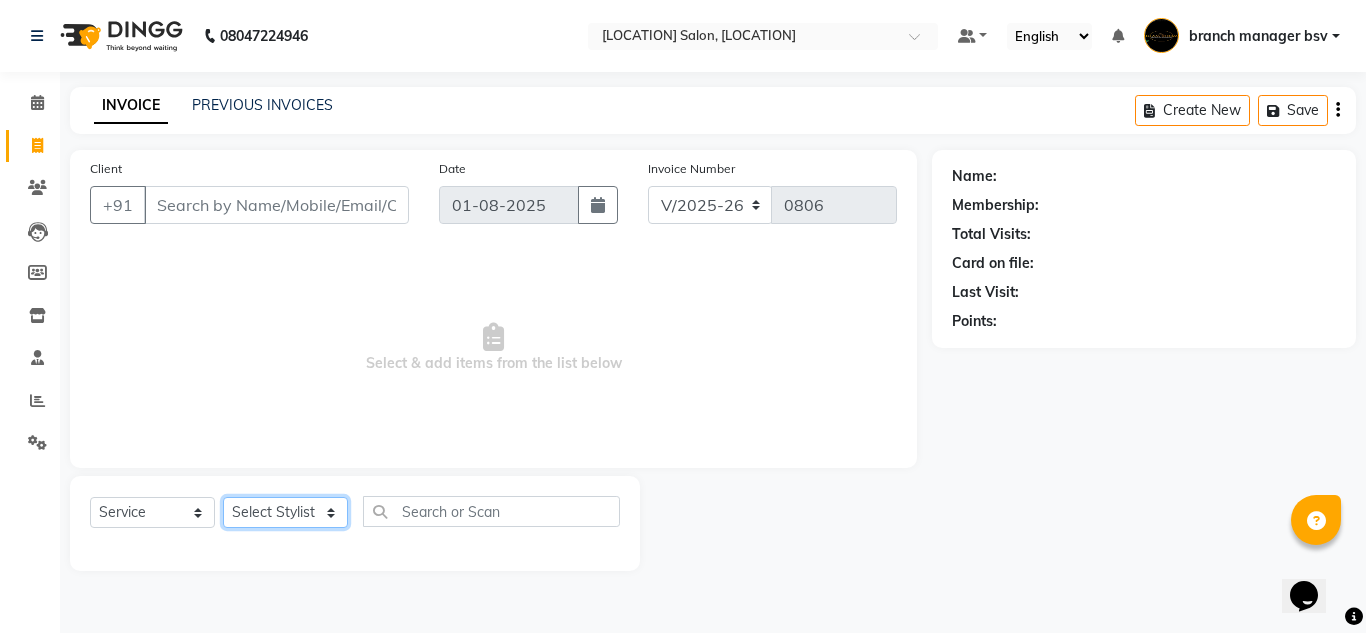 select on "30333" 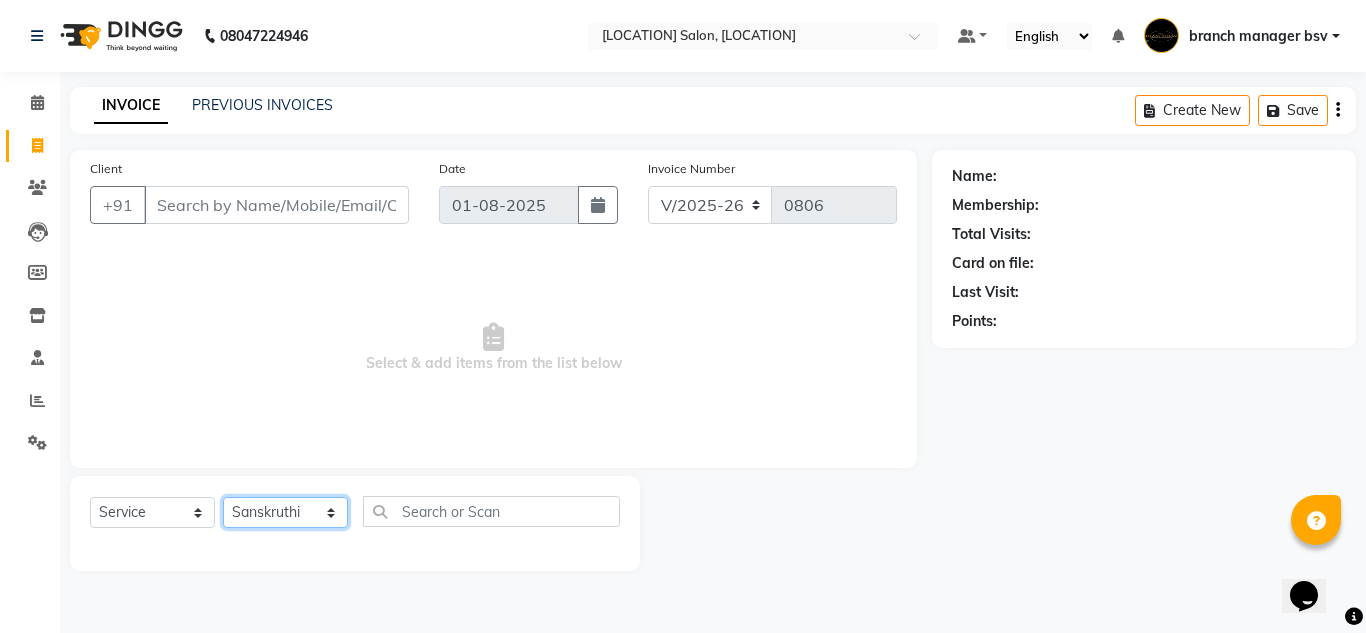 click on "Select Stylist ashwini branch manager bsv Dr.Jabin Dr mehzabin GURISH JASSI Jayshree Navya pooja accounts PRATIK RAJEESHA Rasna Sanskruthi shangnimwom SMIRTI SUMITH SUNITHA SUNNY Tanveer  TEZZ The Glam Room theja Trishna urmi" 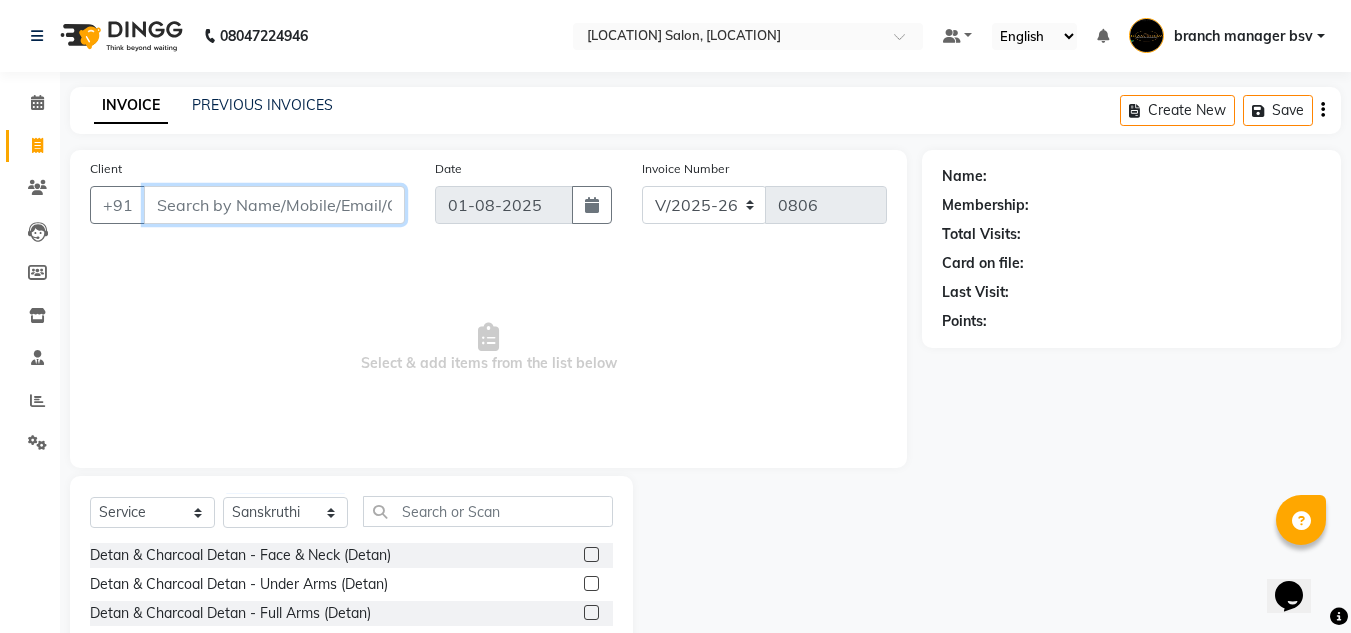 click on "Client" at bounding box center (274, 205) 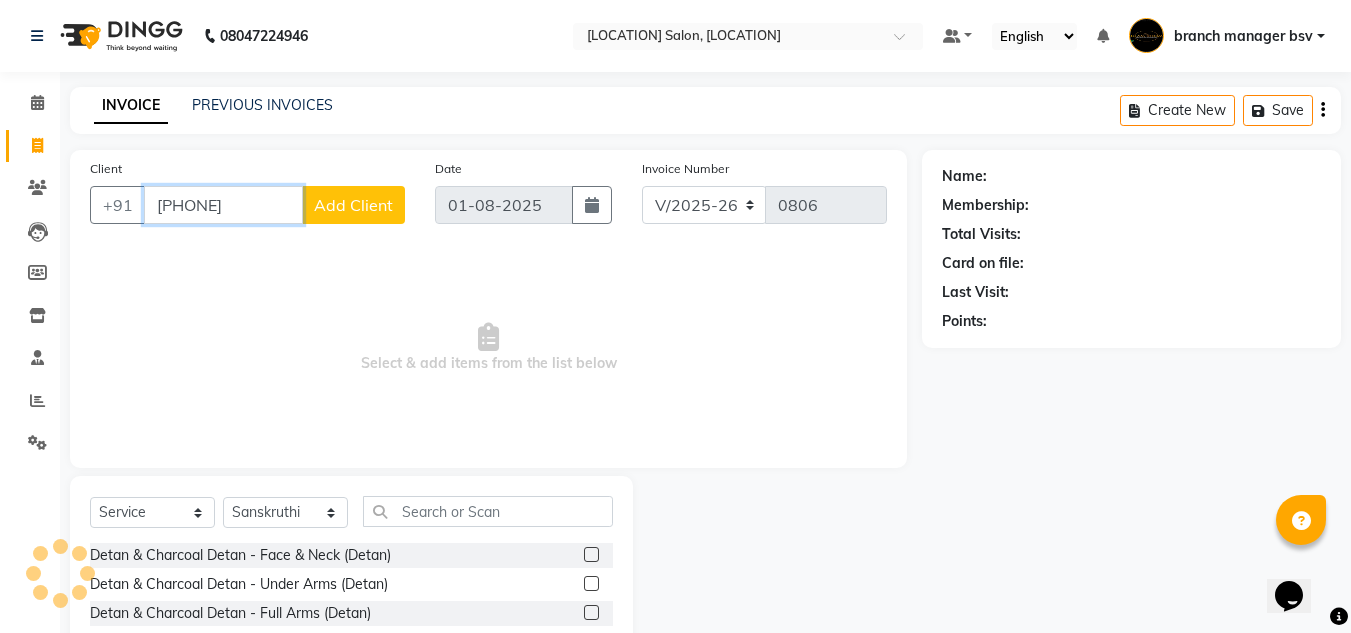 click on "919880261344" at bounding box center [223, 205] 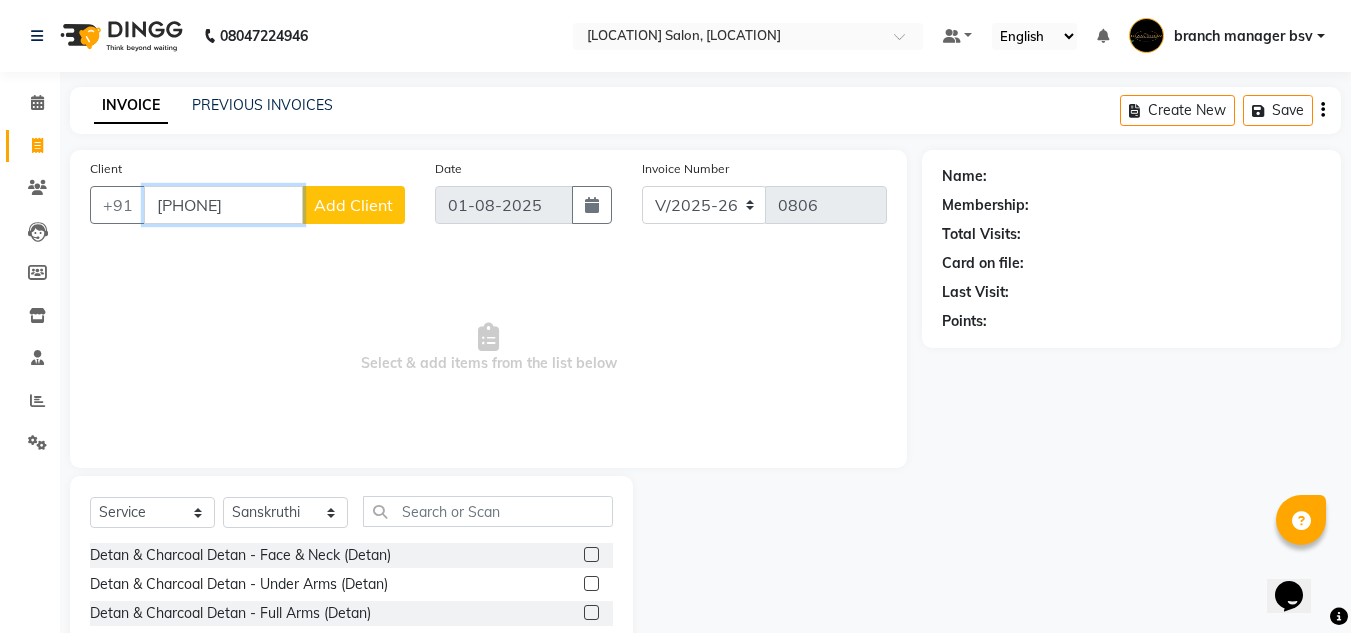 type on "[PHONE]" 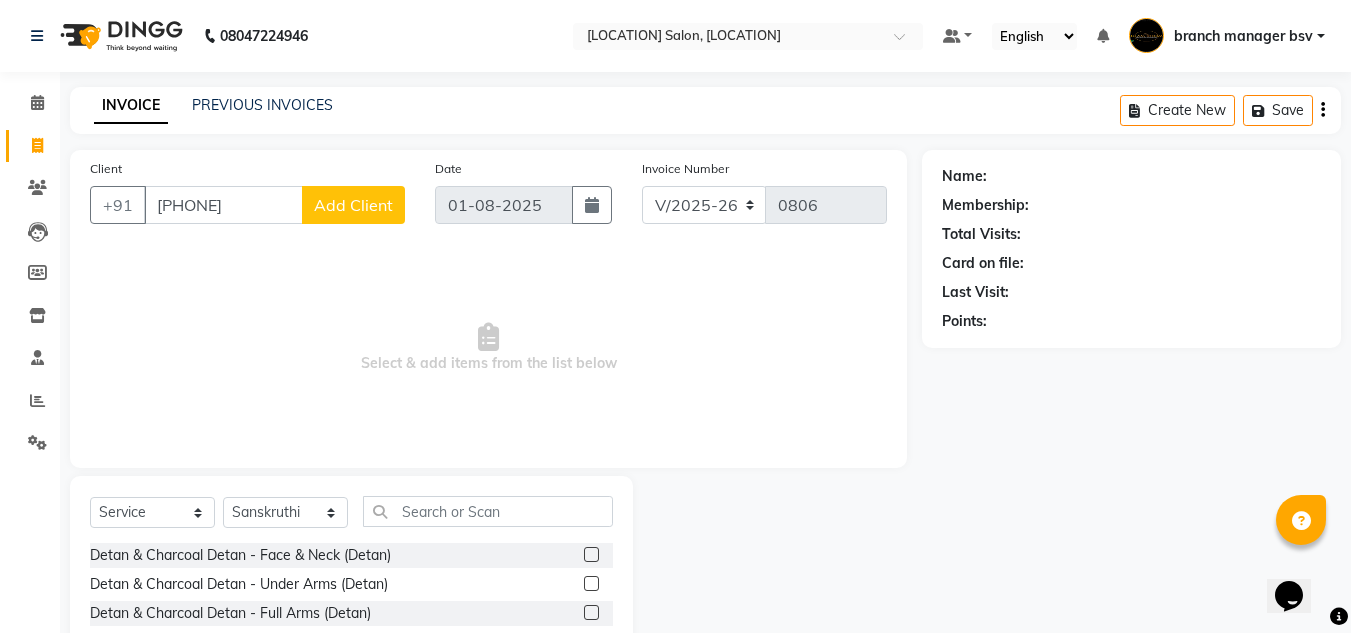 drag, startPoint x: 420, startPoint y: 200, endPoint x: 395, endPoint y: 200, distance: 25 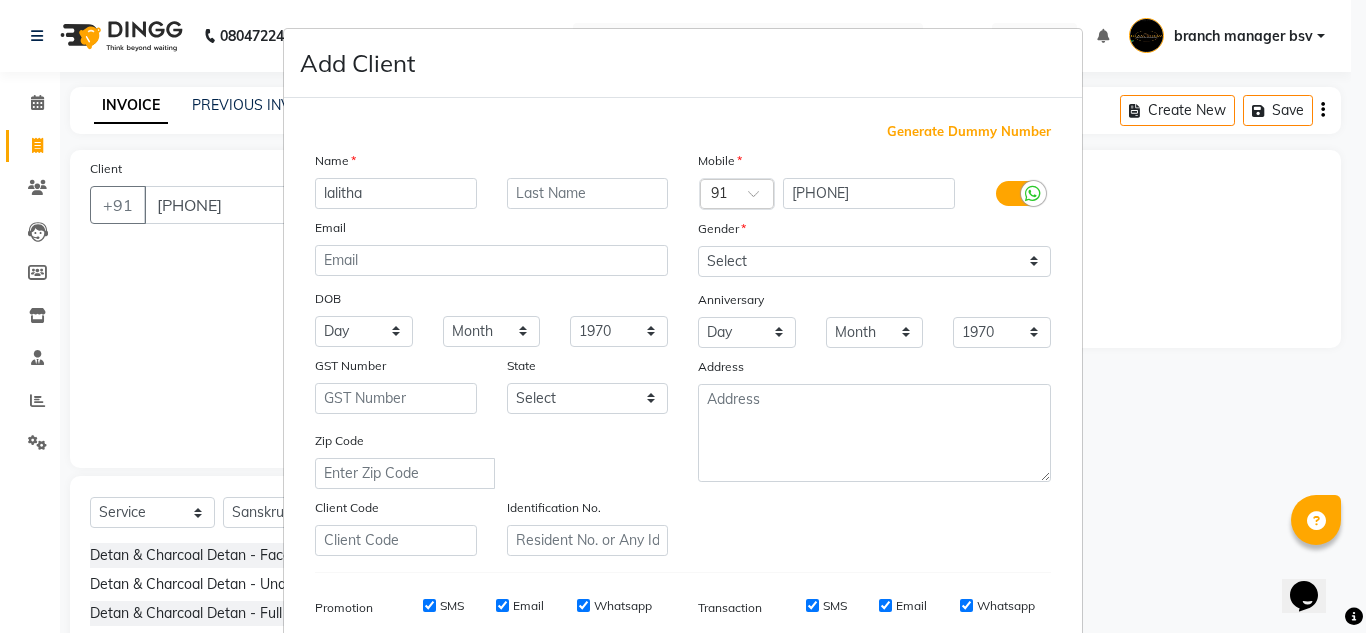 type on "lalitha" 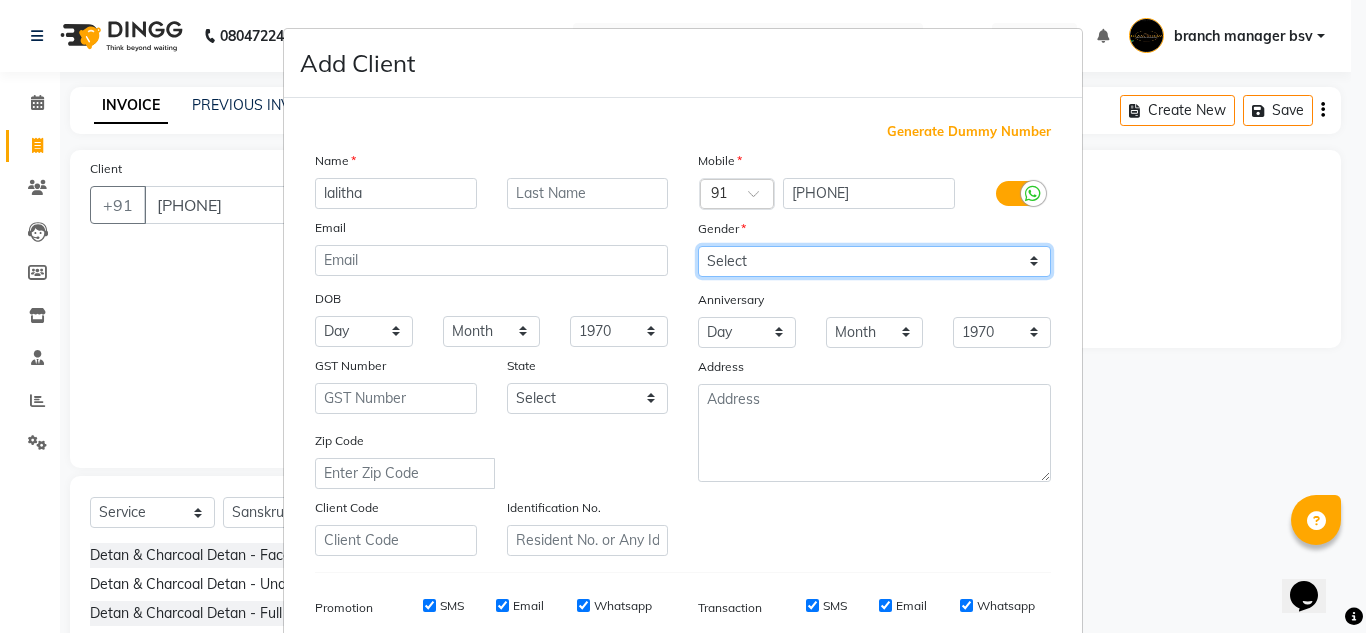 click on "Select Male Female Other Prefer Not To Say" at bounding box center [874, 261] 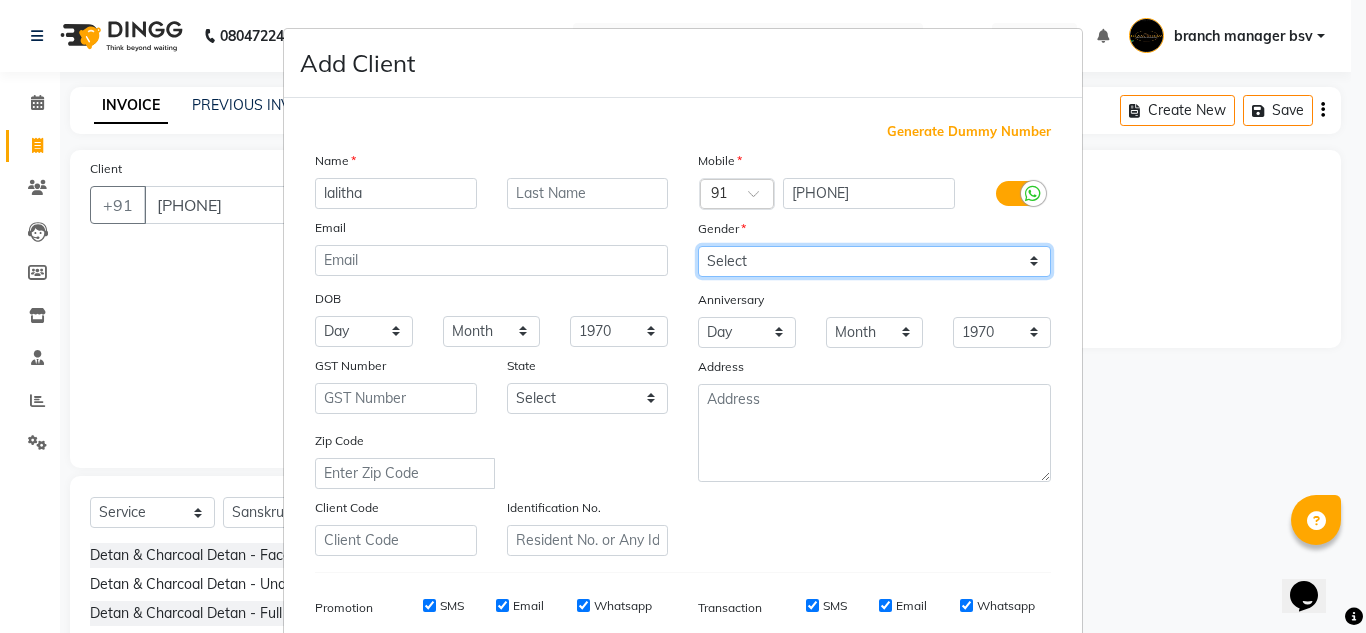 select on "female" 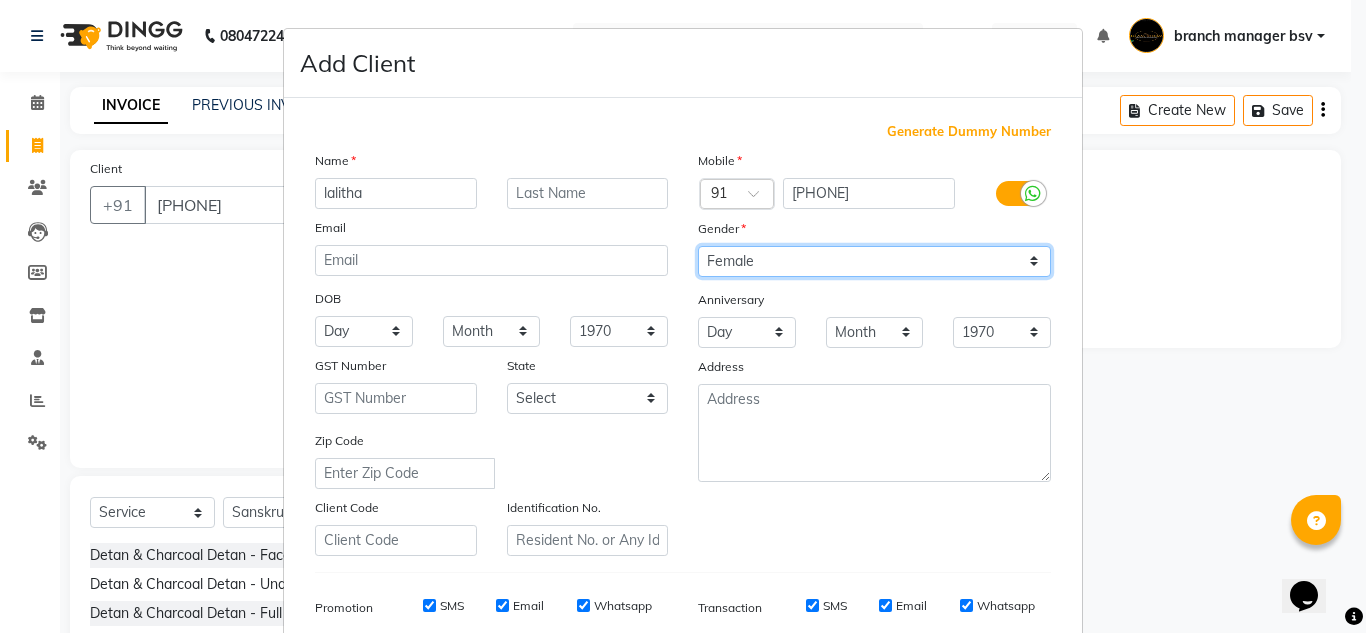 click on "Select Male Female Other Prefer Not To Say" at bounding box center (874, 261) 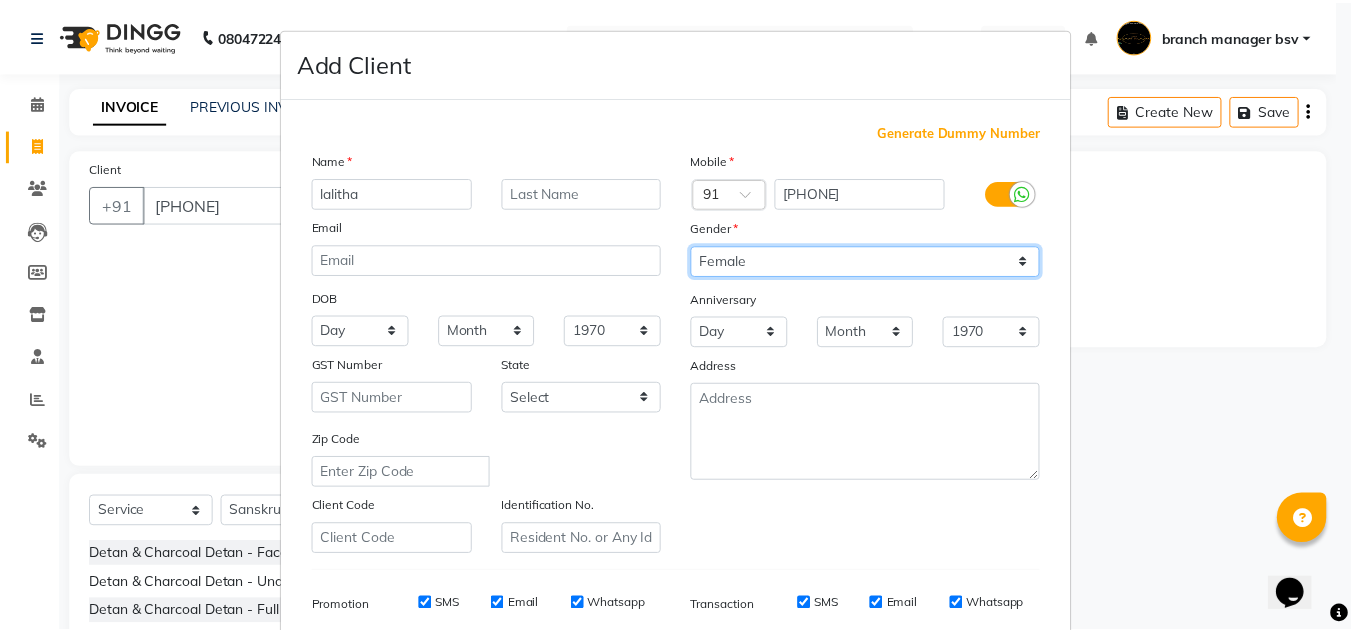 scroll, scrollTop: 290, scrollLeft: 0, axis: vertical 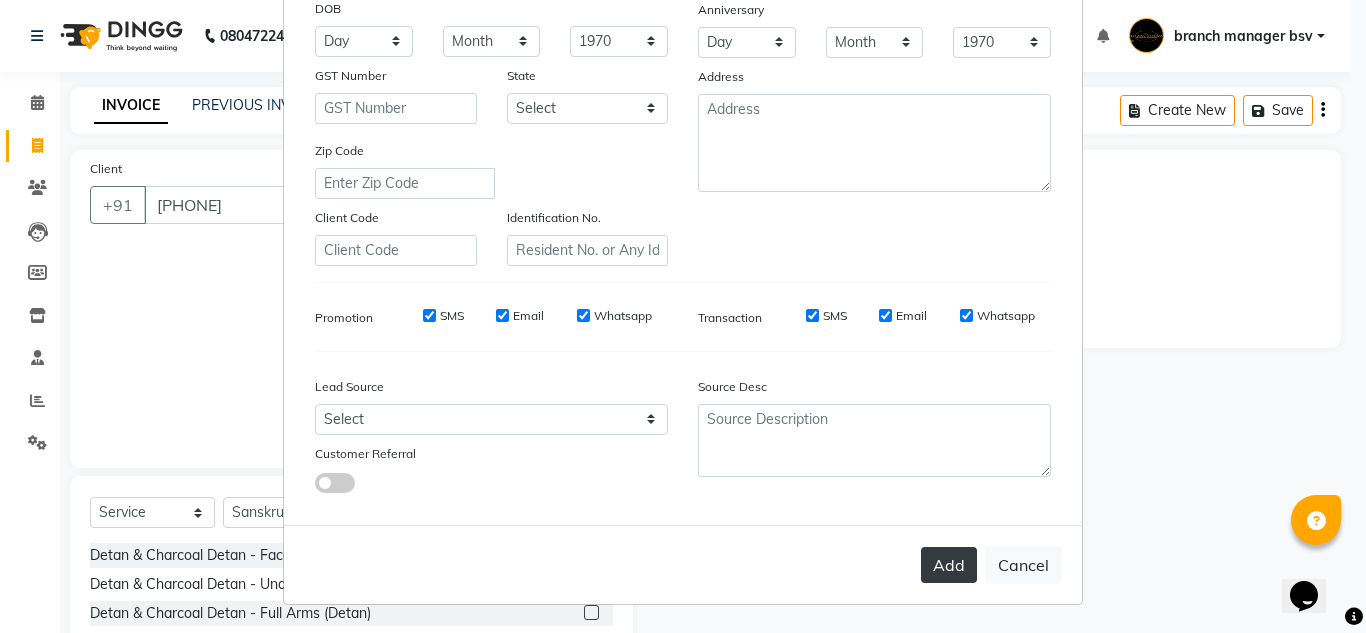 click on "Add" at bounding box center (949, 565) 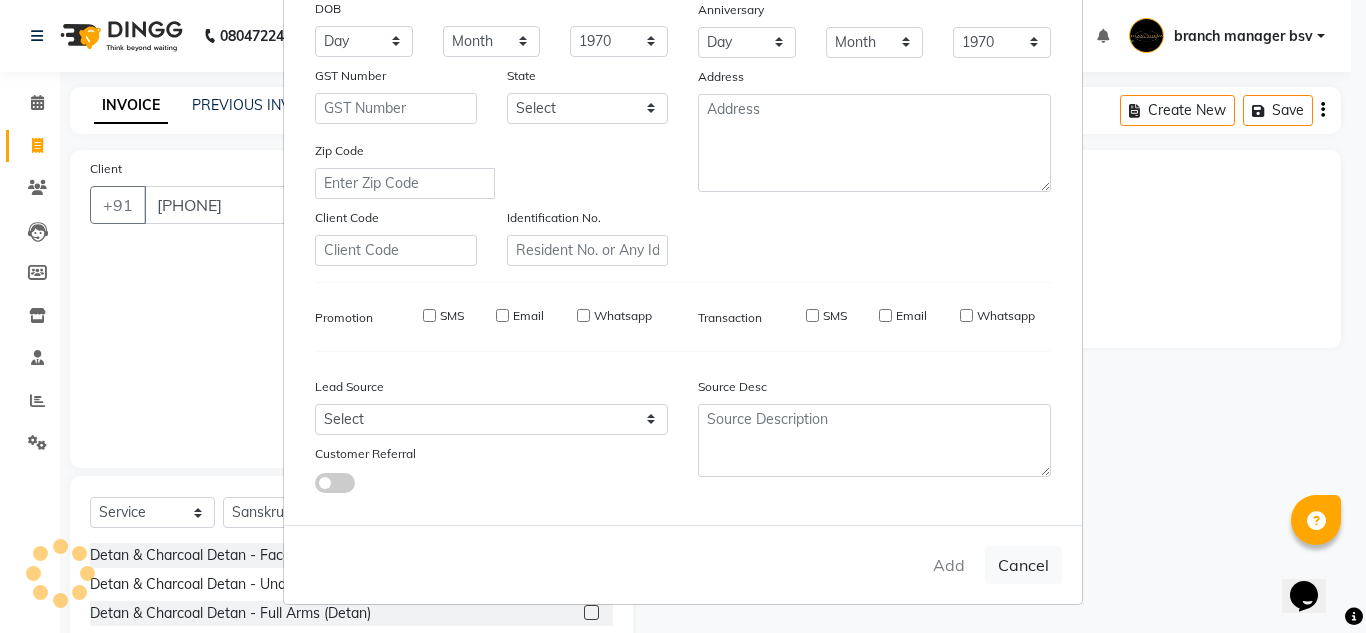 type 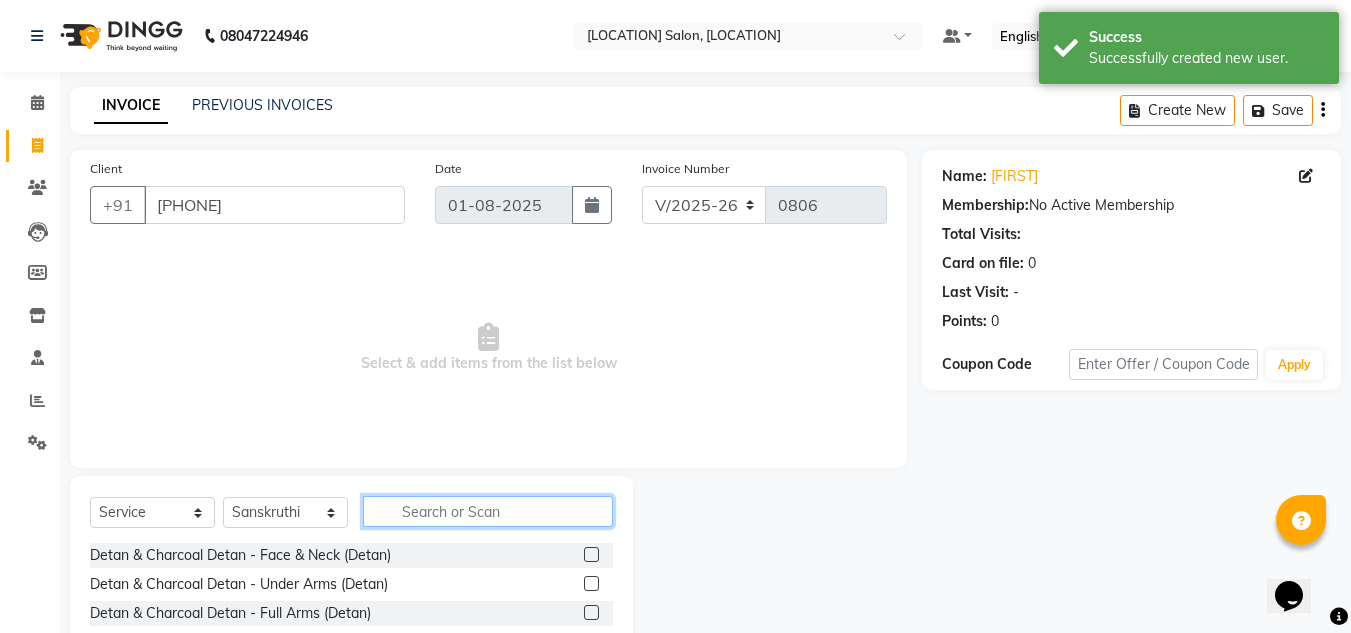 click 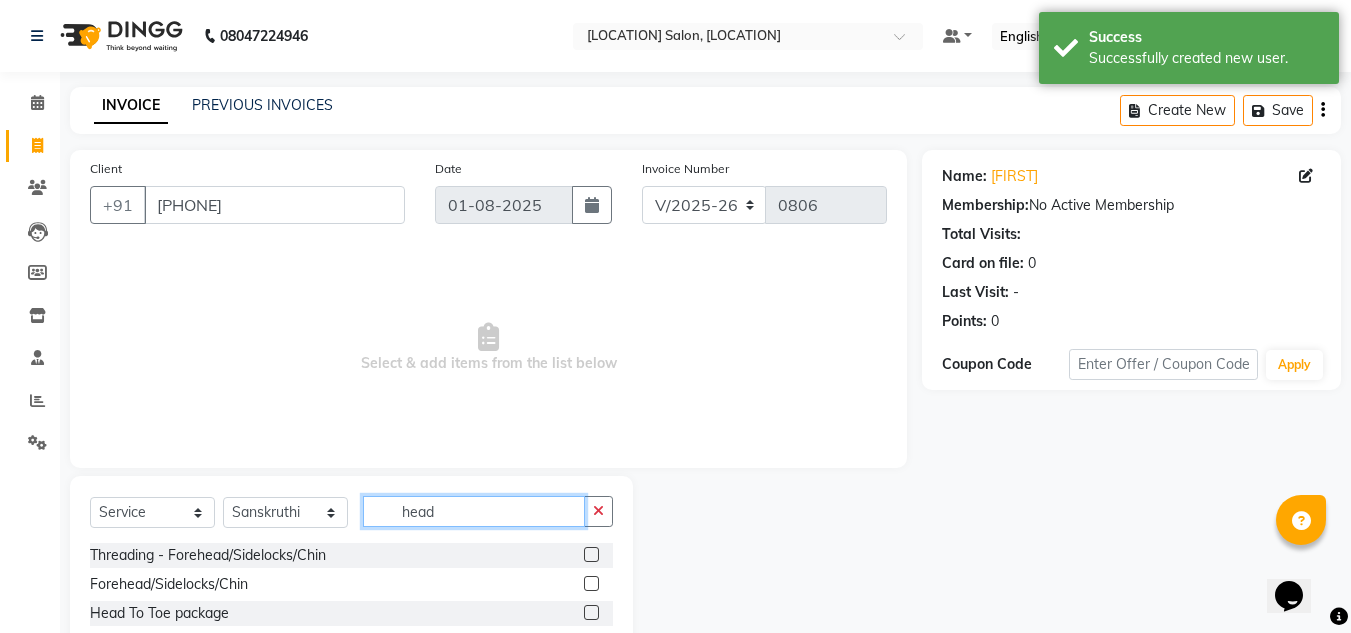 type on "head" 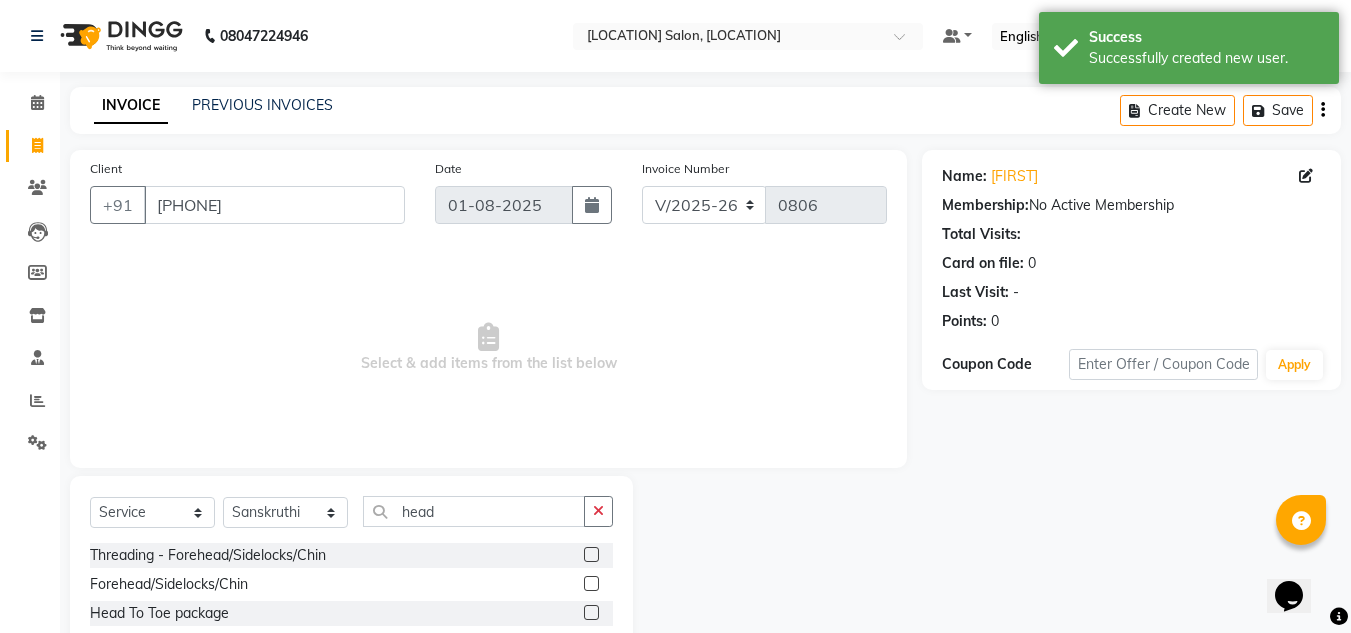 click 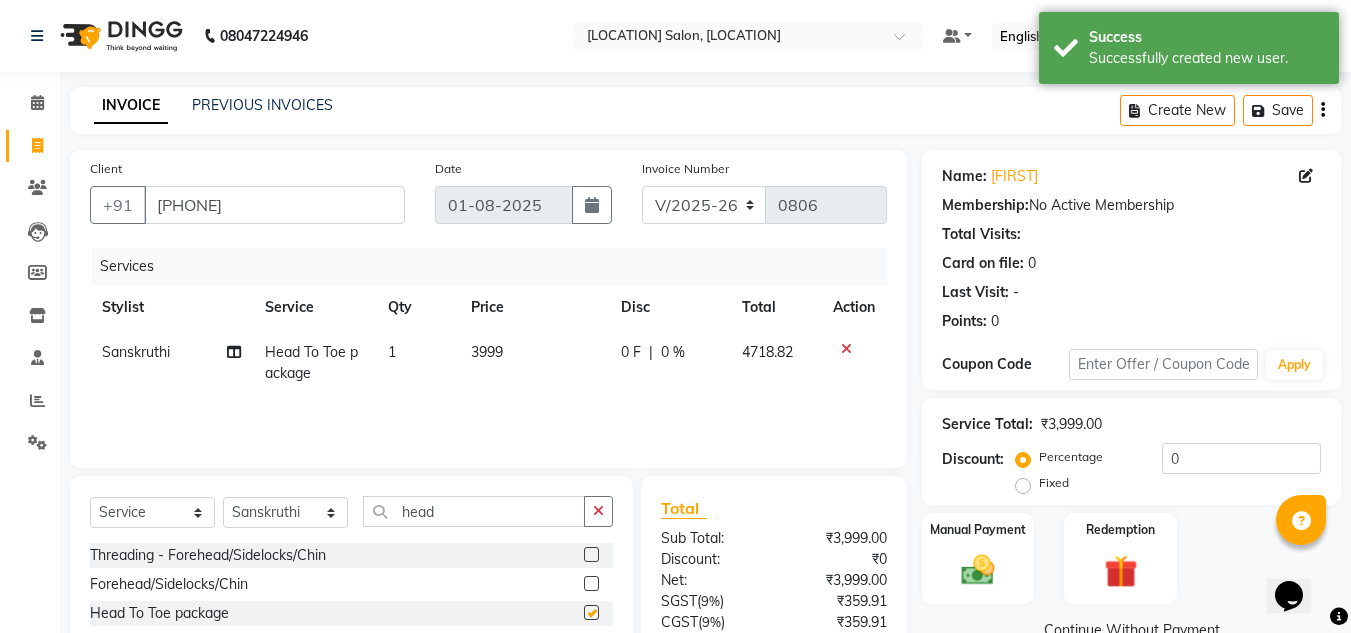 checkbox on "false" 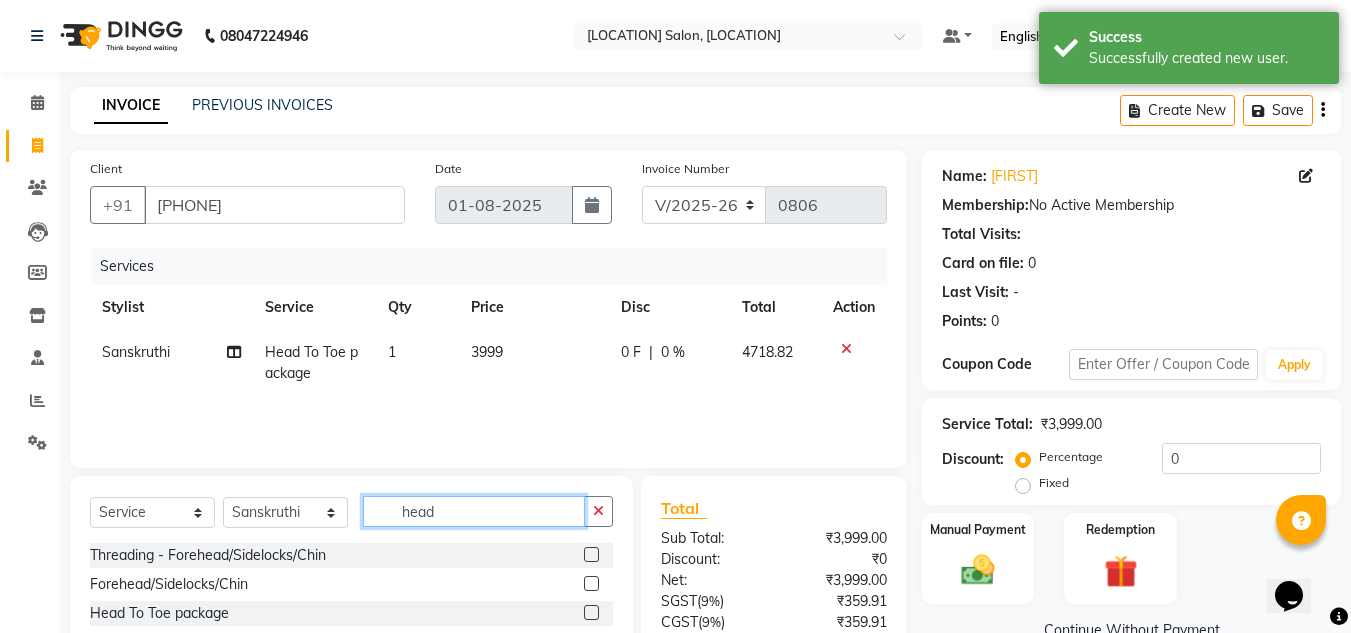 click on "head" 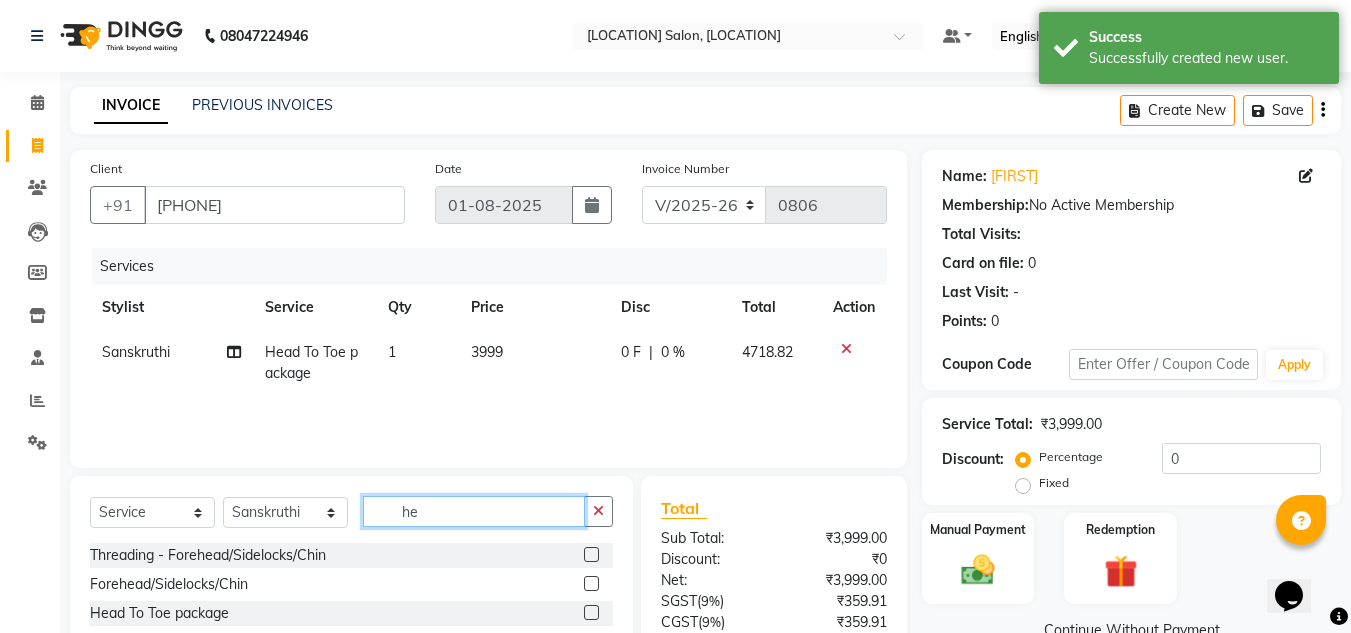 type on "h" 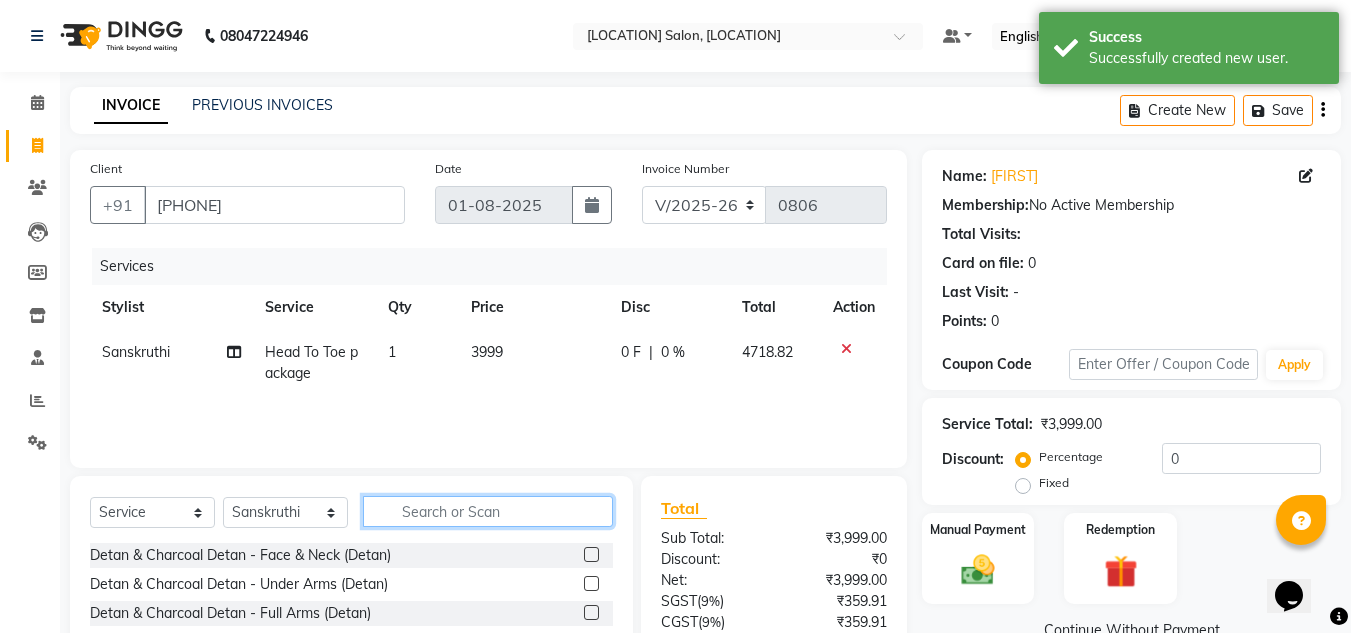 type 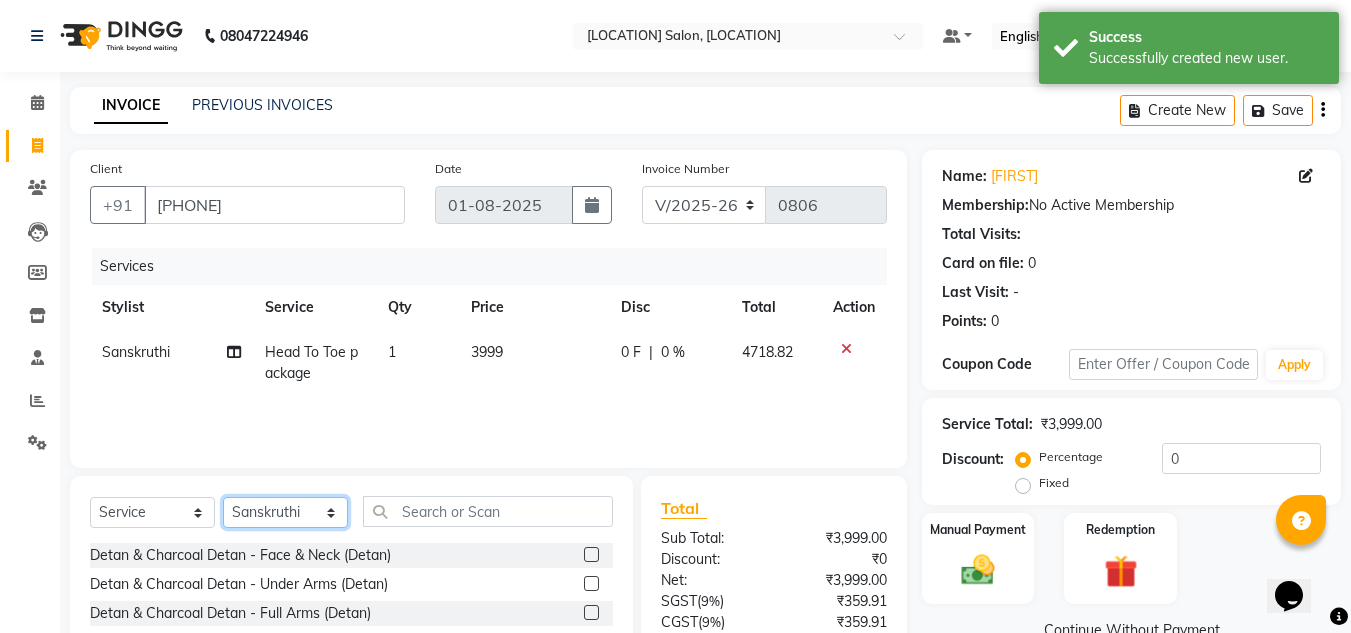 click on "Select Stylist ashwini branch manager bsv Dr.Jabin Dr mehzabin GURISH JASSI Jayshree Navya pooja accounts PRATIK RAJEESHA Rasna Sanskruthi shangnimwom SMIRTI SUMITH SUNITHA SUNNY Tanveer  TEZZ The Glam Room theja Trishna urmi" 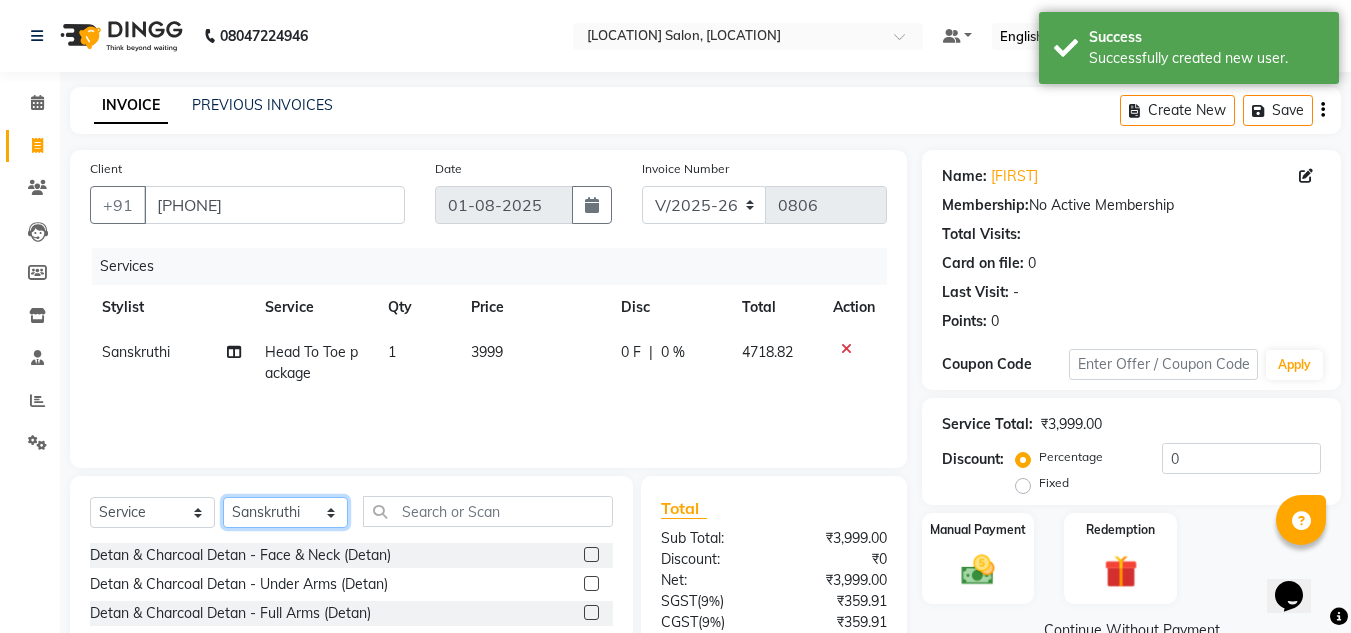 select on "80855" 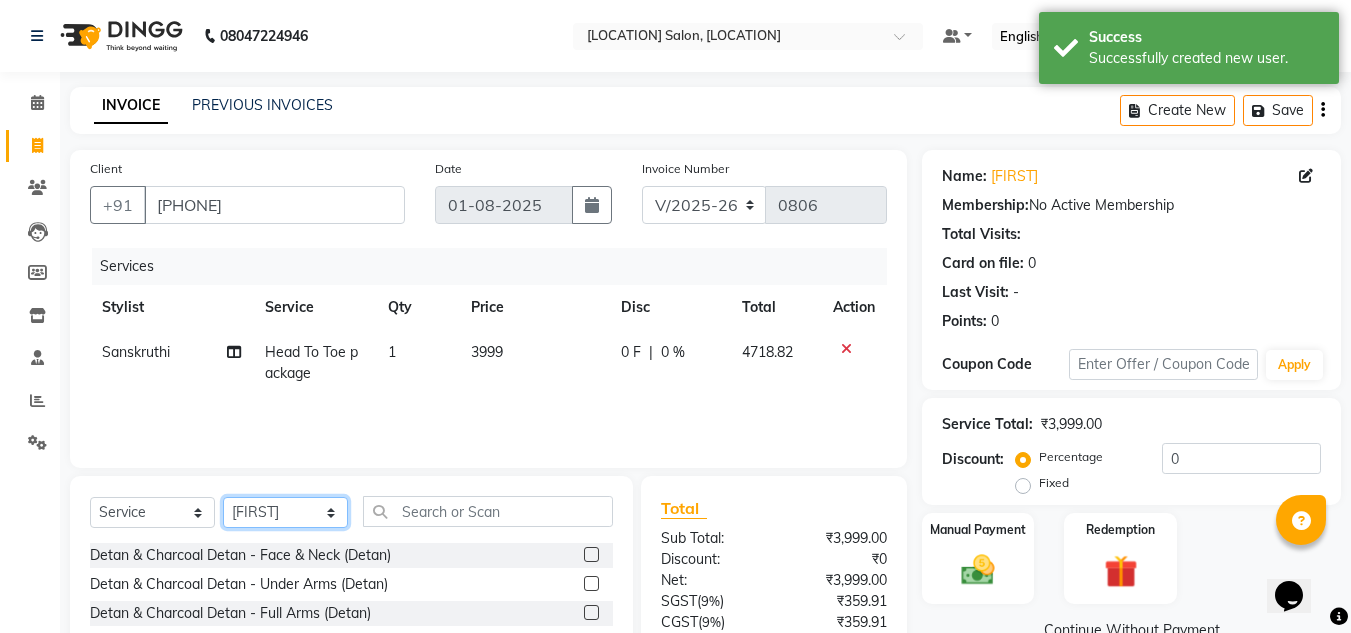 click on "Select Stylist ashwini branch manager bsv Dr.Jabin Dr mehzabin GURISH JASSI Jayshree Navya pooja accounts PRATIK RAJEESHA Rasna Sanskruthi shangnimwom SMIRTI SUMITH SUNITHA SUNNY Tanveer  TEZZ The Glam Room theja Trishna urmi" 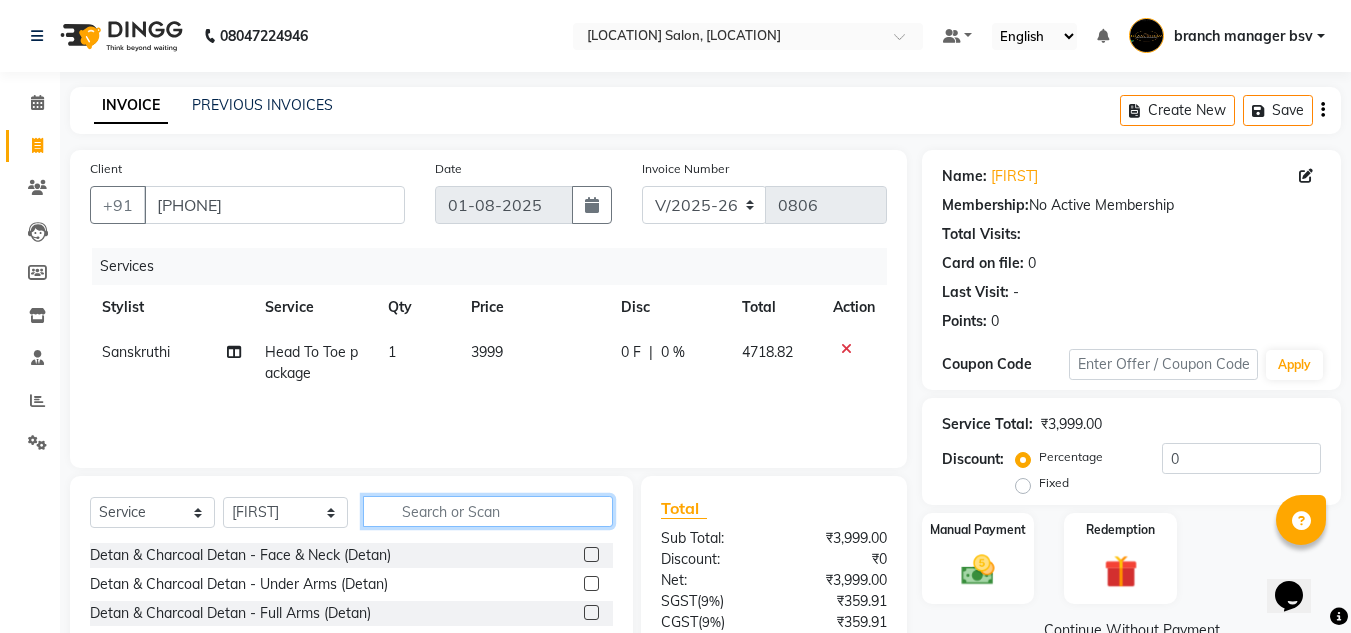 click 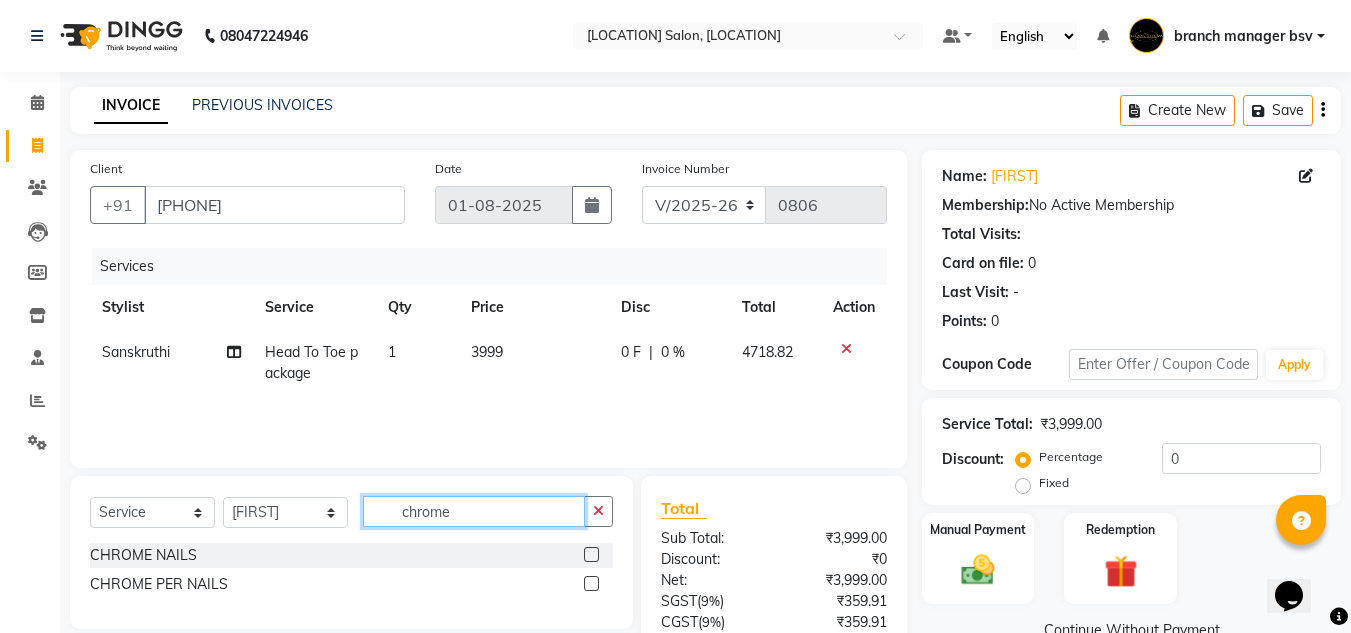 type on "chrome" 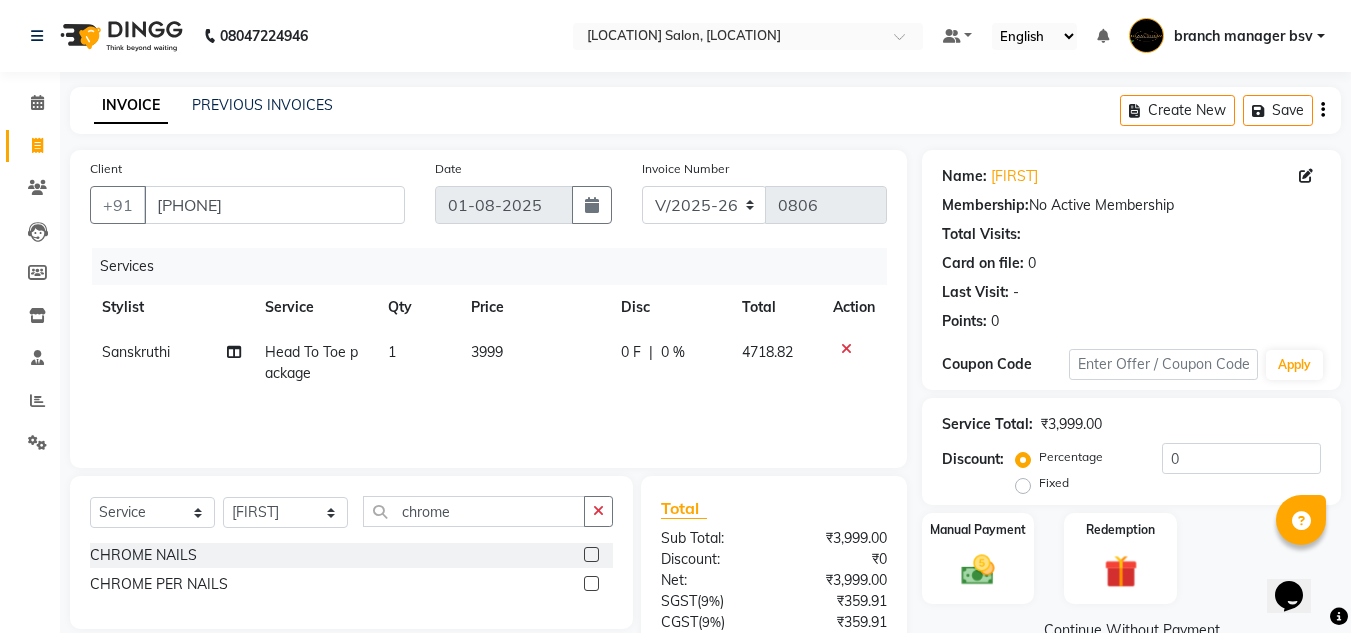 click 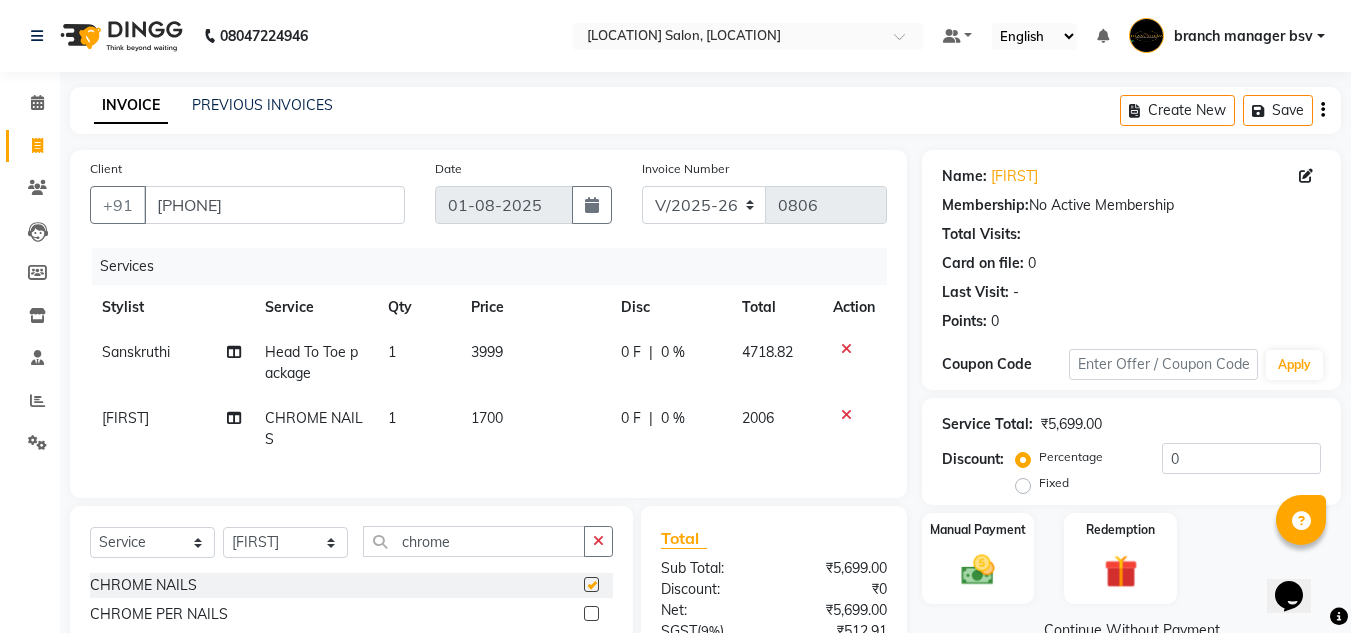 checkbox on "false" 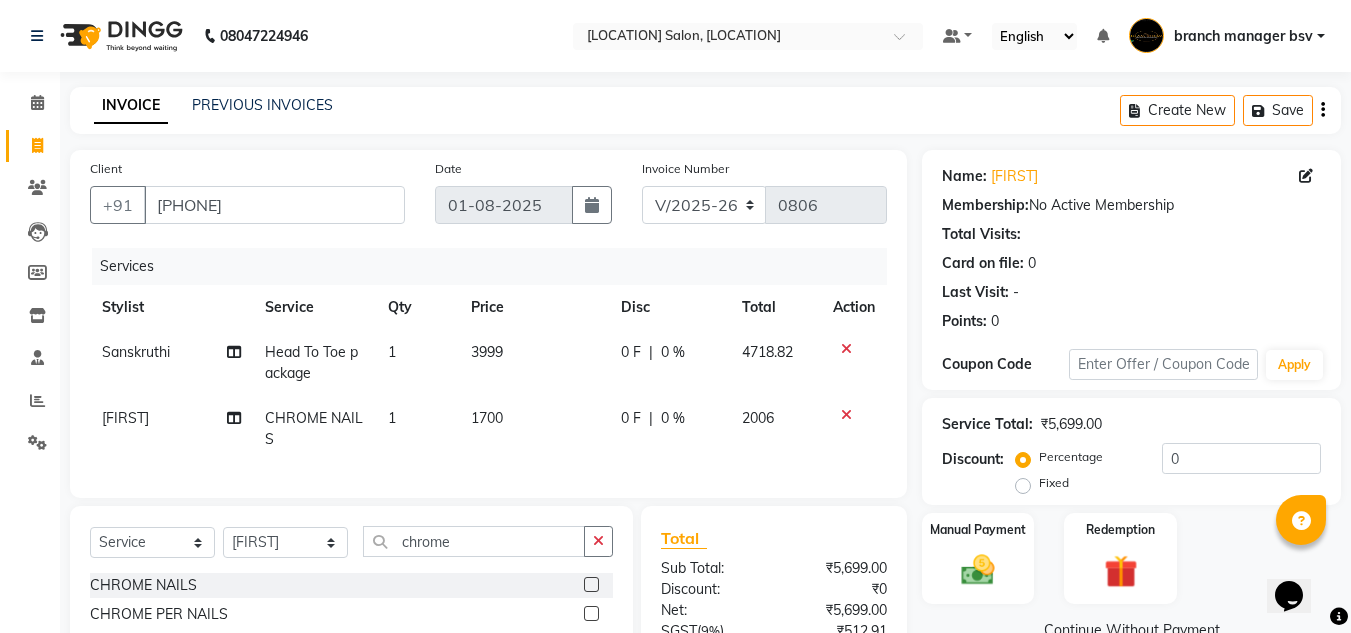 click on "1700" 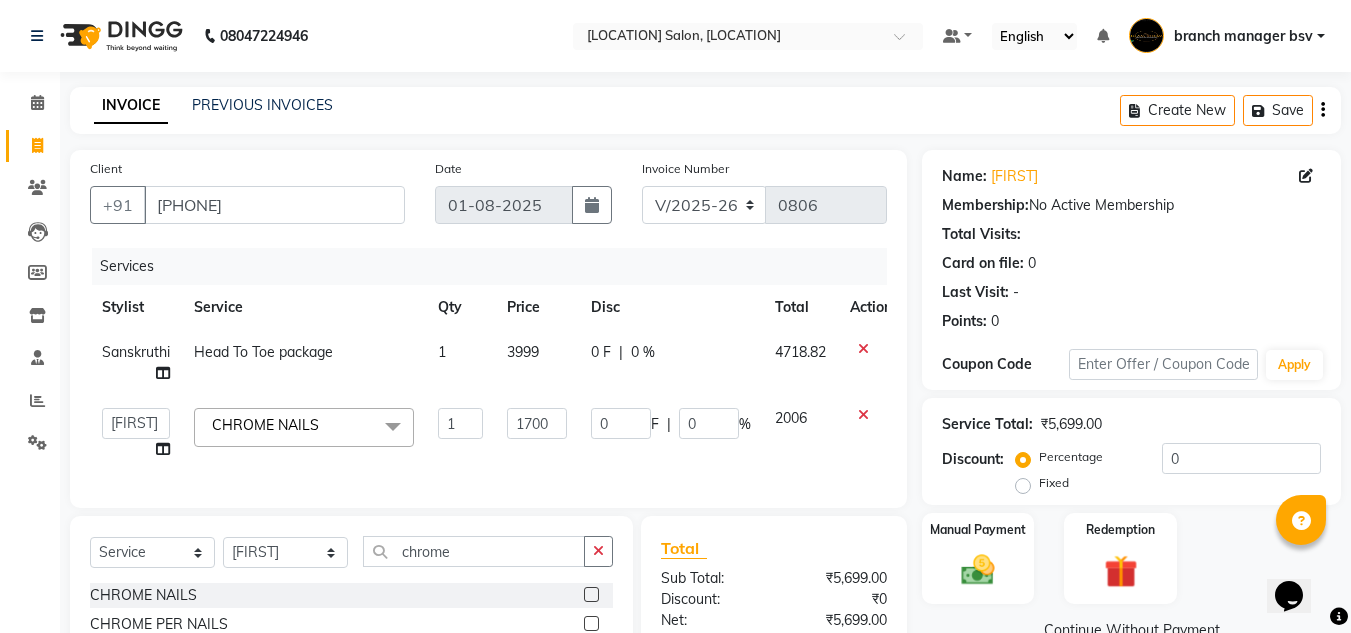 click on "1700" 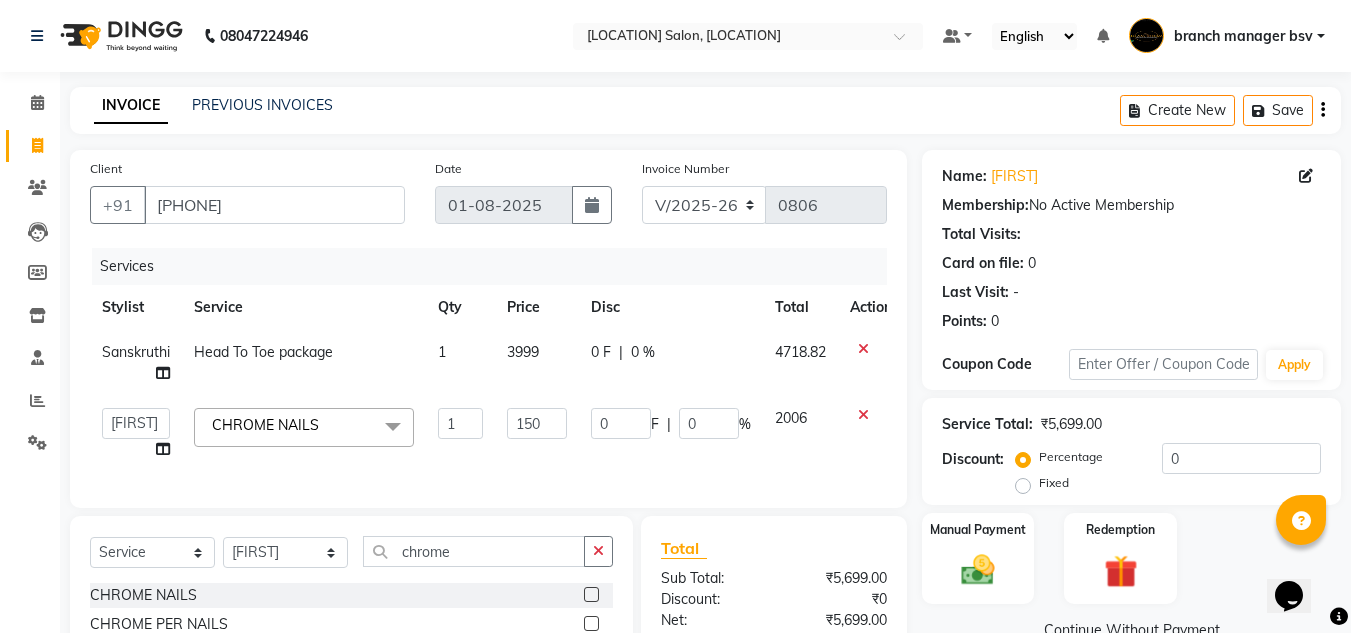 type on "1500" 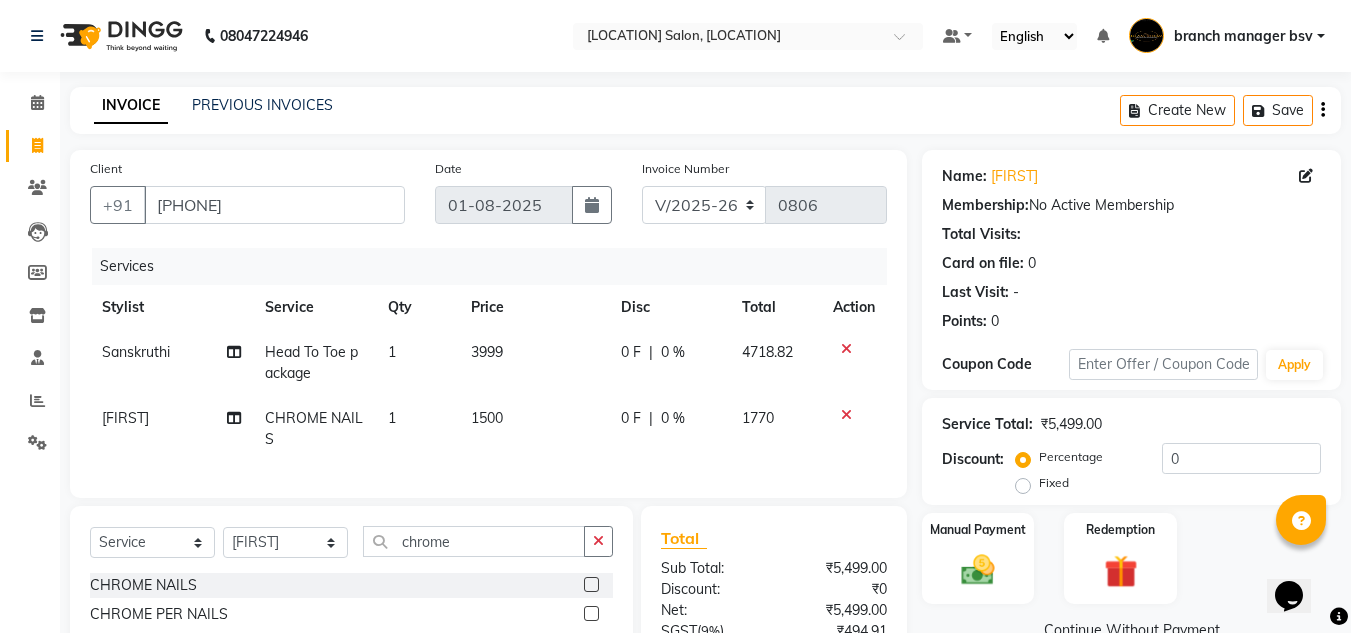 click on "₹5,499.00" 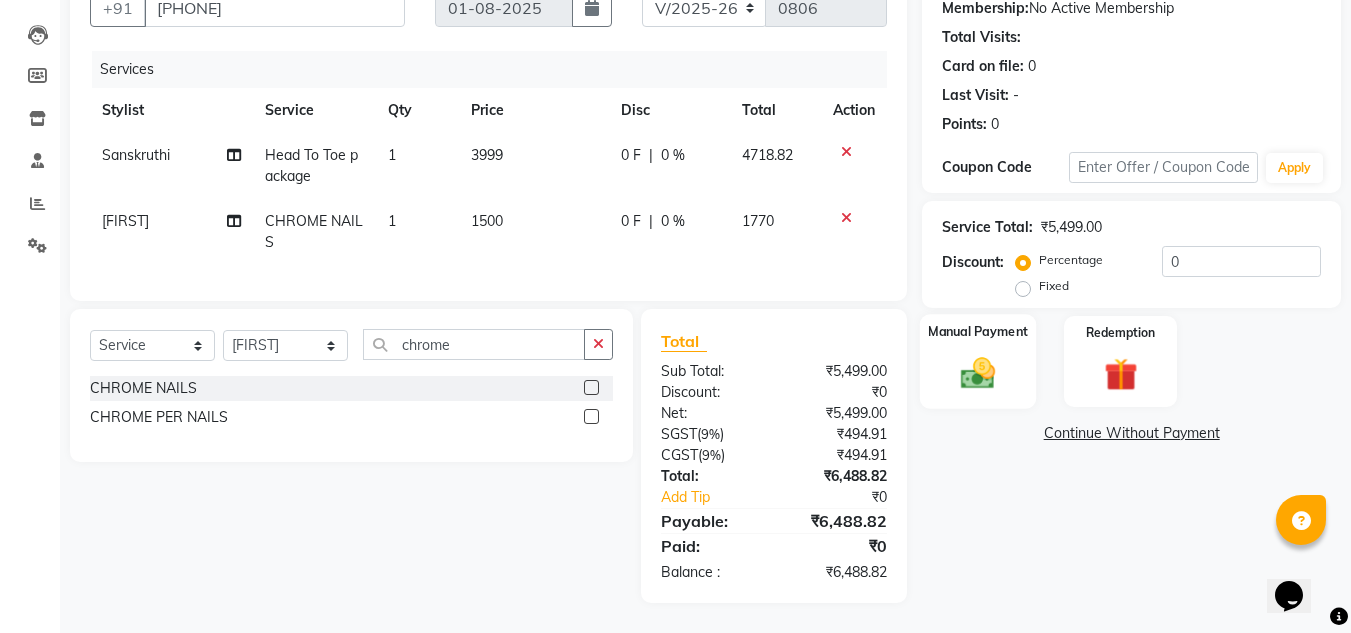 click on "Manual Payment" 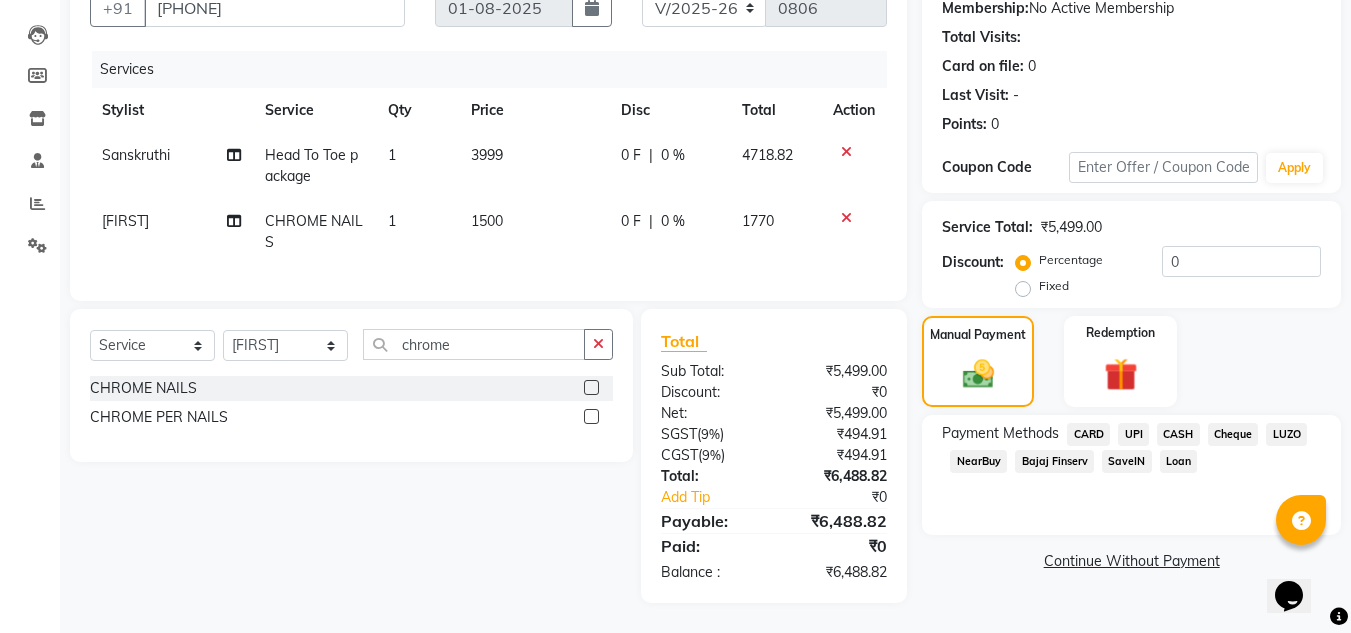 click on "UPI" 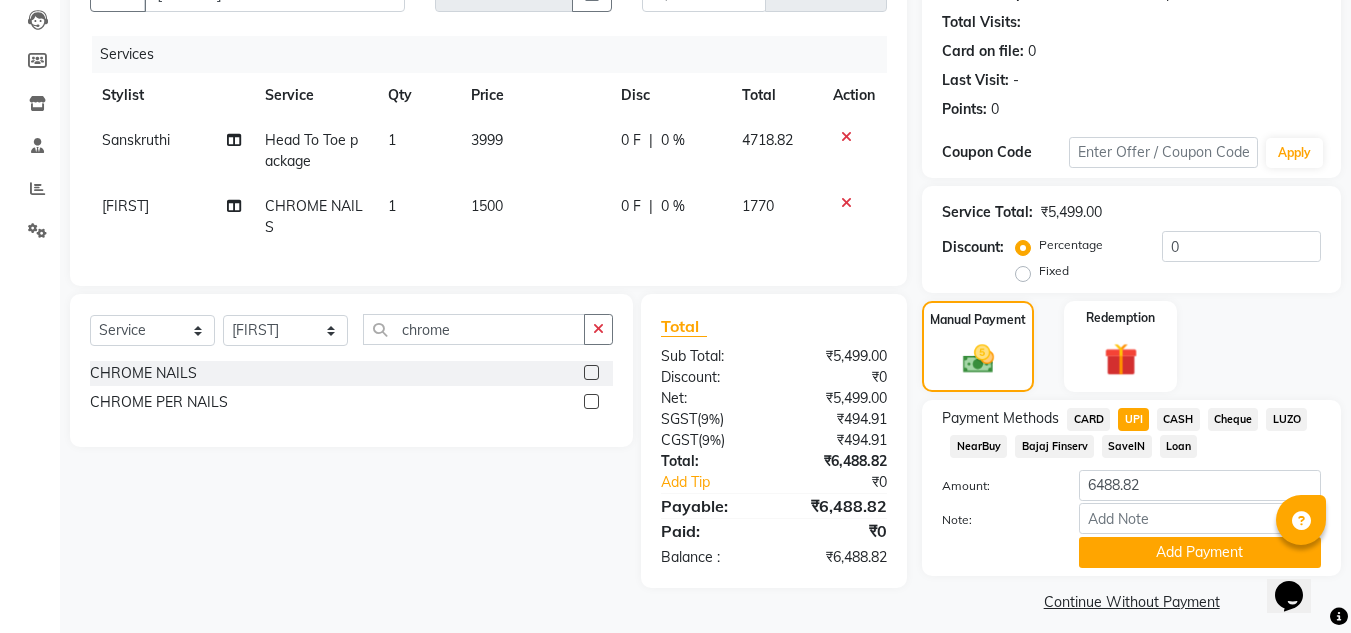 click on "CASH" 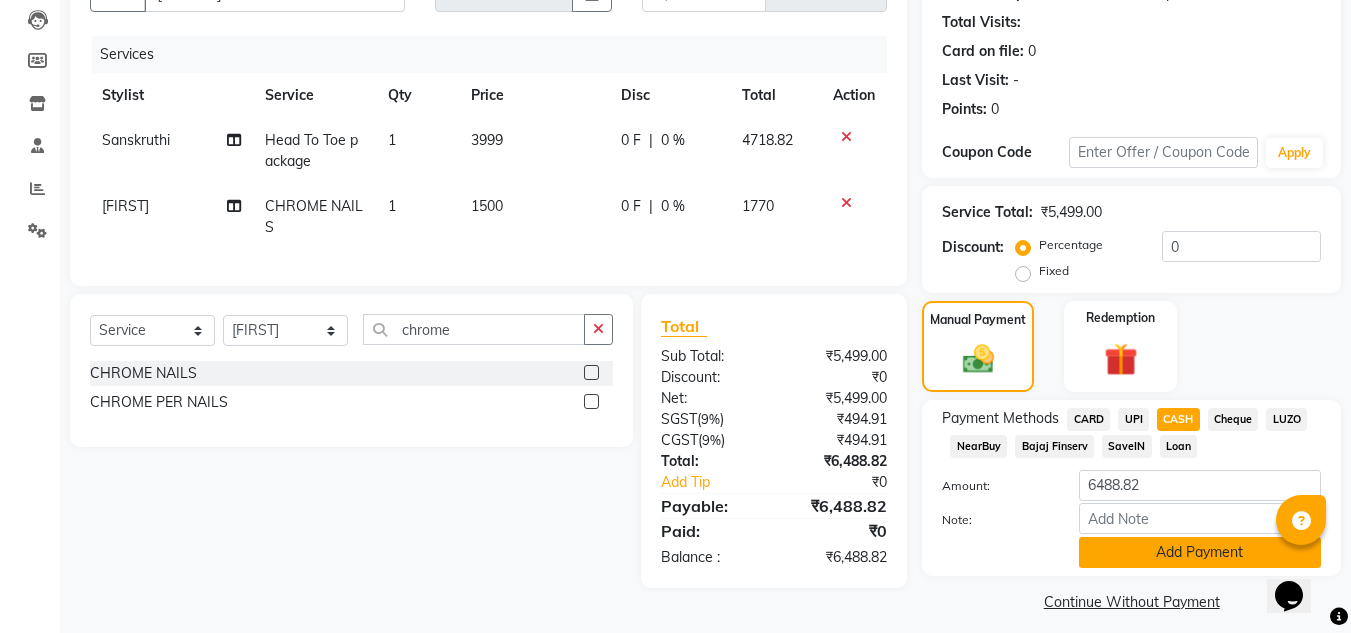 click on "Add Payment" 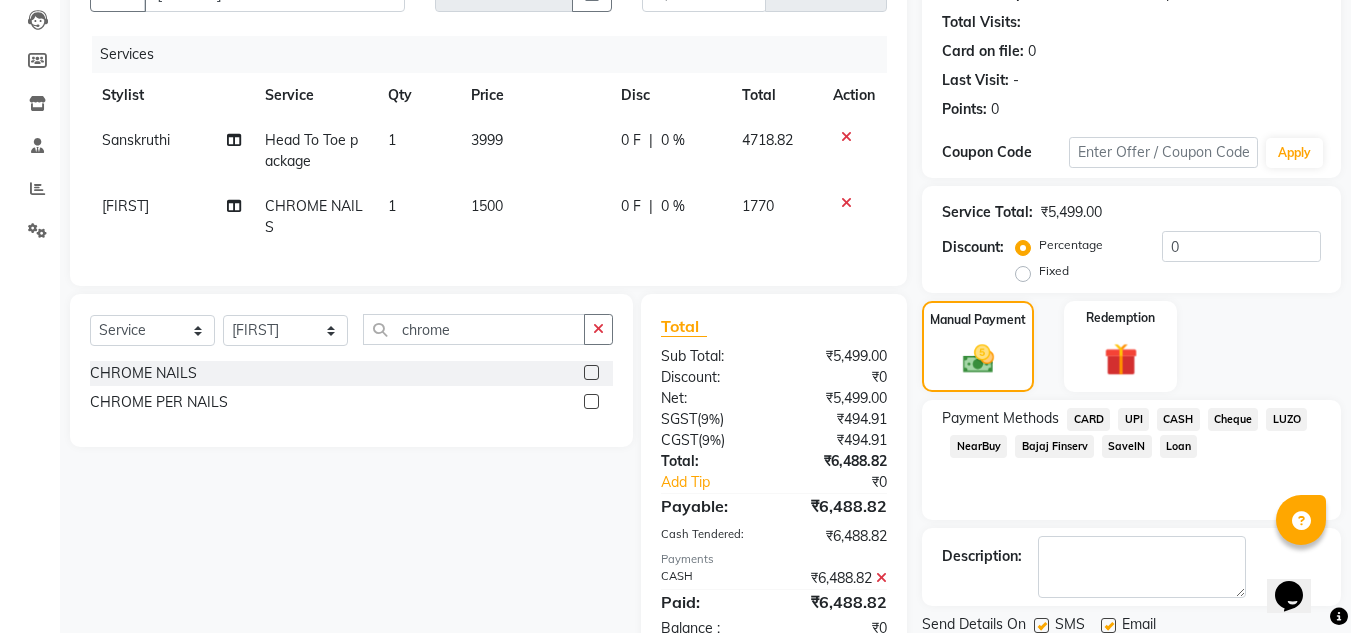 scroll, scrollTop: 283, scrollLeft: 0, axis: vertical 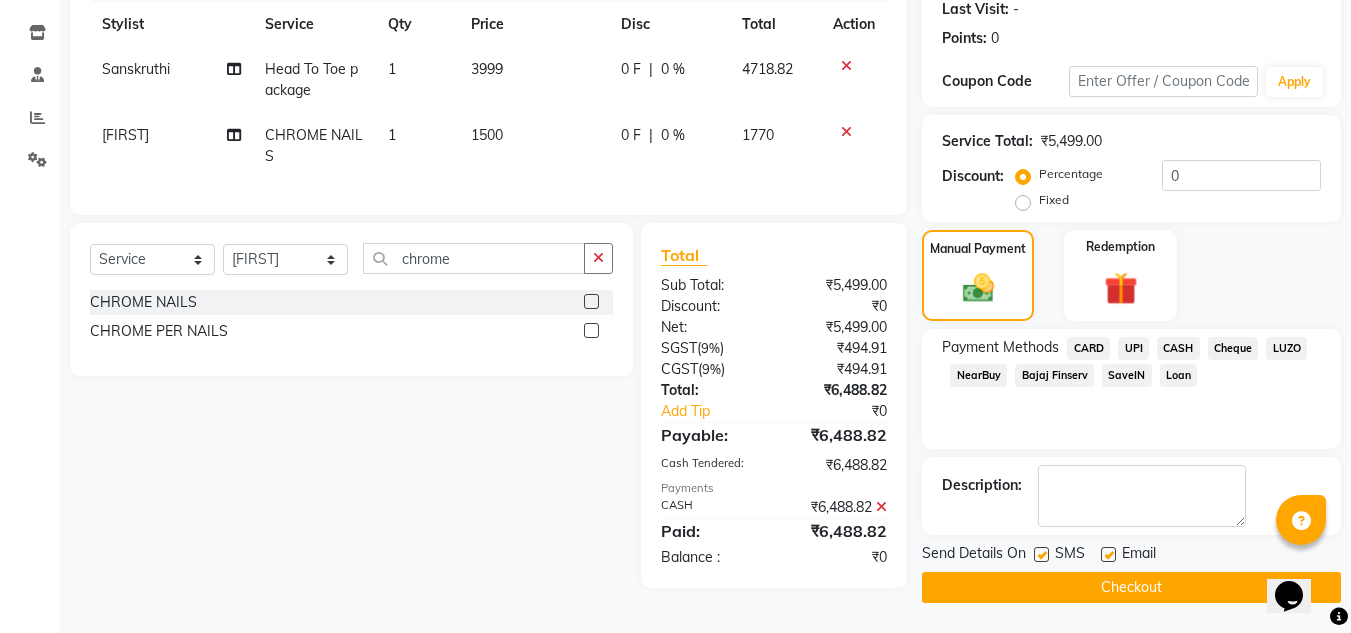 click on "Checkout" 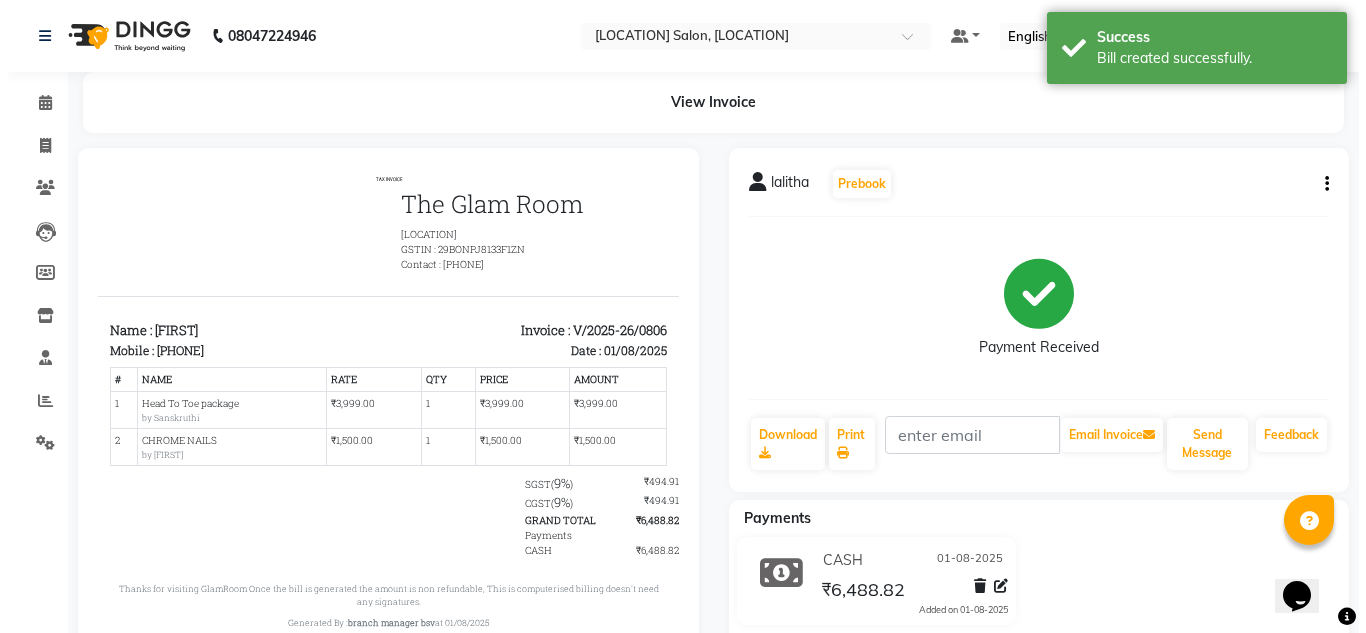 scroll, scrollTop: 0, scrollLeft: 0, axis: both 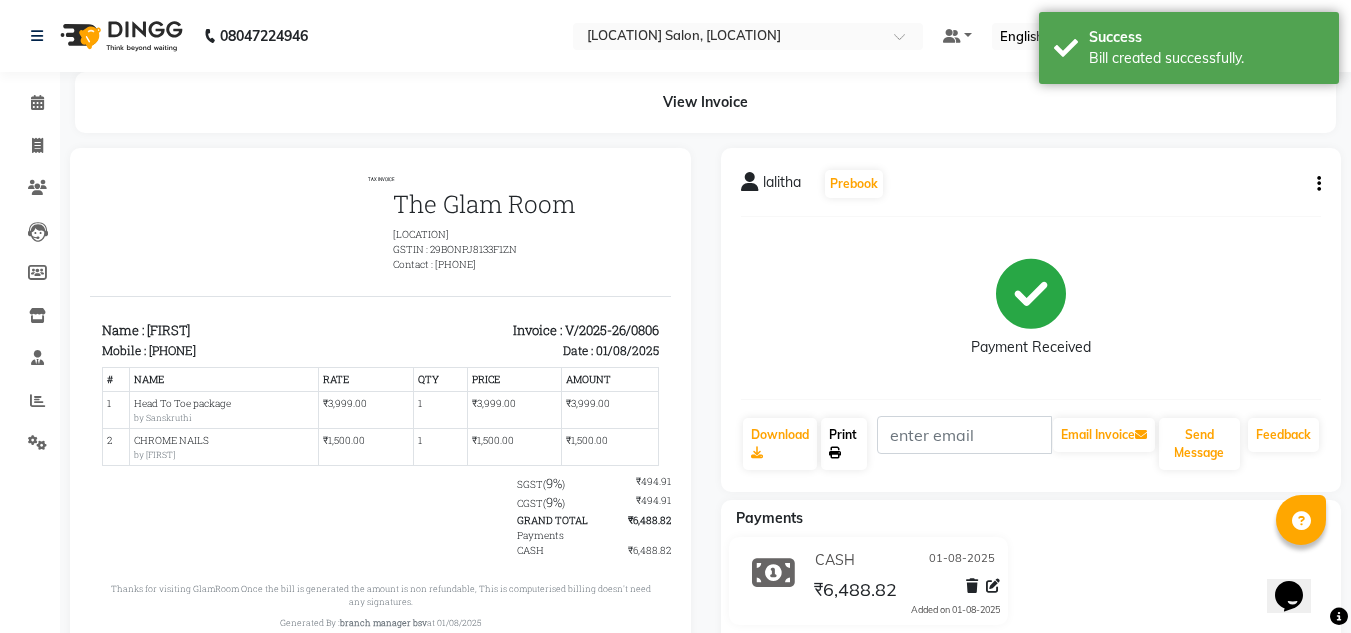 click on "Print" 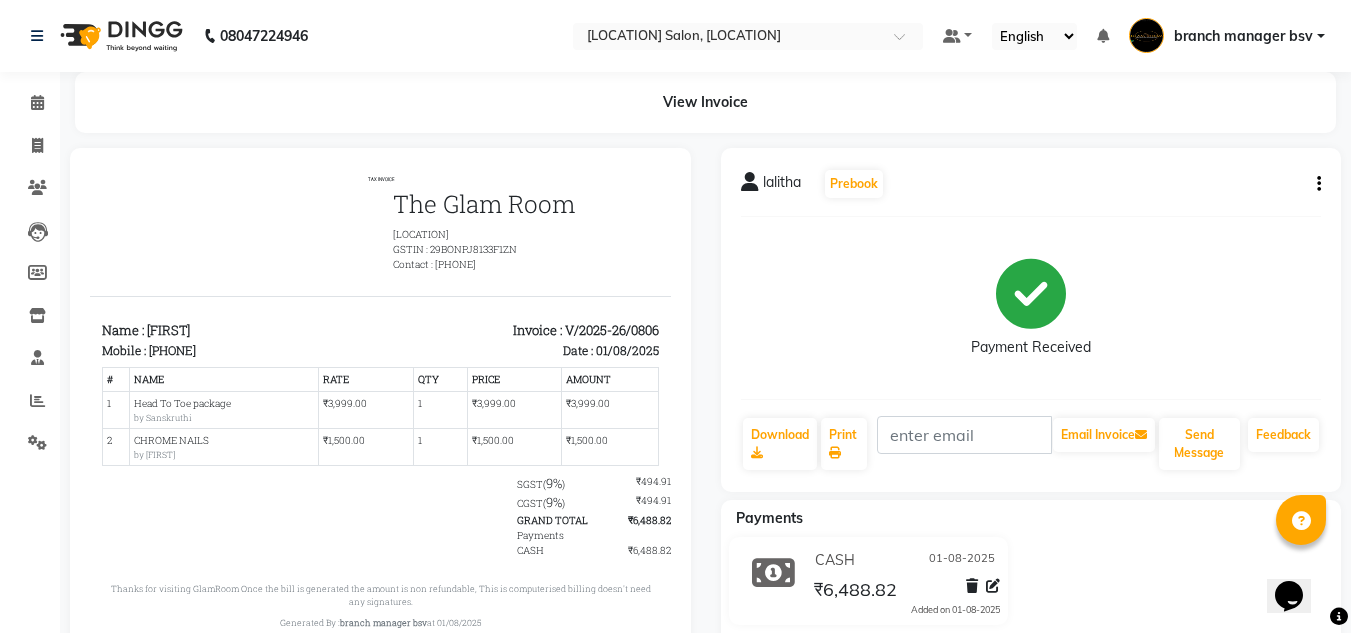 click on "lalitha   Prebook   Payment Received  Download  Print   Email Invoice   Send Message Feedback" 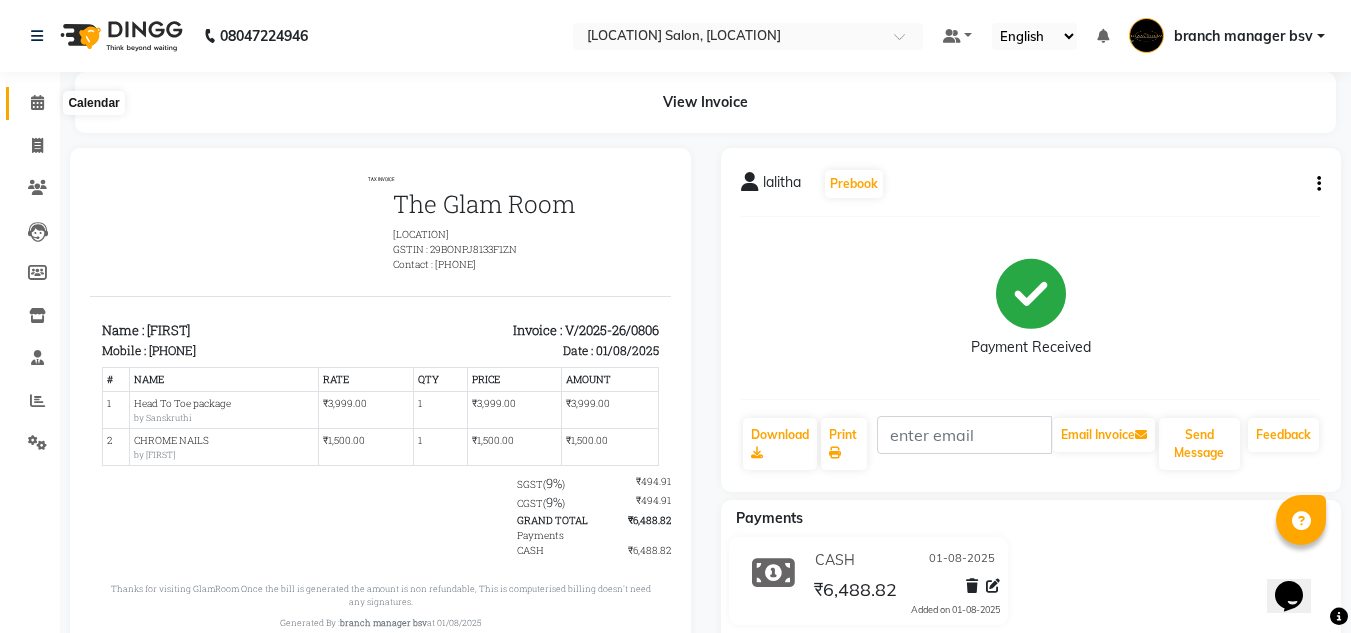 click 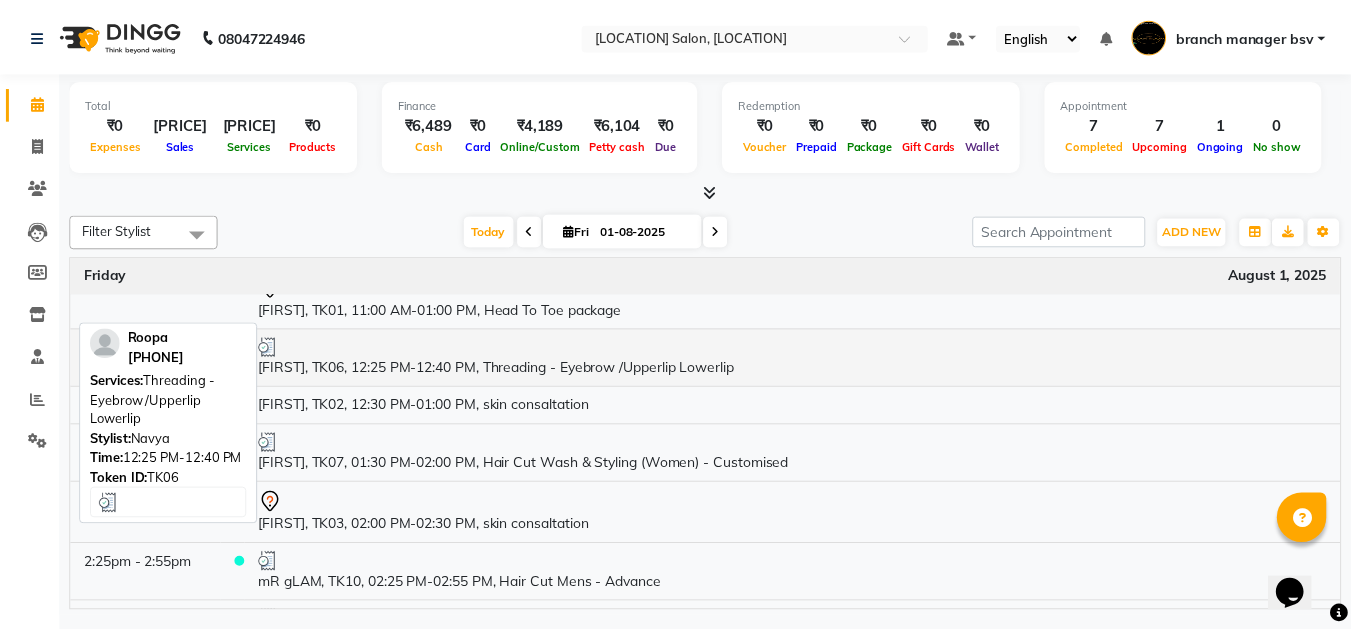 scroll, scrollTop: 0, scrollLeft: 0, axis: both 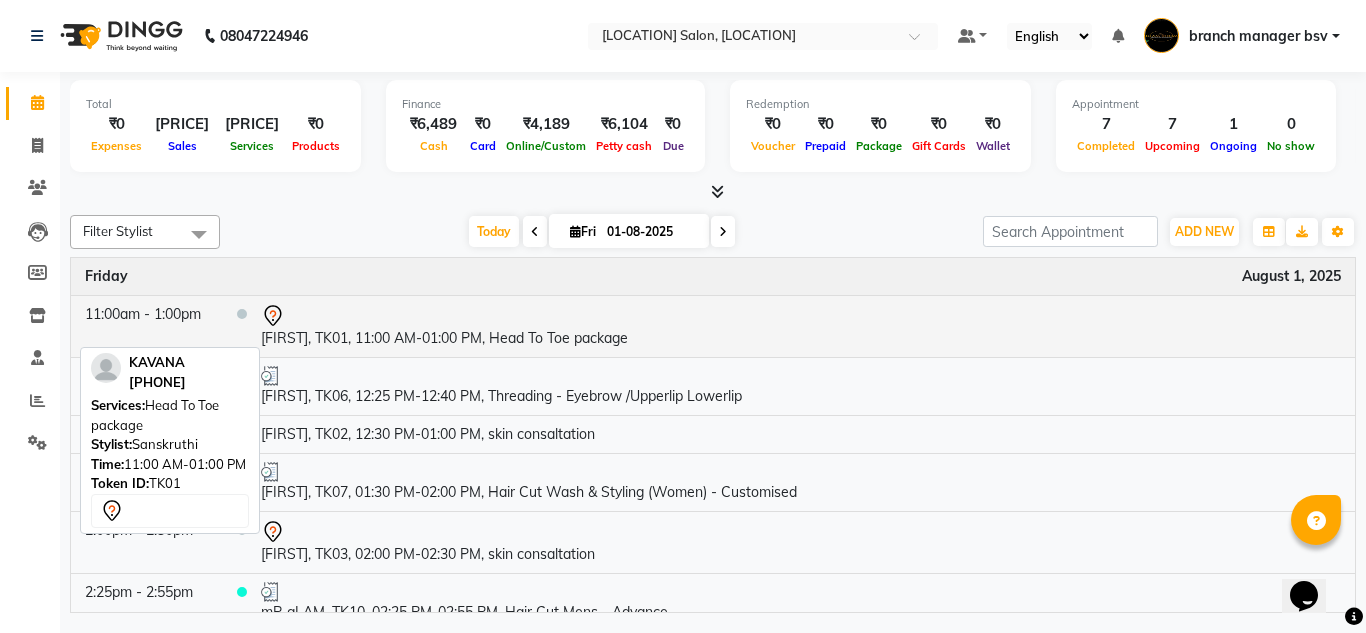 click on "KAVANA, TK01, 11:00 AM-01:00 PM, Head To Toe package" at bounding box center [801, 326] 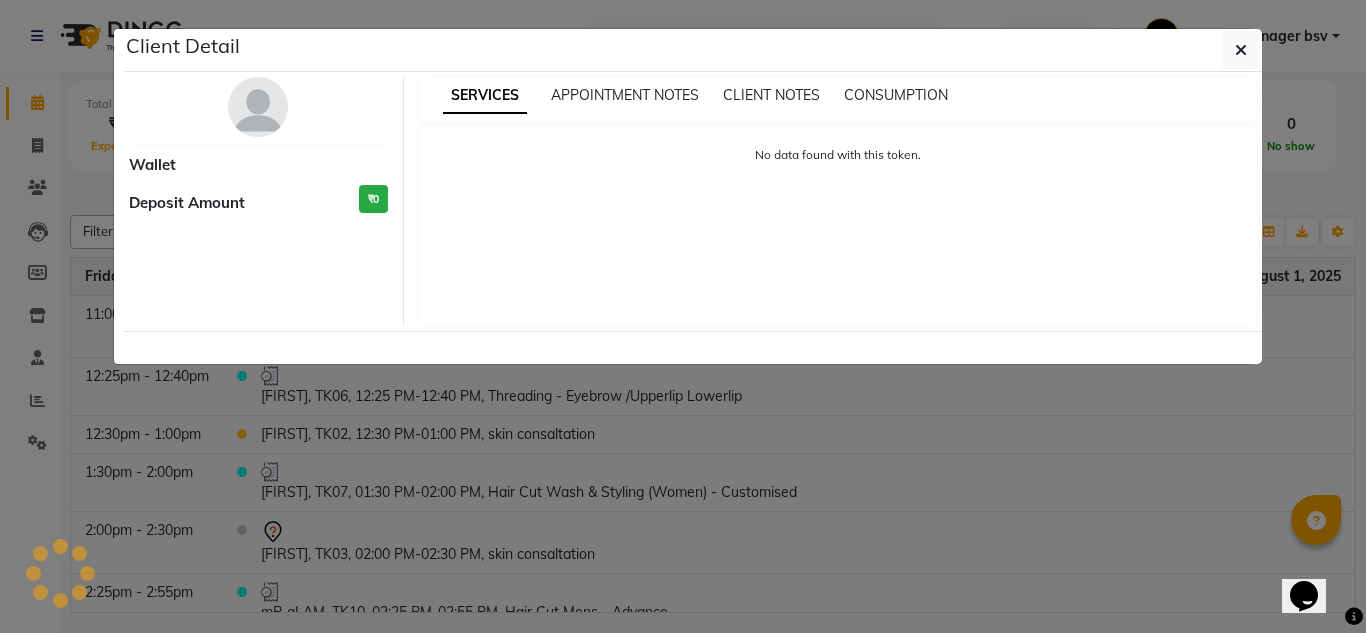 select on "7" 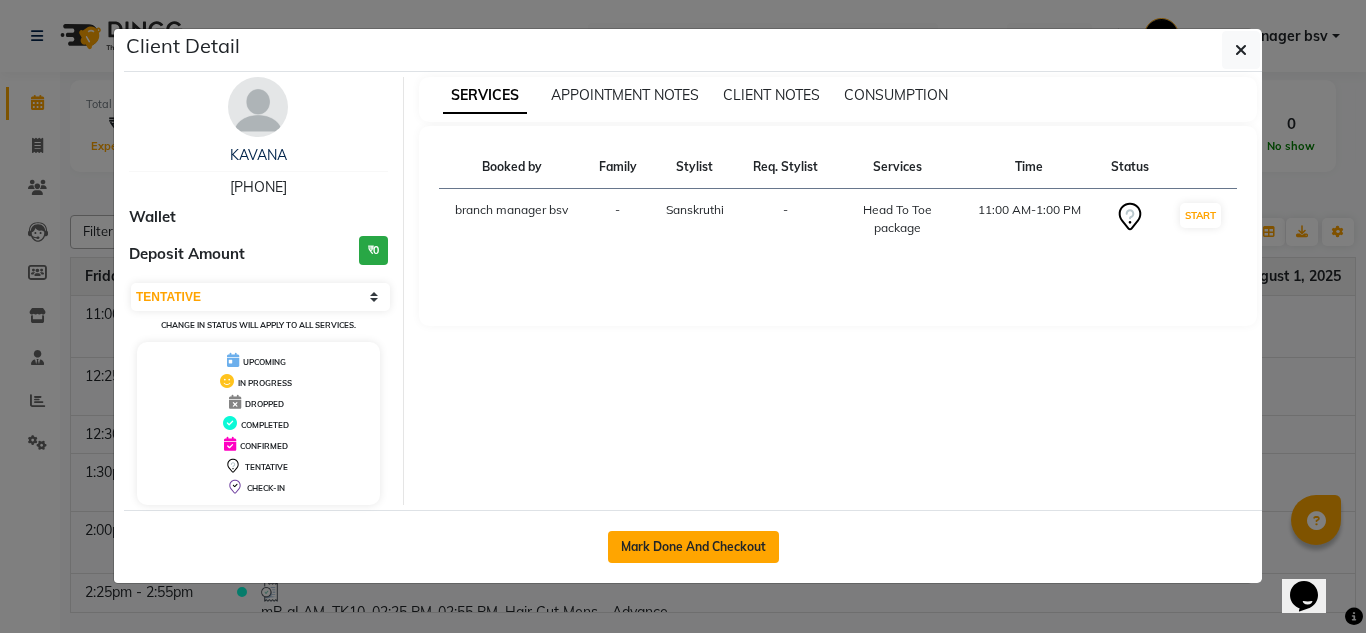 click on "Mark Done And Checkout" 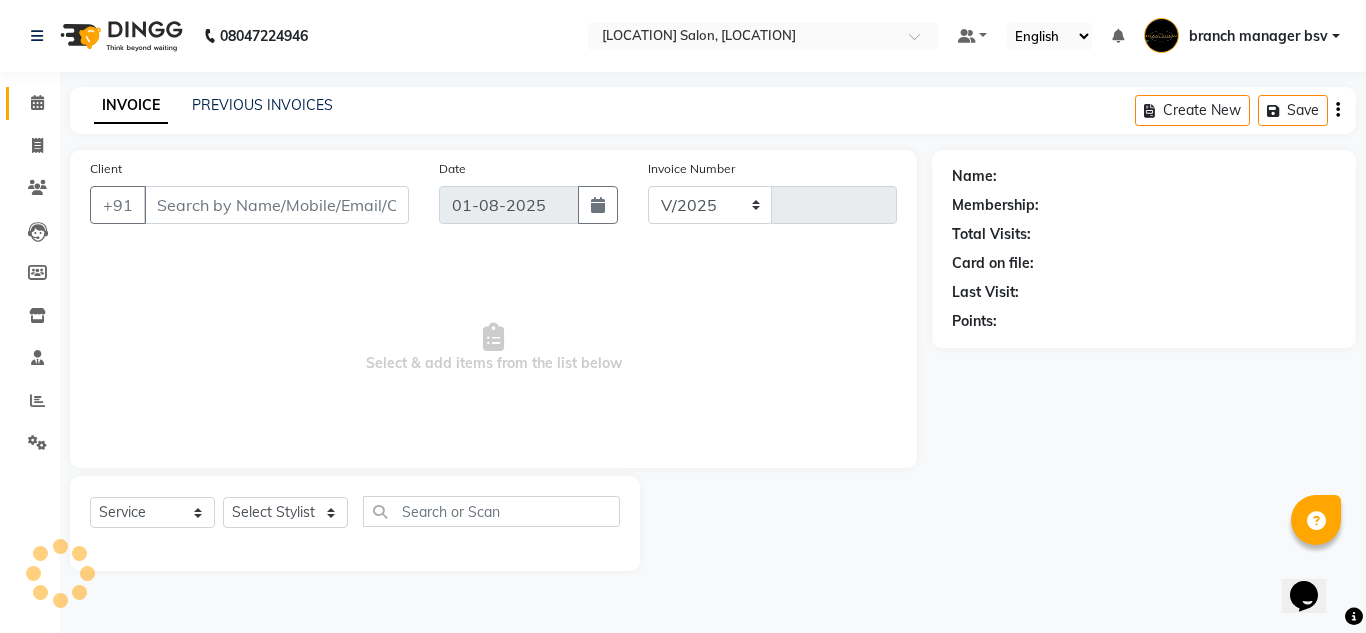 select on "842" 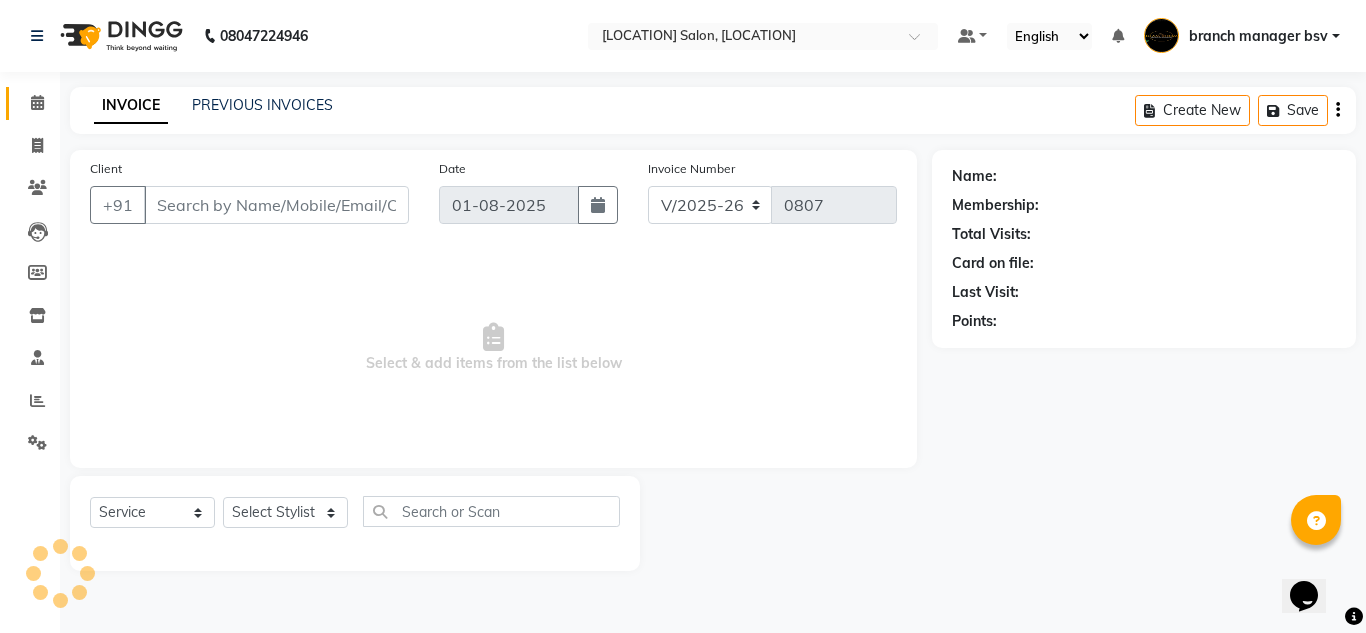 type on "[PHONE]" 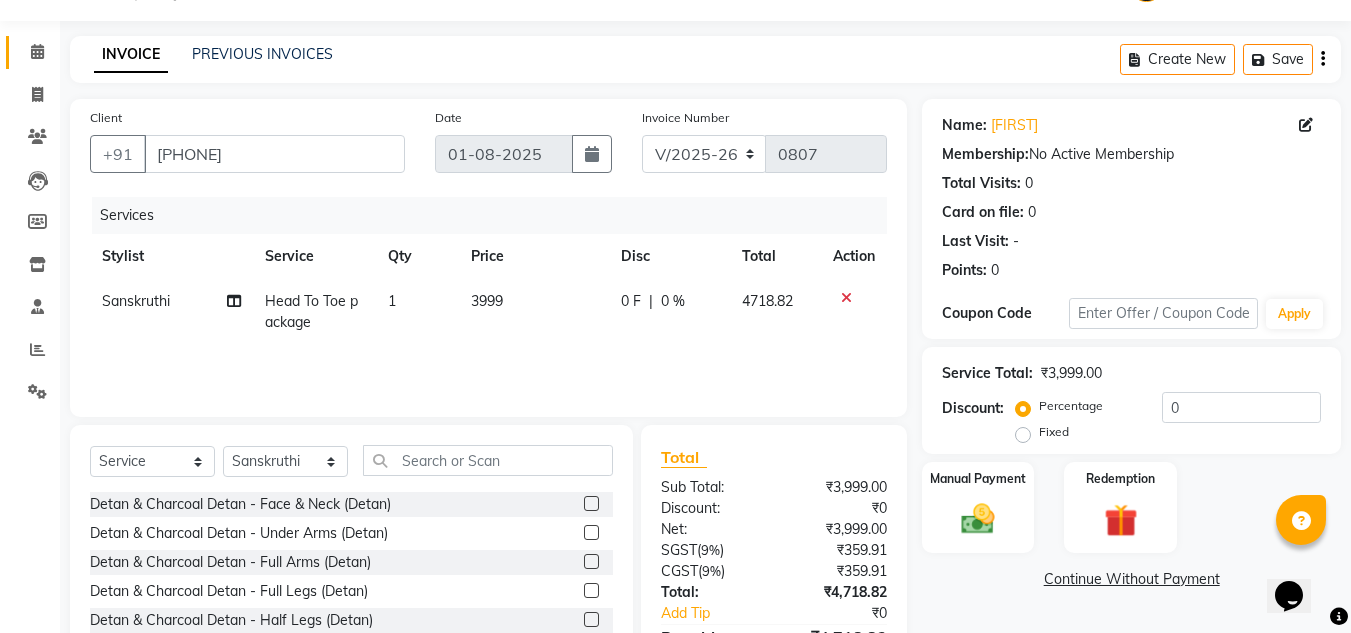 scroll, scrollTop: 53, scrollLeft: 0, axis: vertical 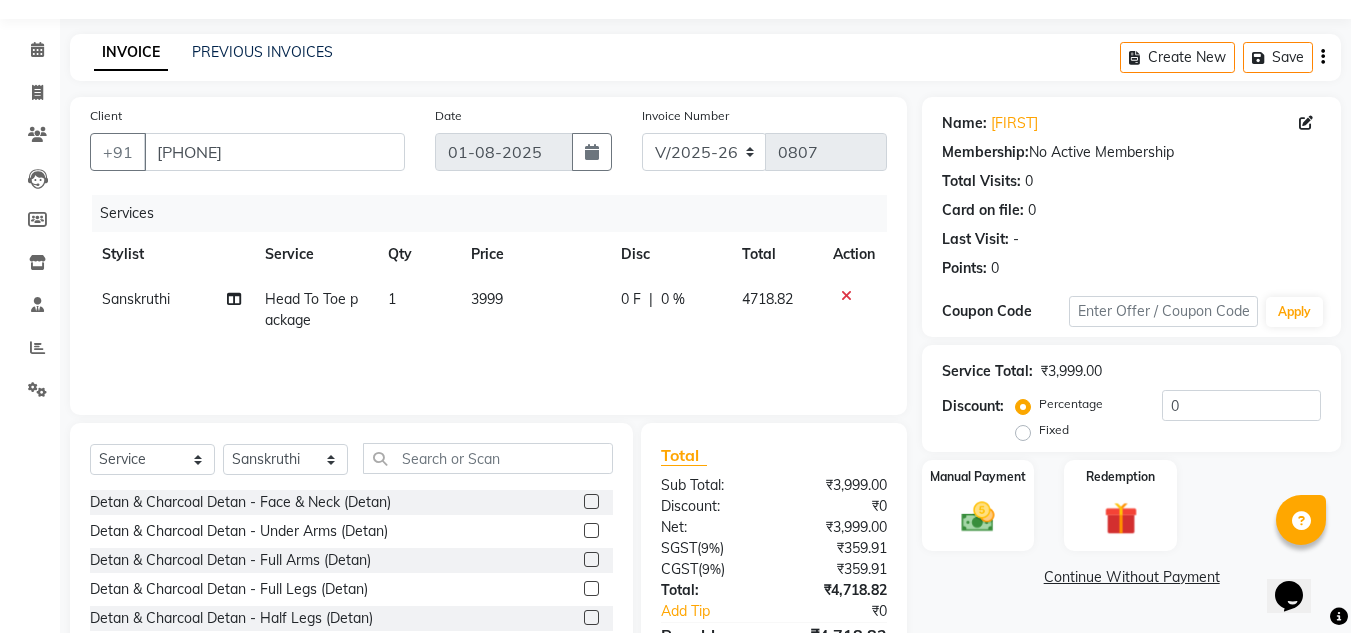 click on "Sanskruthi" 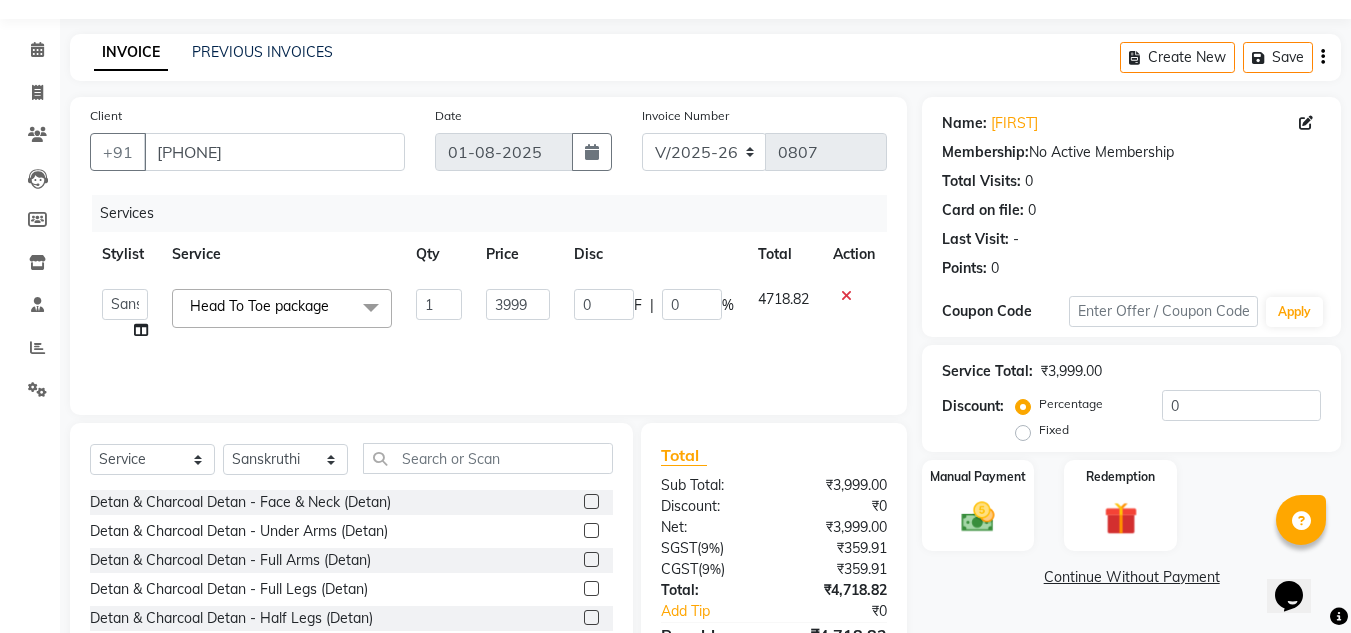 scroll, scrollTop: 168, scrollLeft: 0, axis: vertical 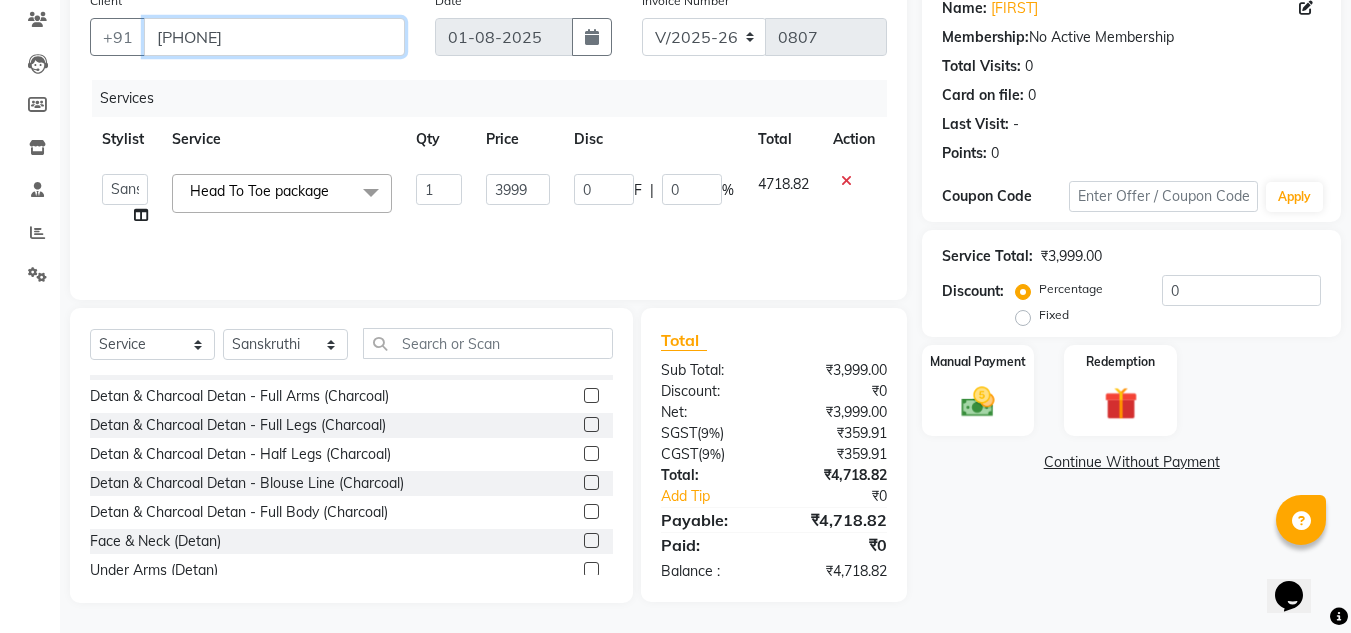 click on "[PHONE]" at bounding box center [274, 37] 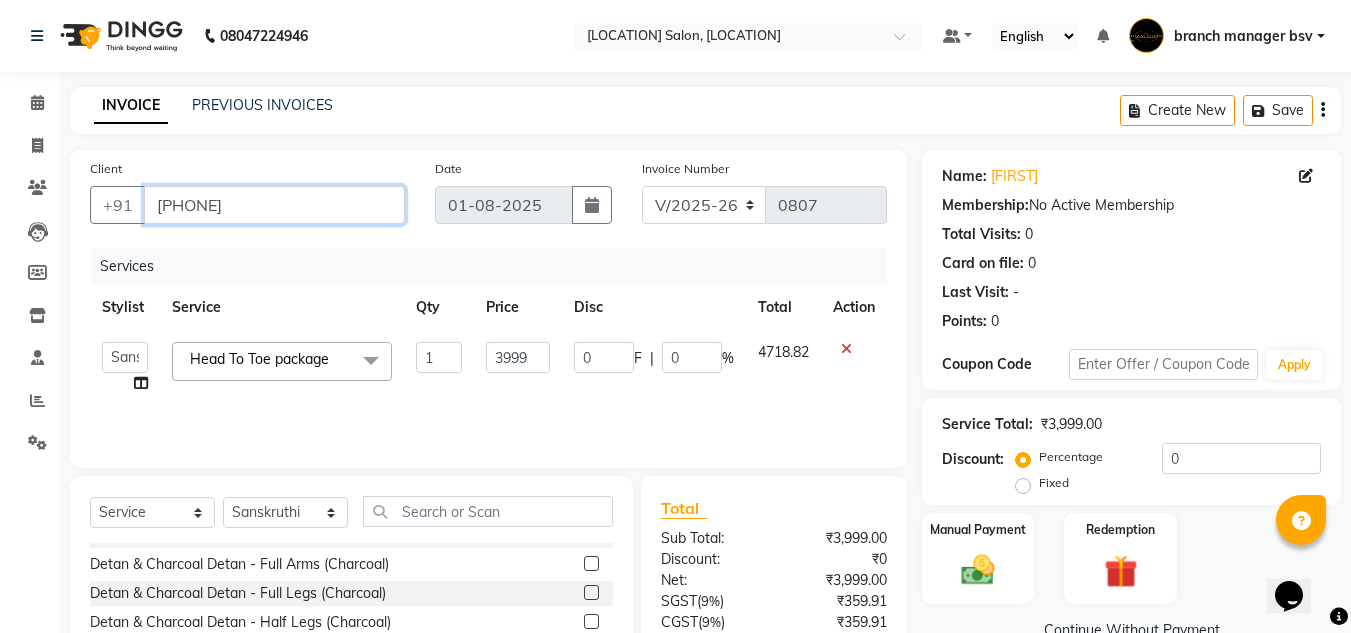 scroll, scrollTop: 168, scrollLeft: 0, axis: vertical 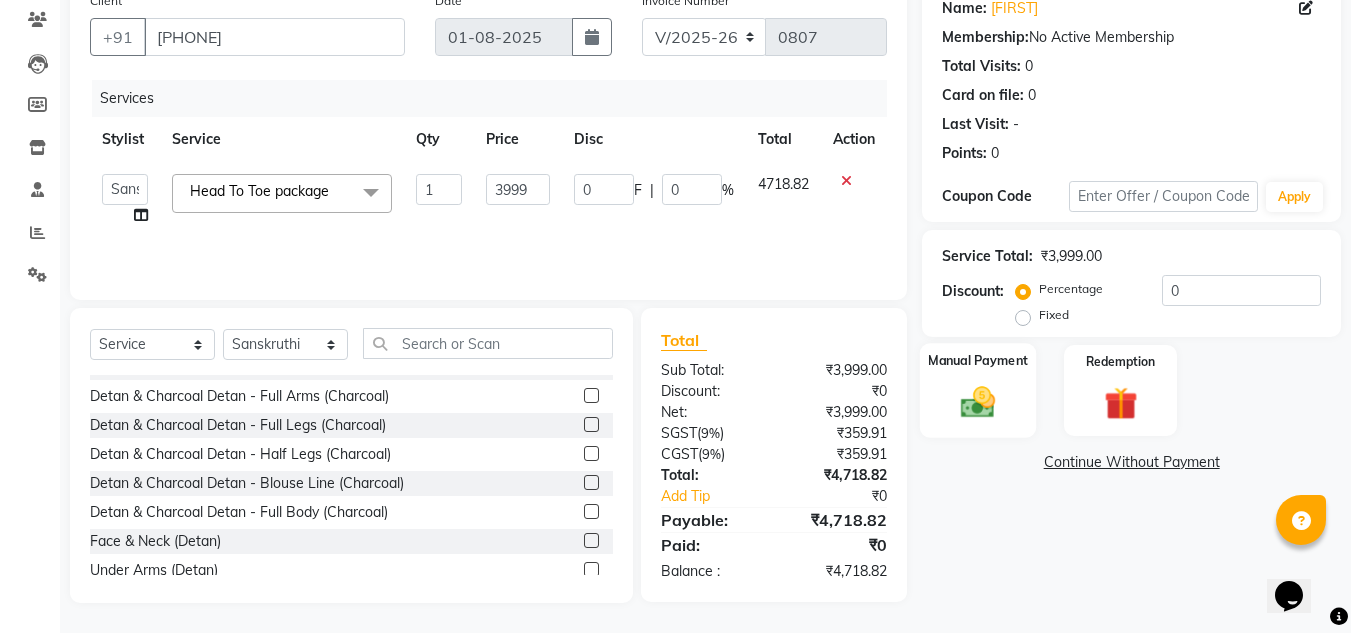 click on "Manual Payment" 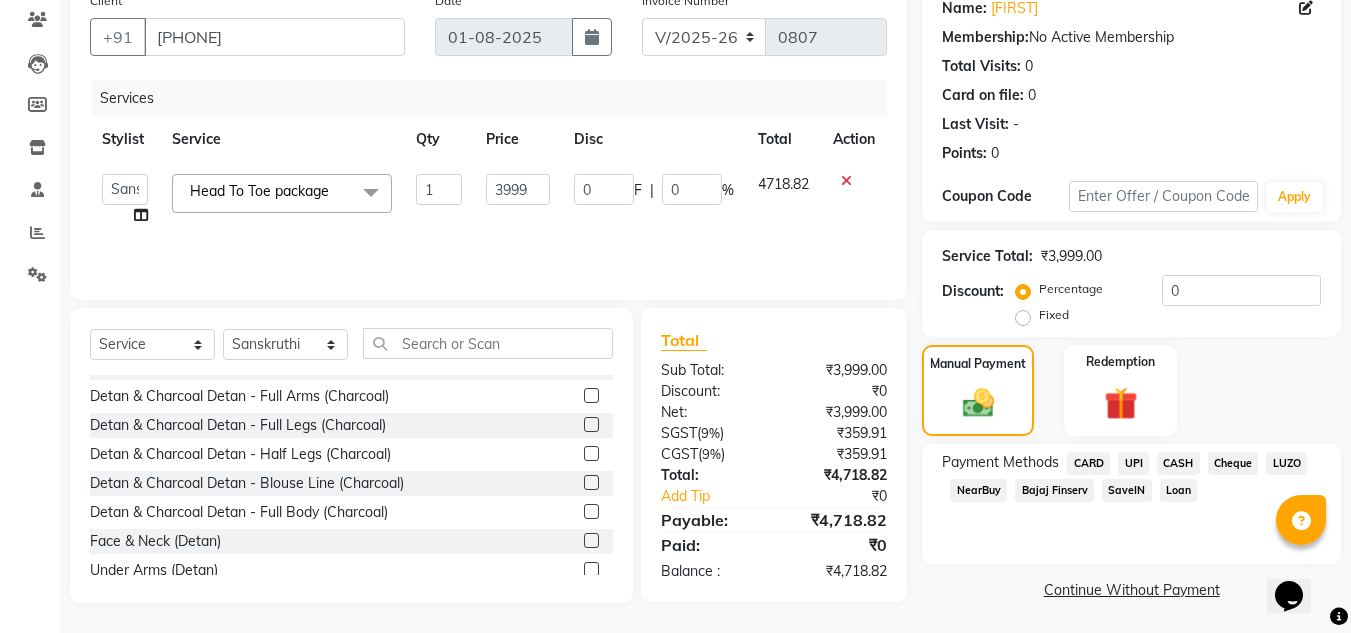 click on "CASH" 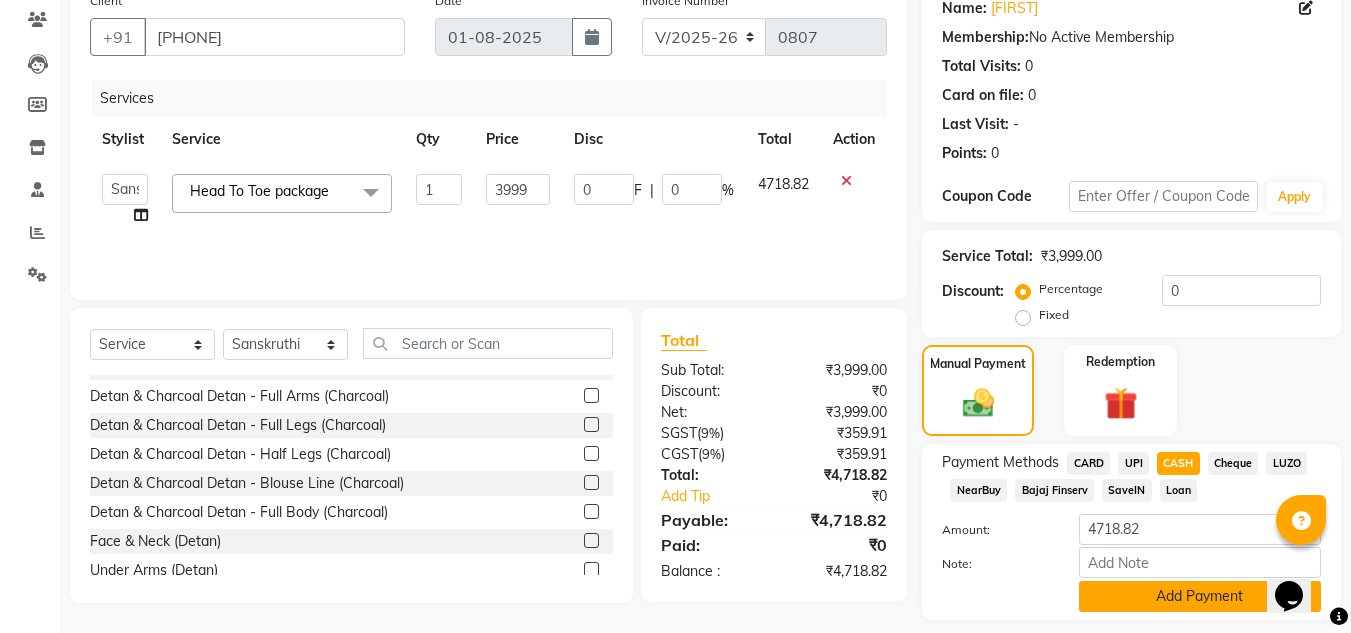click on "Add Payment" 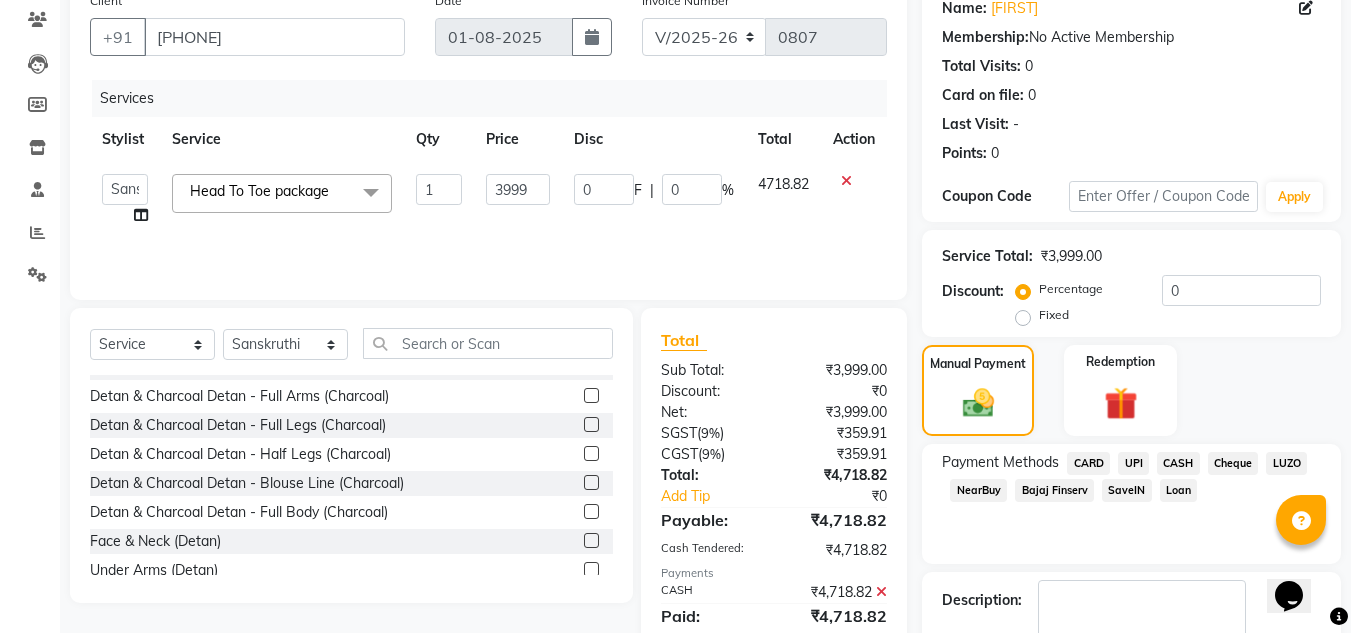 scroll, scrollTop: 283, scrollLeft: 0, axis: vertical 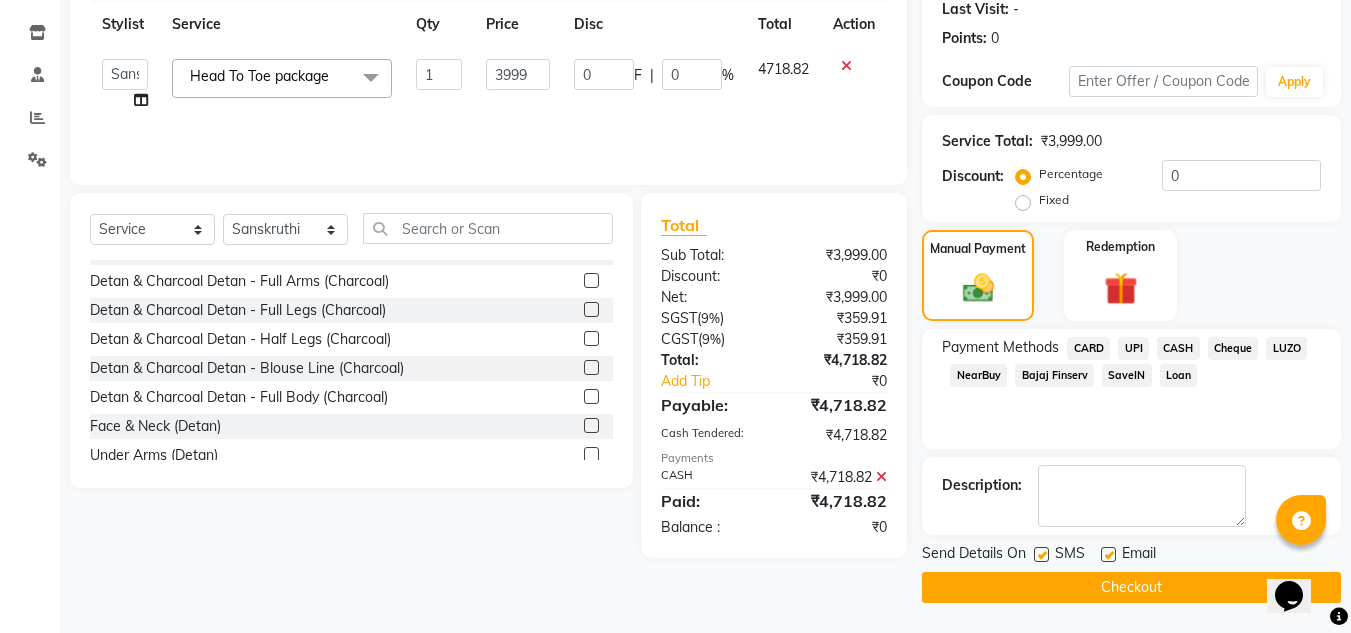 click on "Checkout" 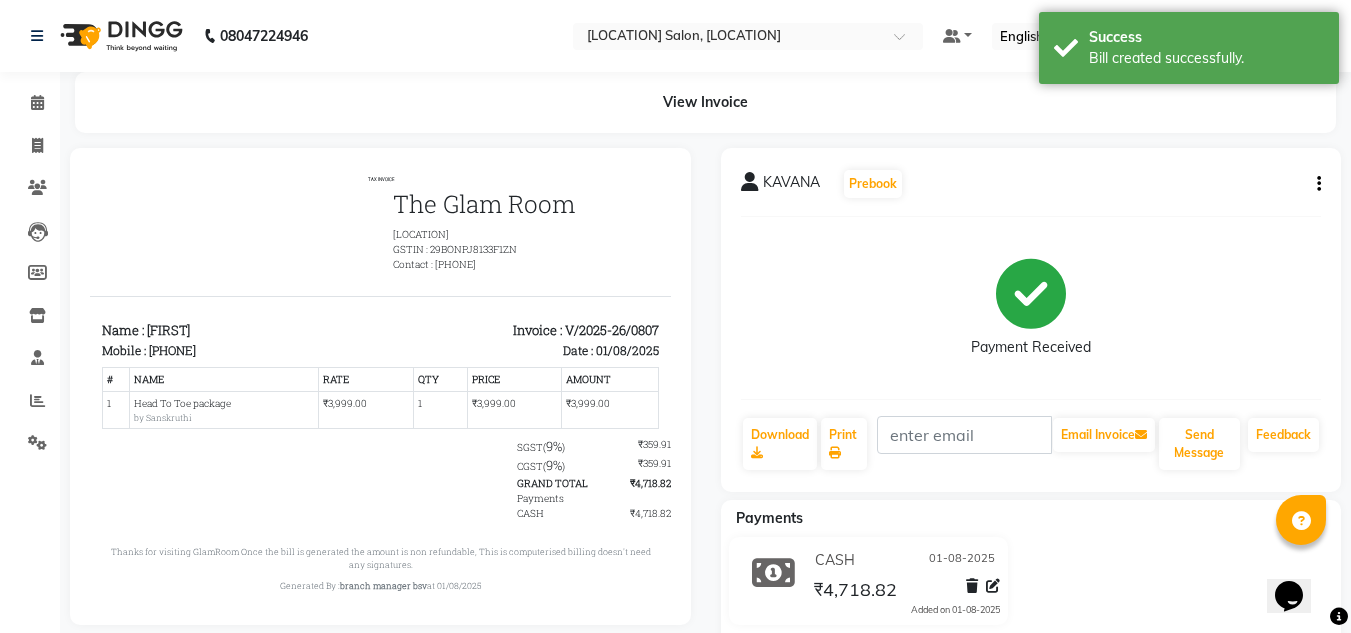 scroll, scrollTop: 0, scrollLeft: 0, axis: both 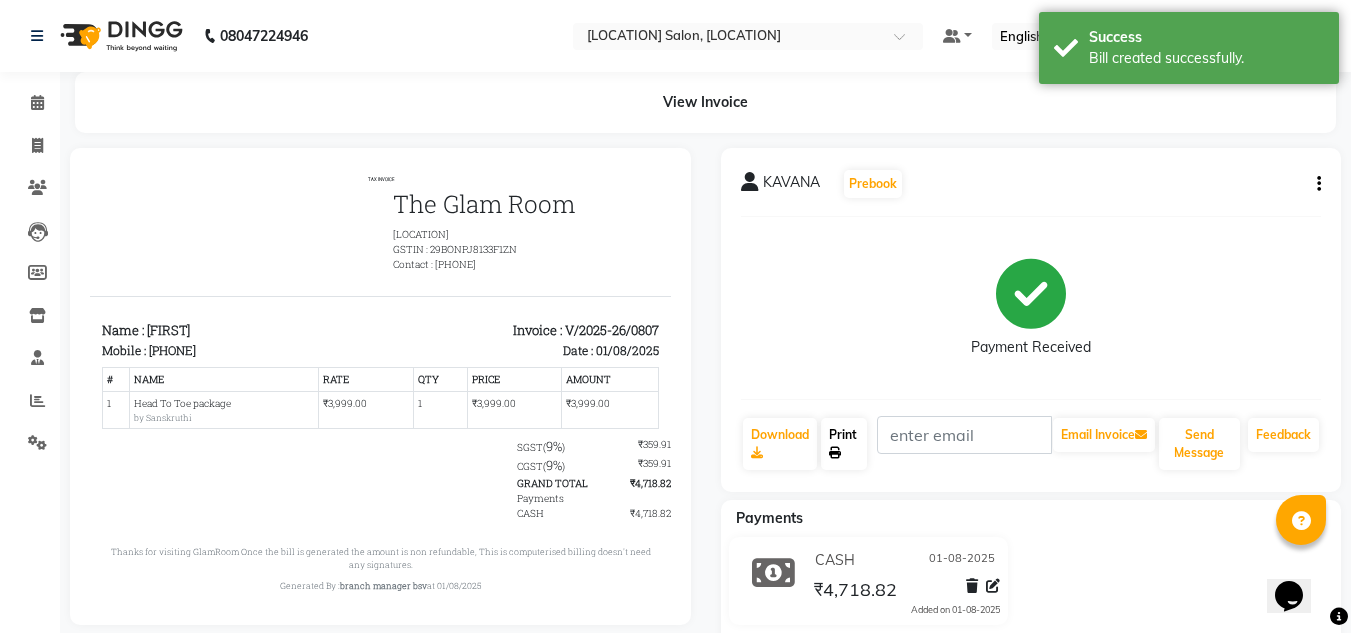 click on "Print" 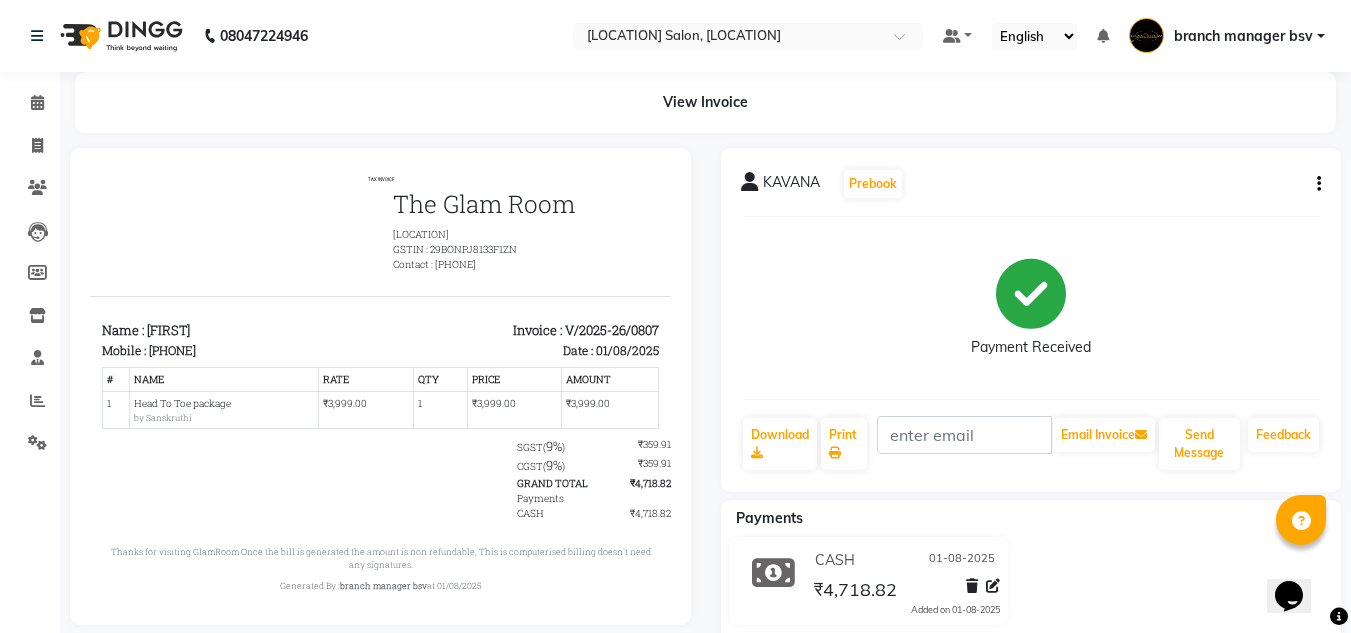 click on "Payment Received" 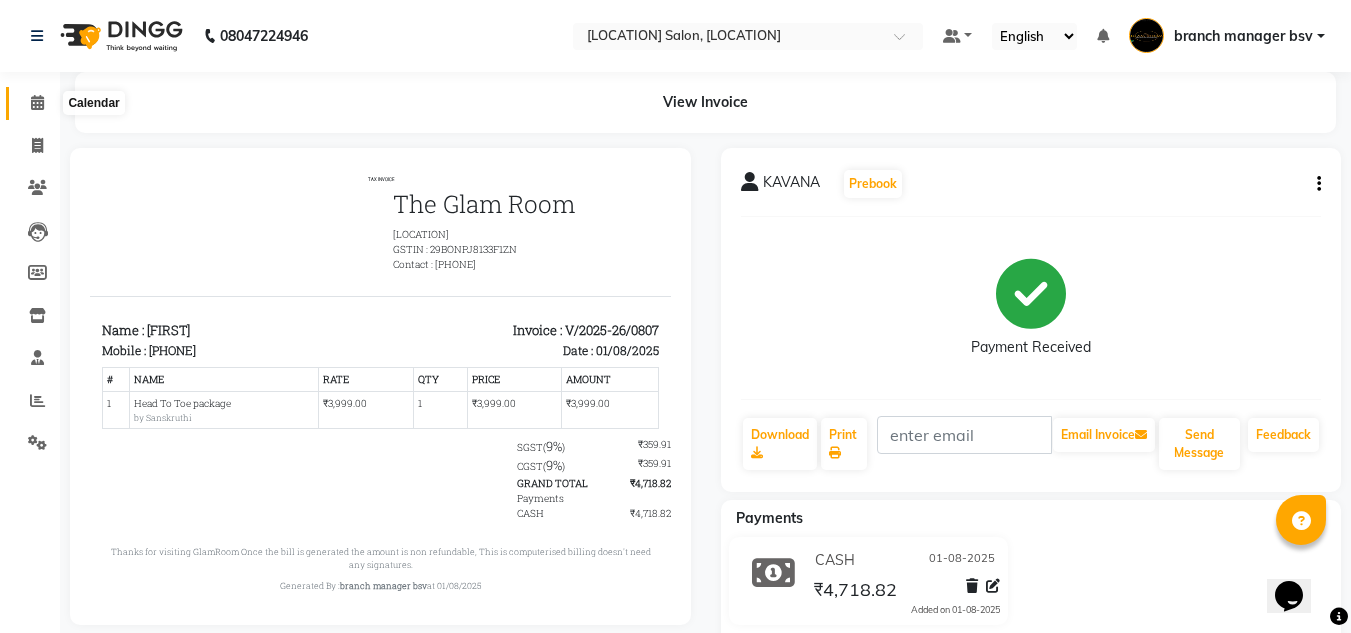 click 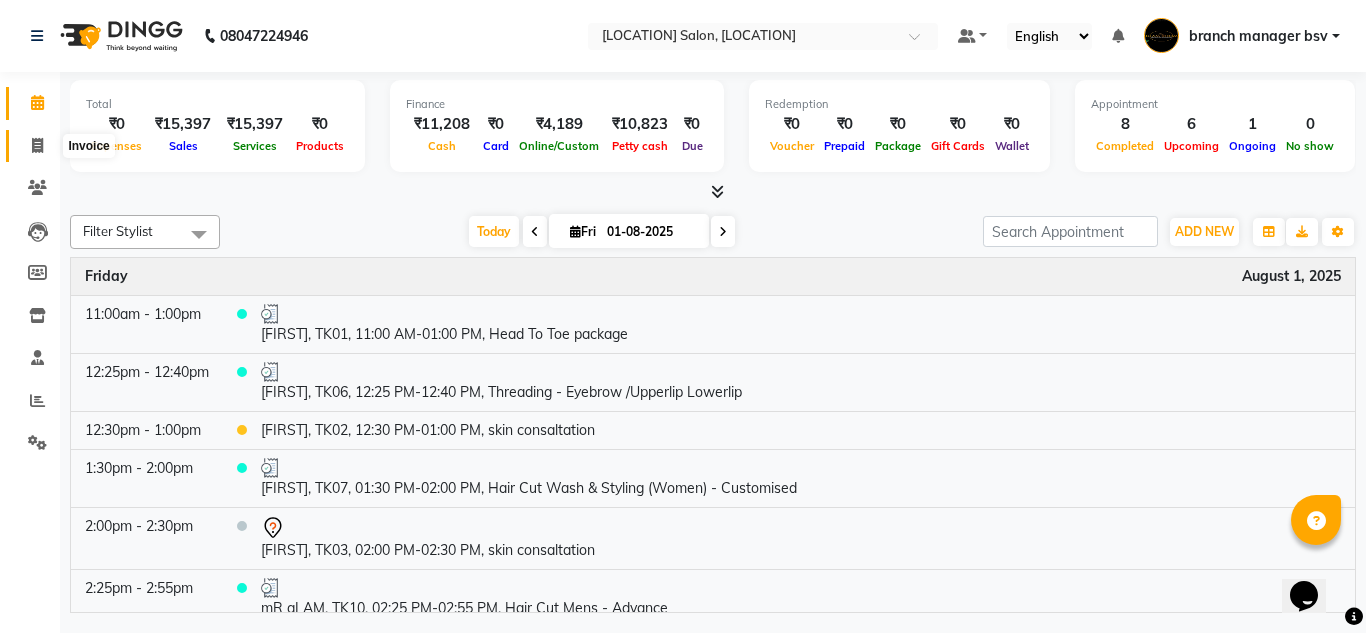 click 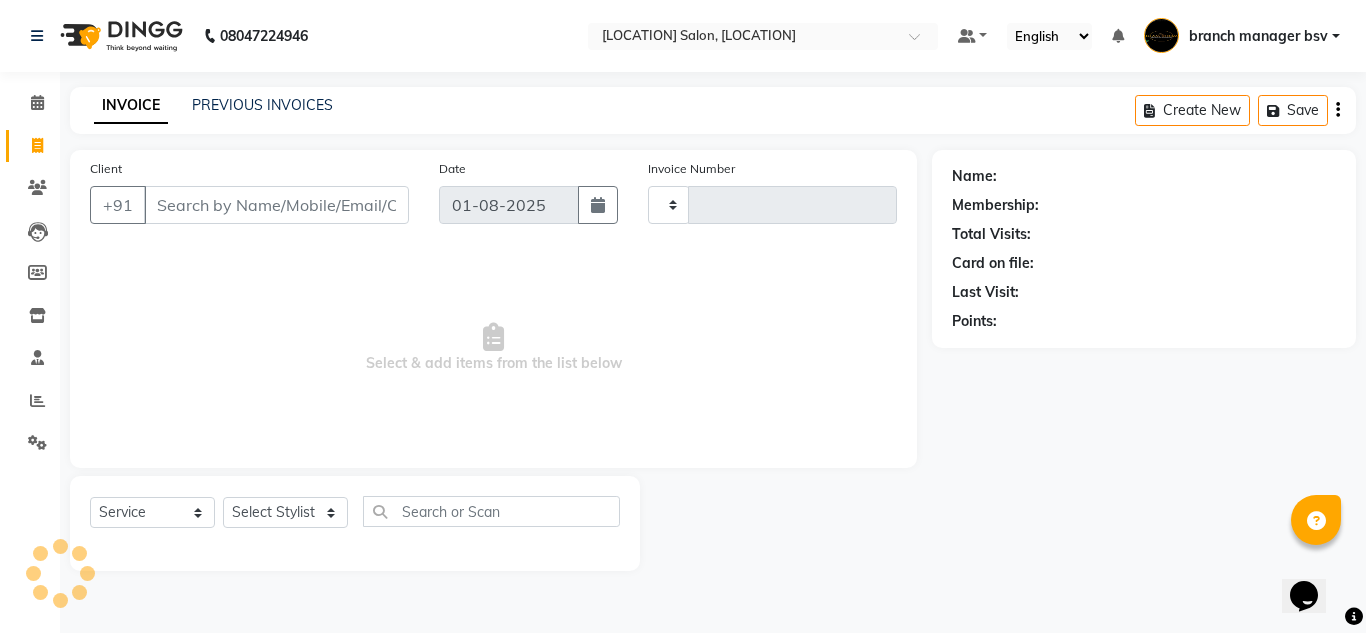type on "0808" 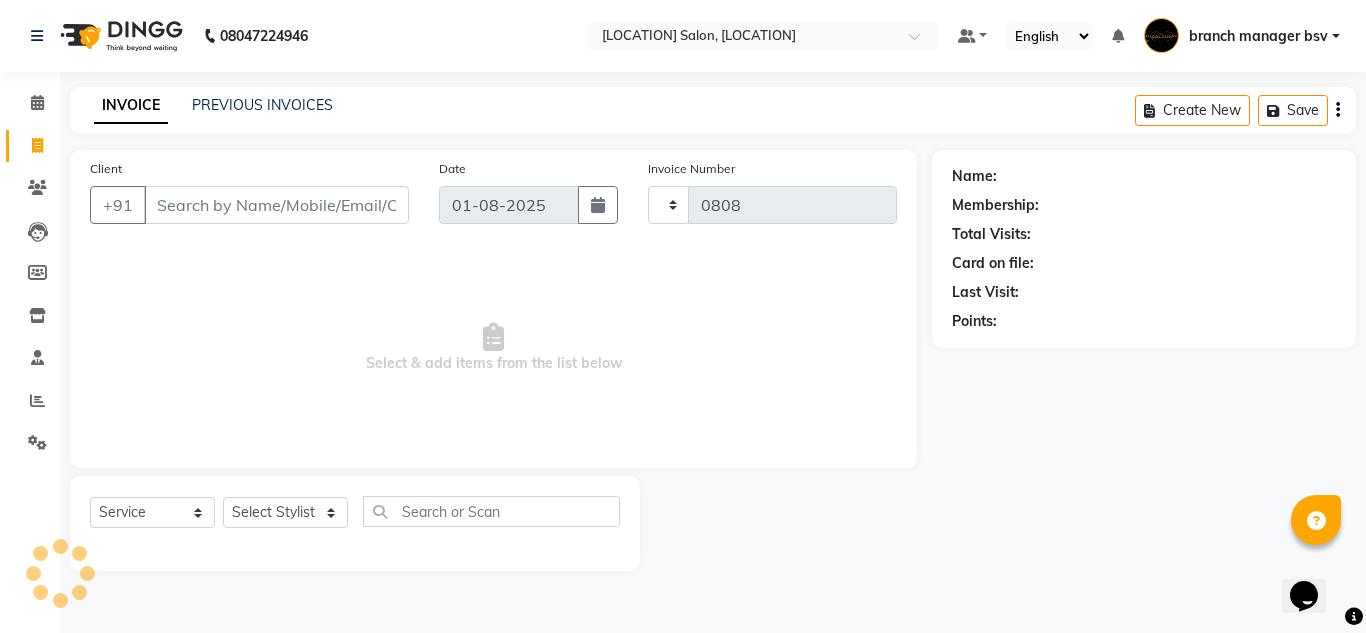 select on "842" 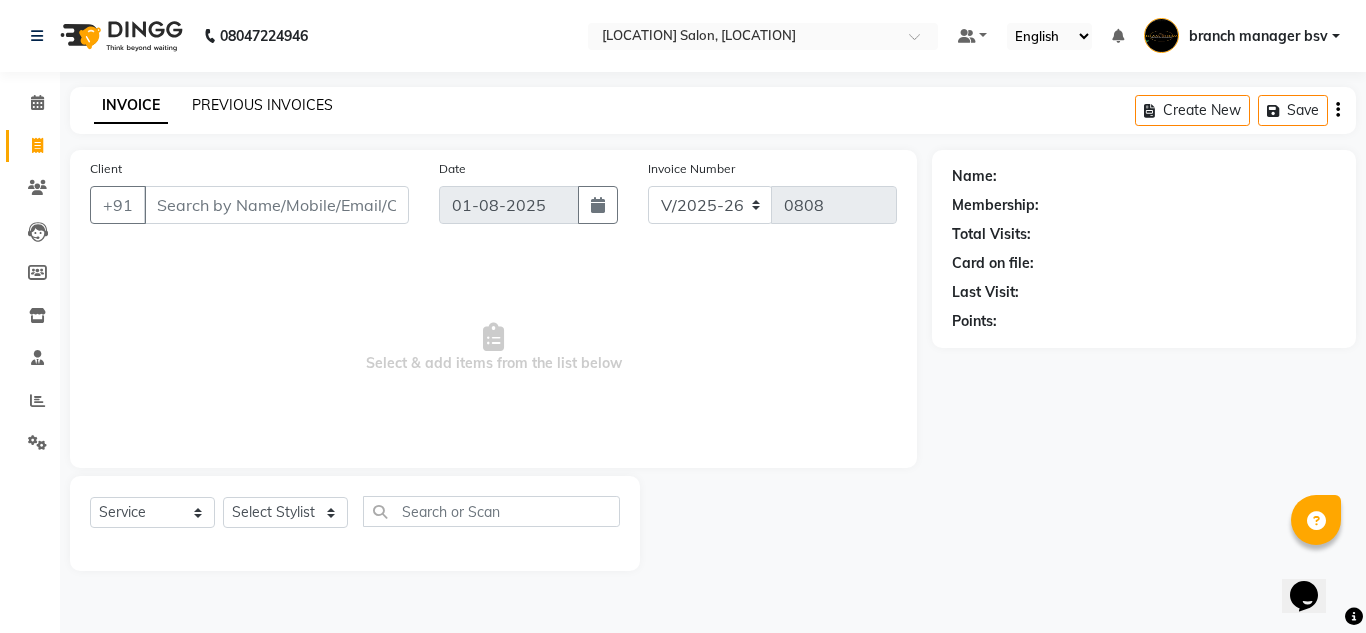 click on "PREVIOUS INVOICES" 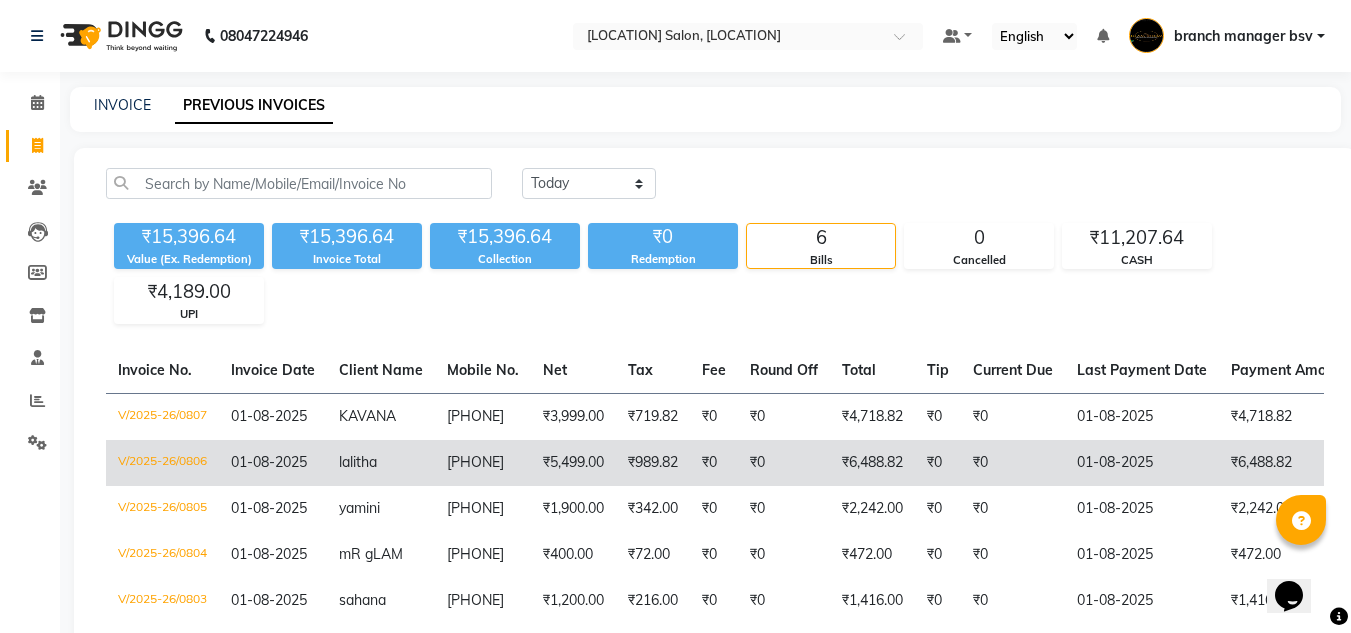 click on "lalitha" 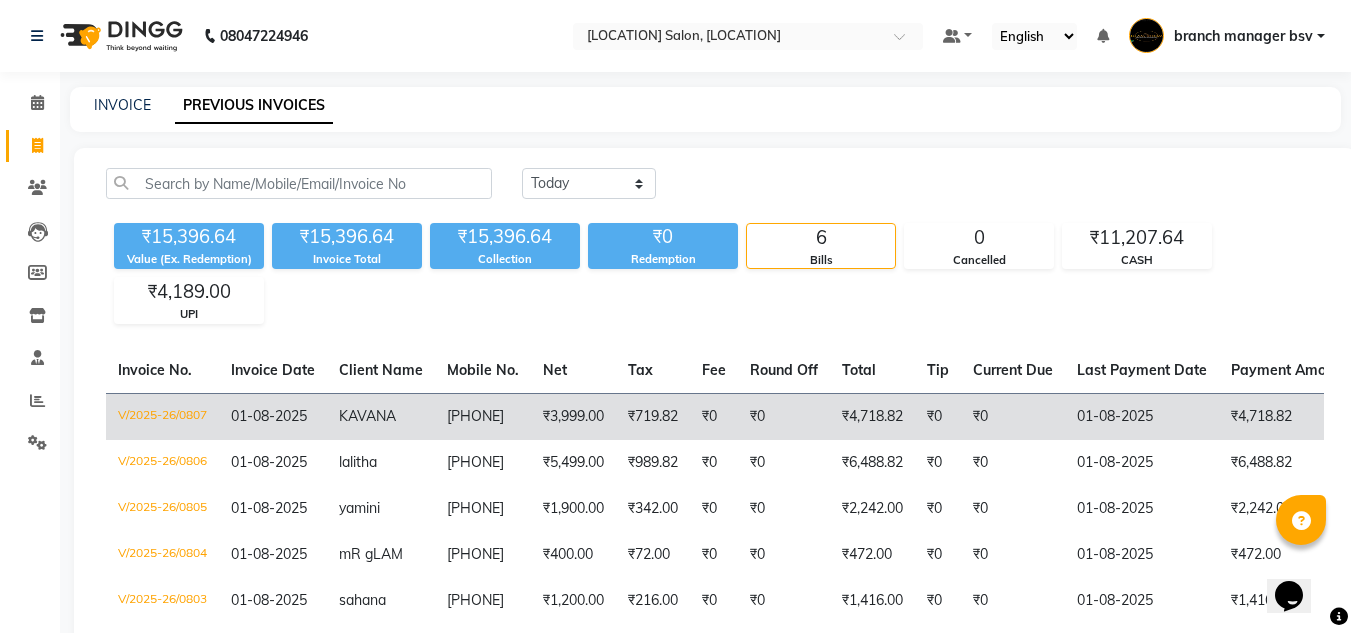 click on "₹3,999.00" 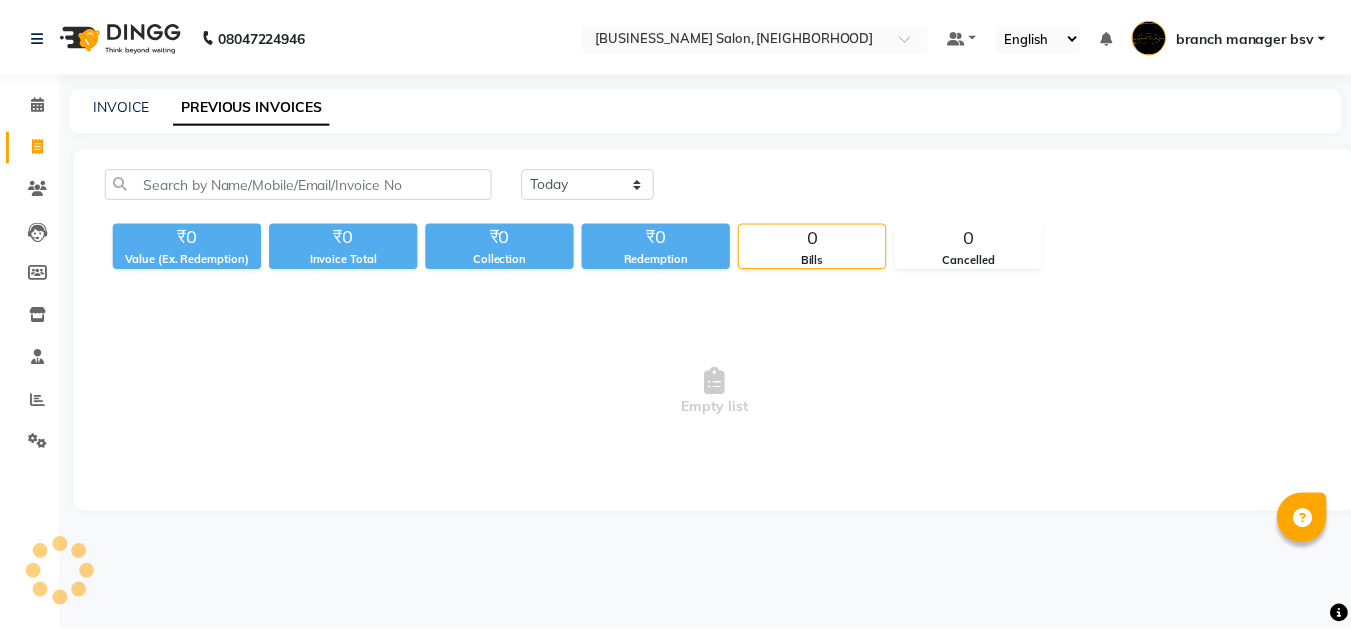 scroll, scrollTop: 0, scrollLeft: 0, axis: both 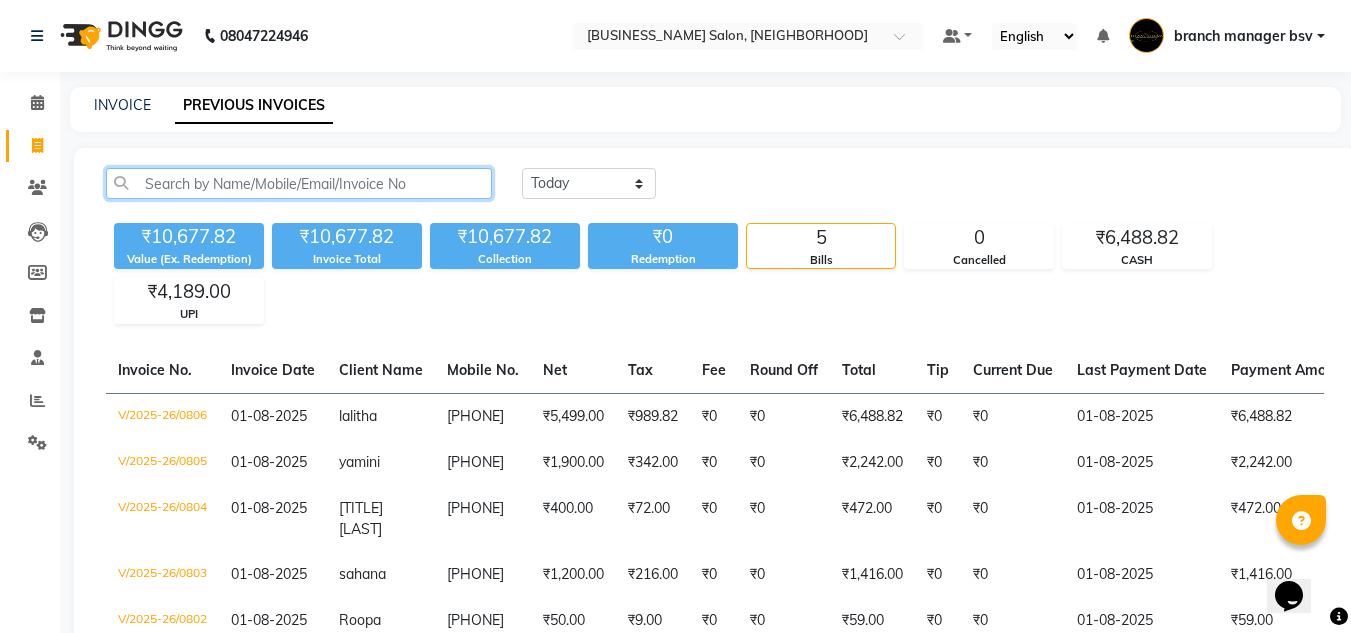 click 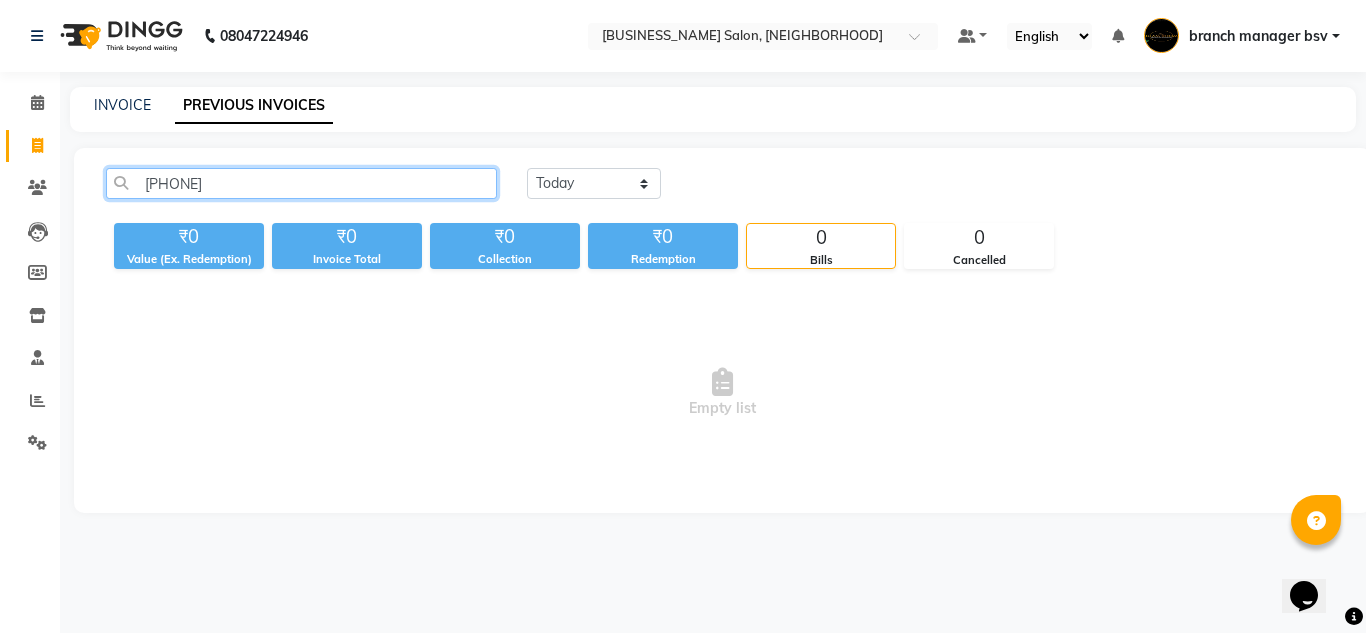 type on "[PHONE]" 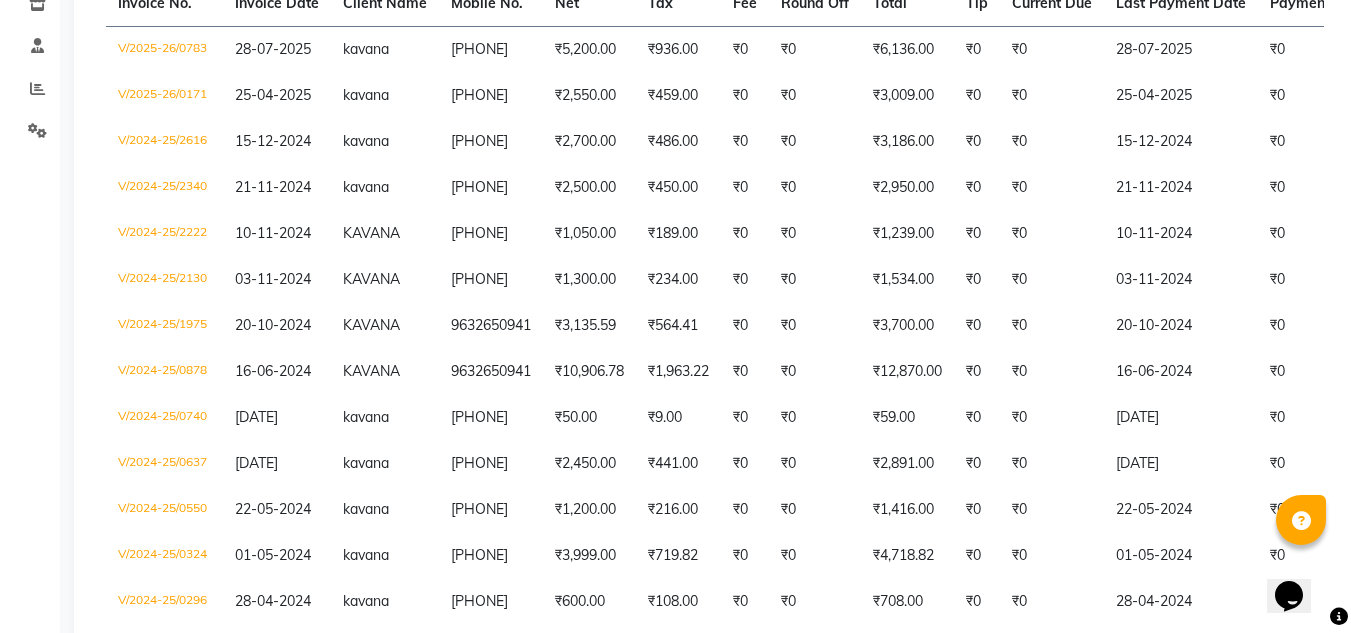 scroll, scrollTop: 520, scrollLeft: 0, axis: vertical 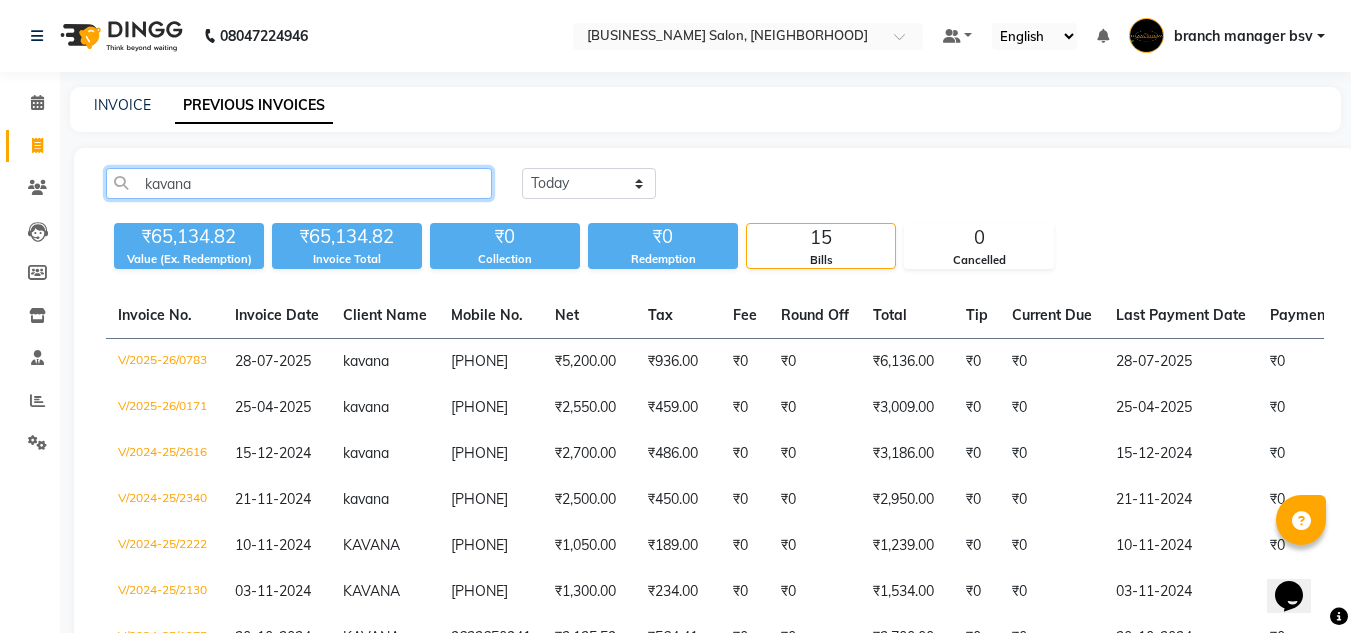 type on "kavana" 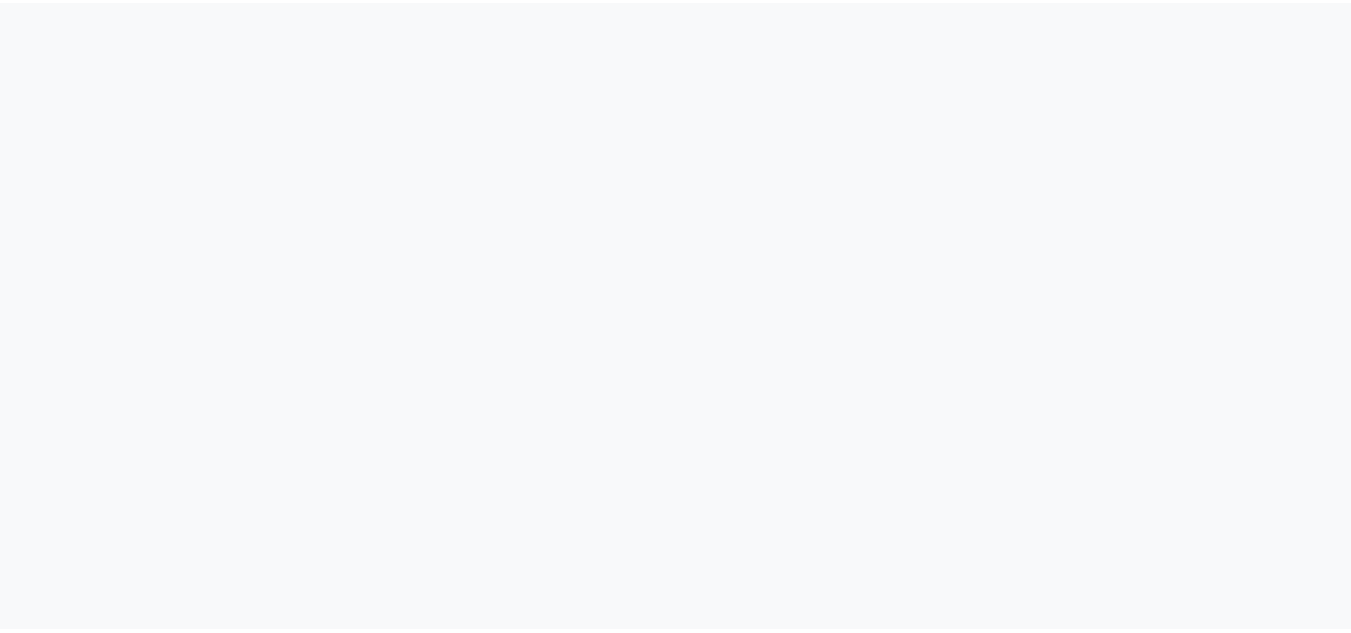 scroll, scrollTop: 0, scrollLeft: 0, axis: both 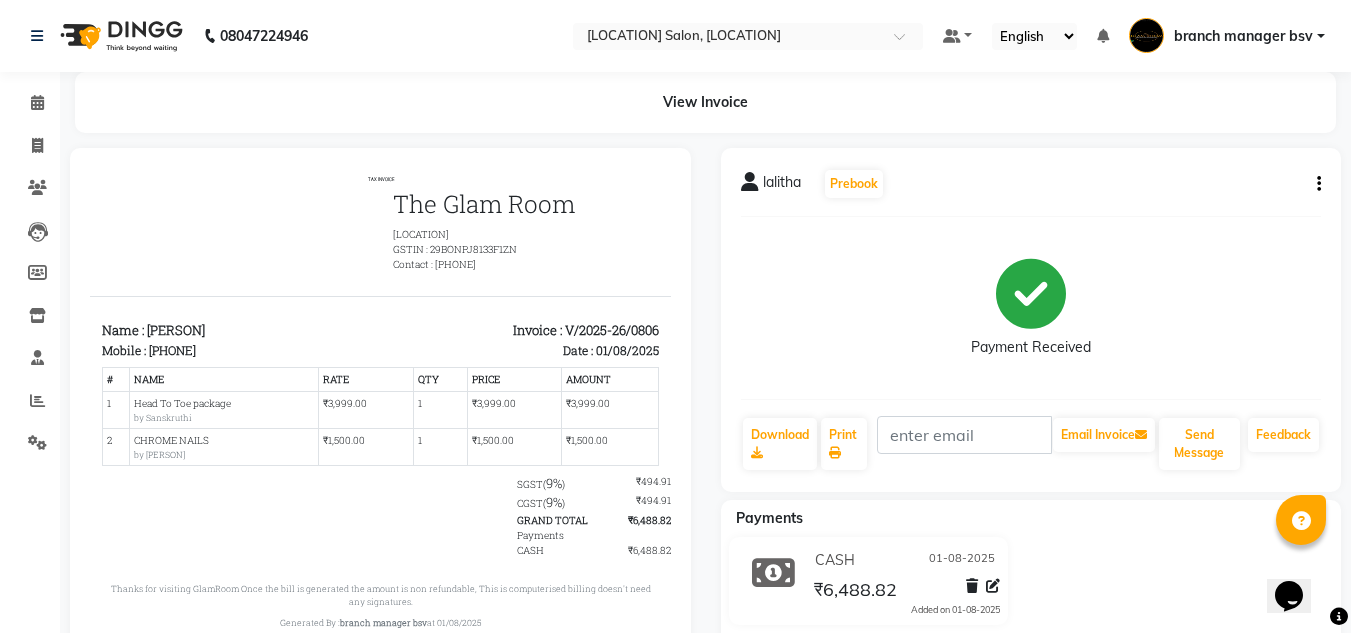 click 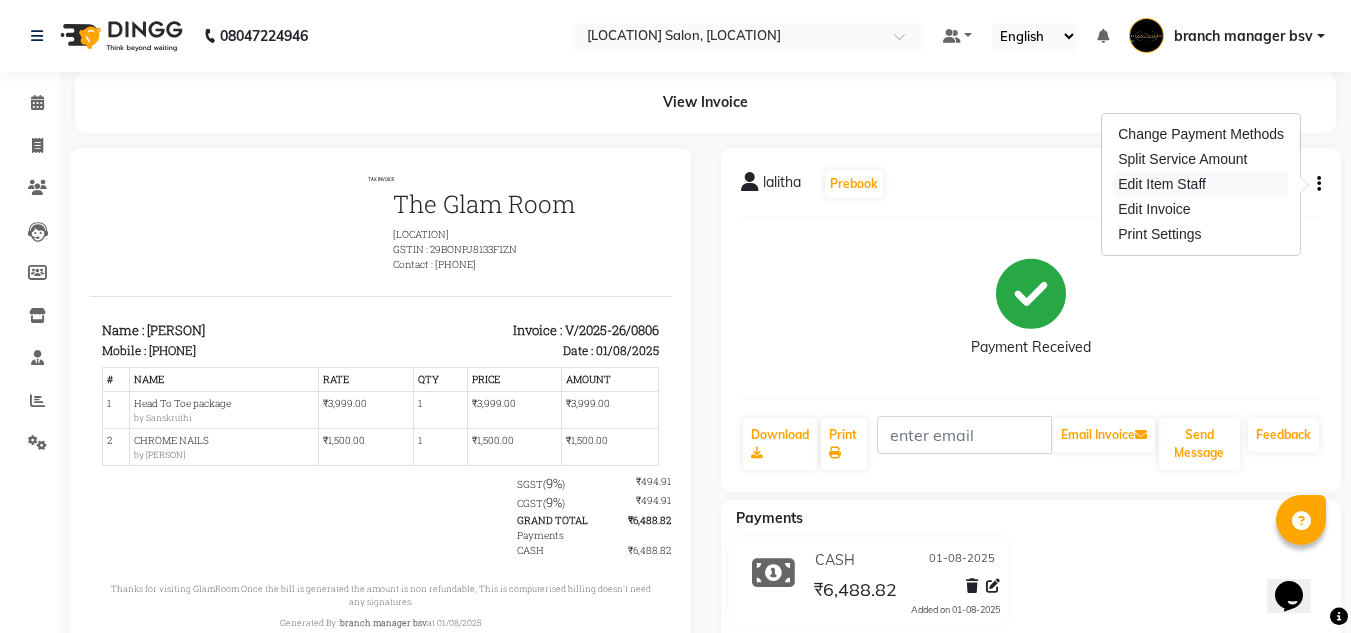 click on "Edit Item Staff" at bounding box center (1201, 184) 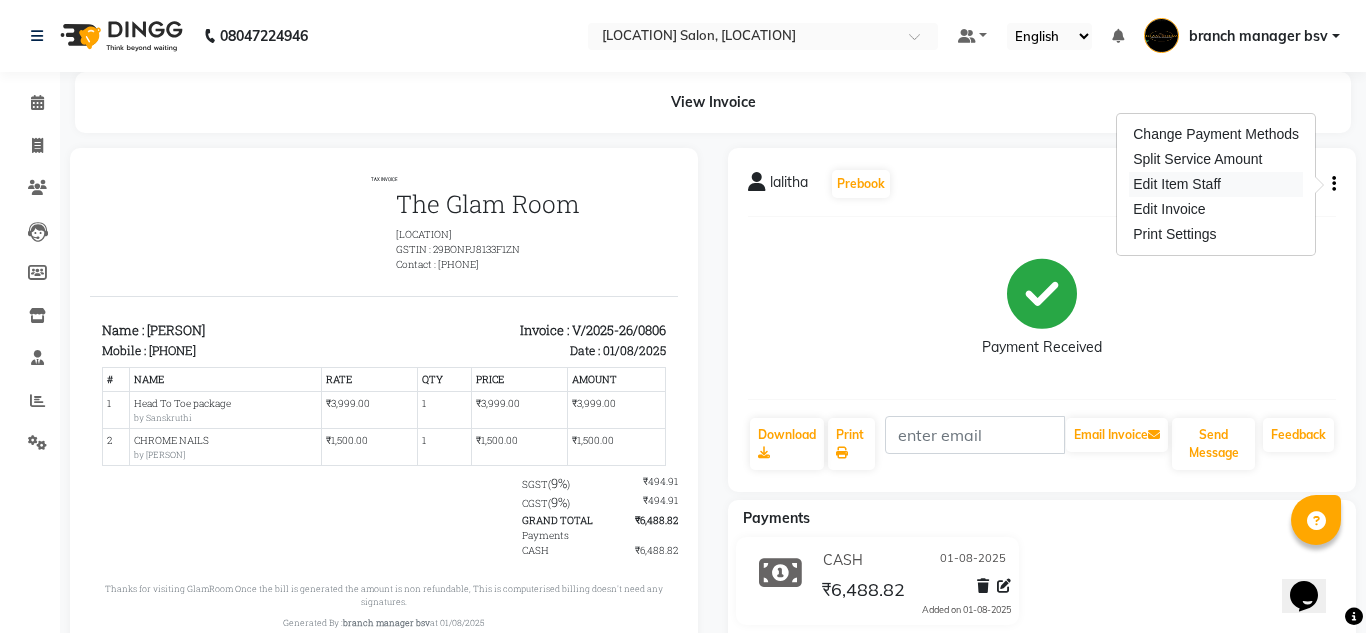 select on "30333" 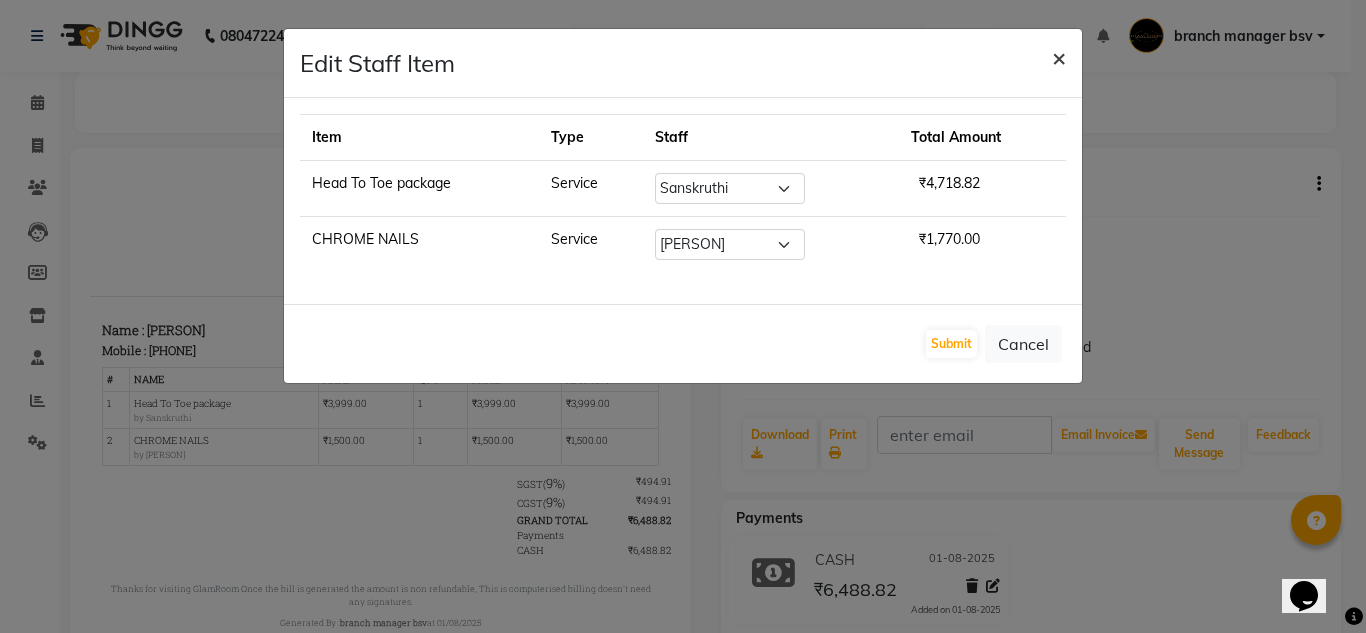 click on "×" 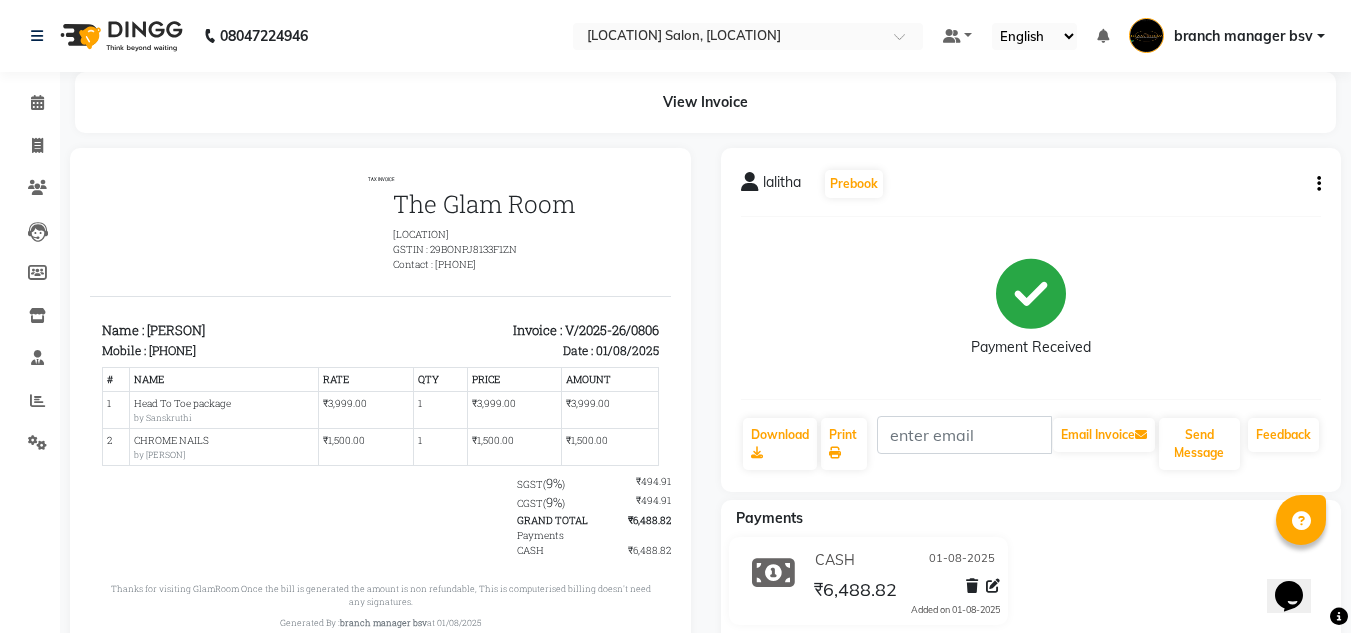 click 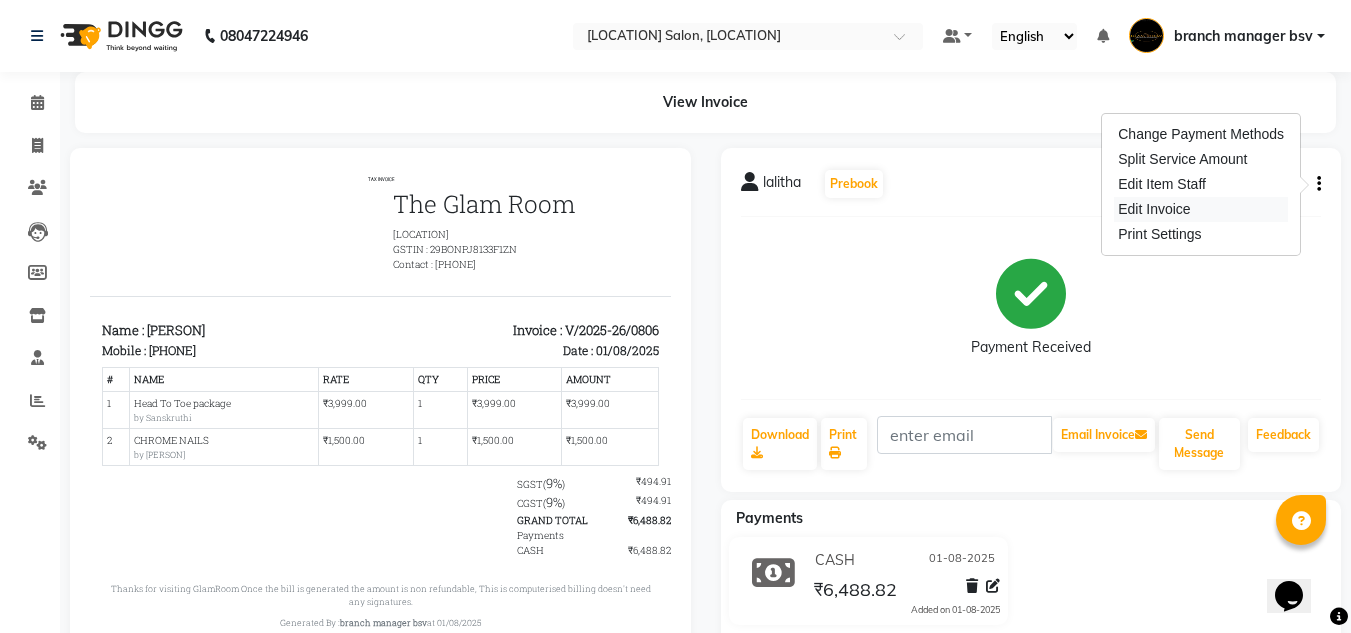 click on "Edit Invoice" at bounding box center [1201, 209] 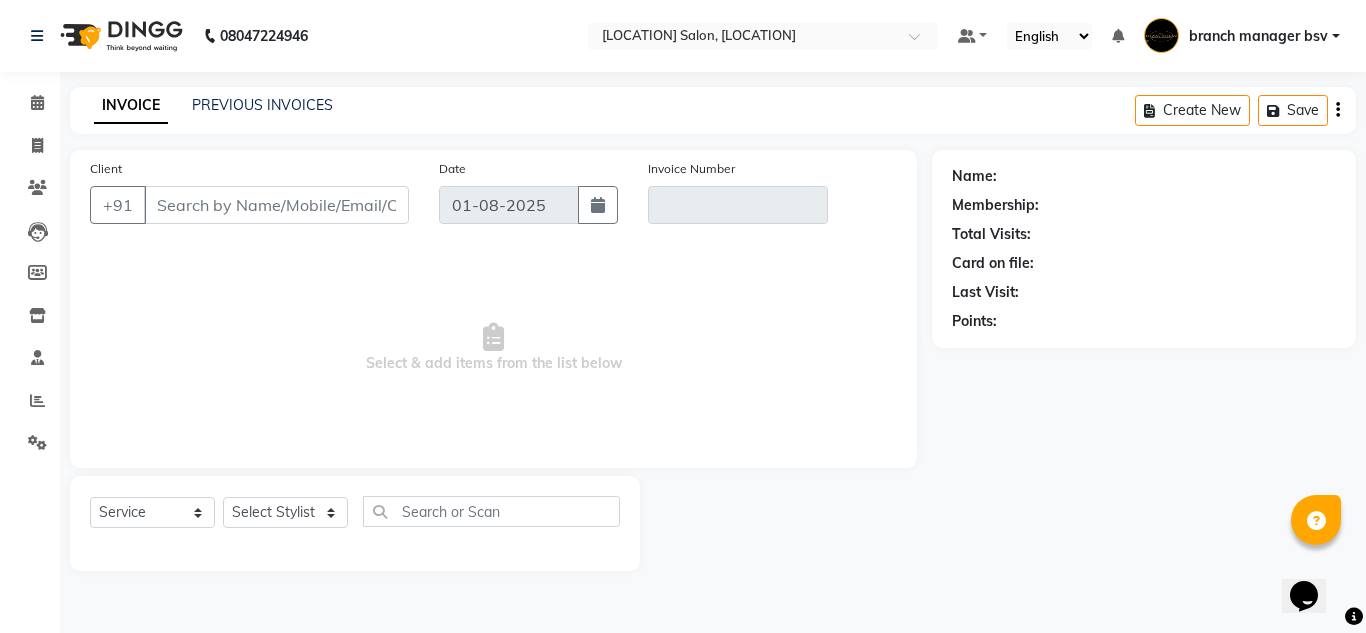 type on "[PHONE]" 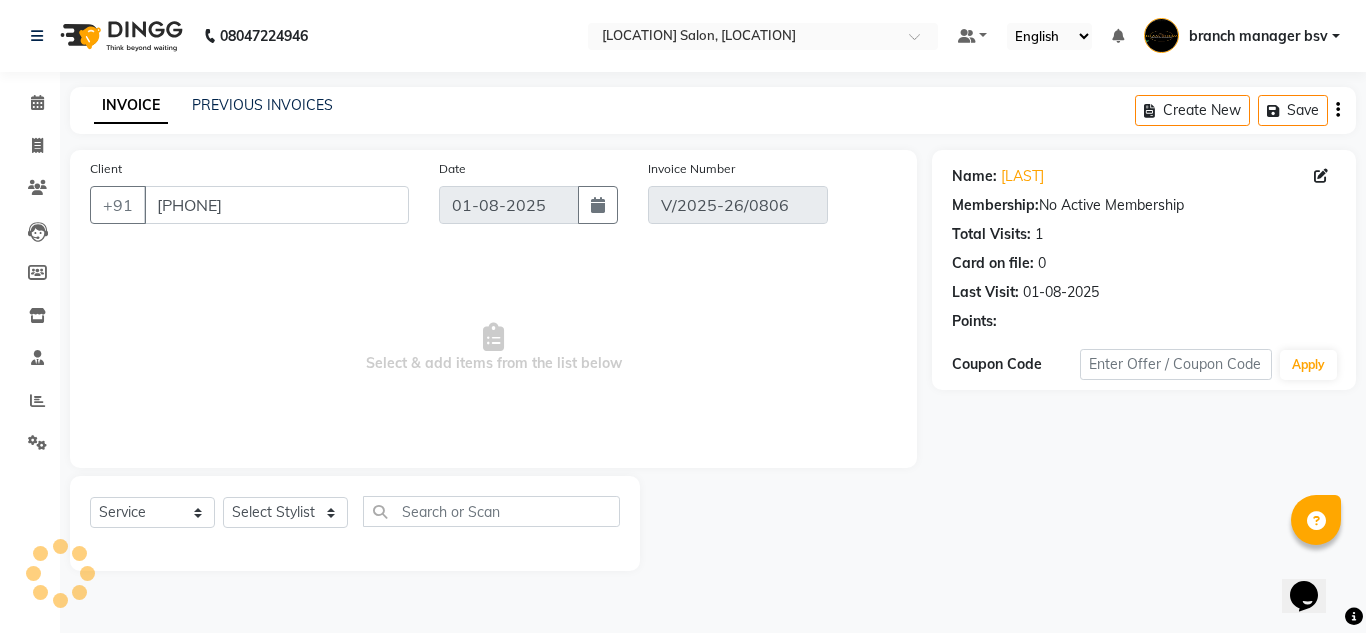 select on "select" 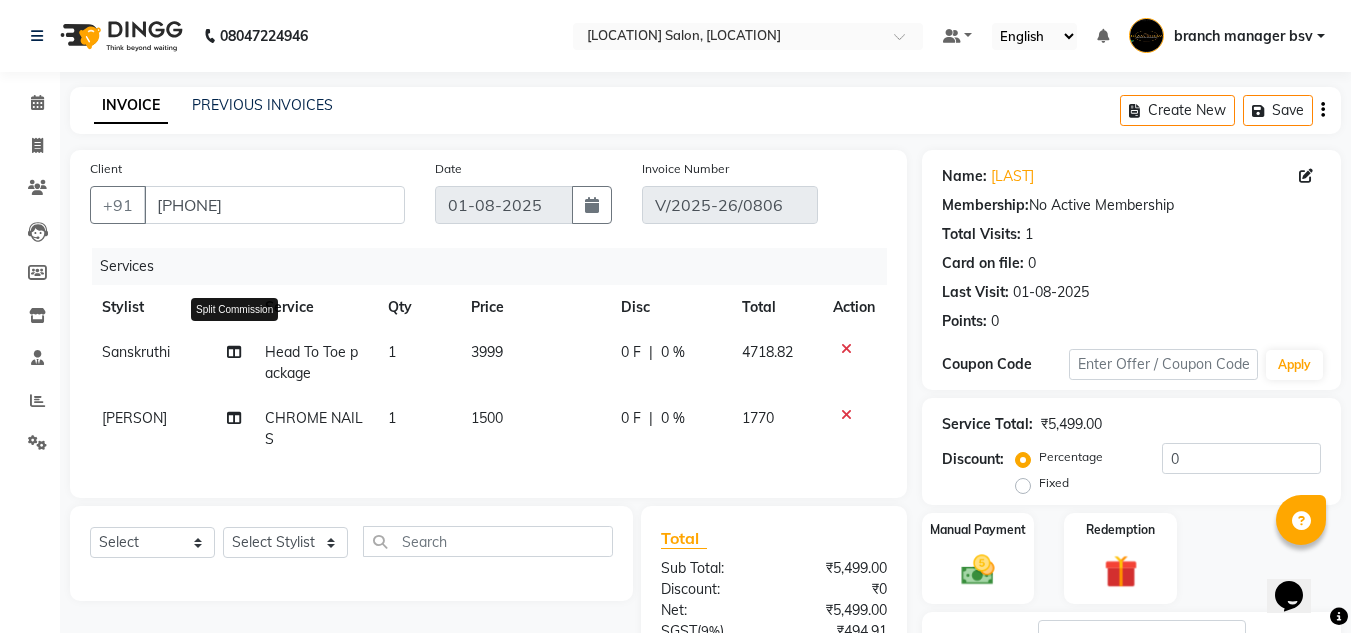 click 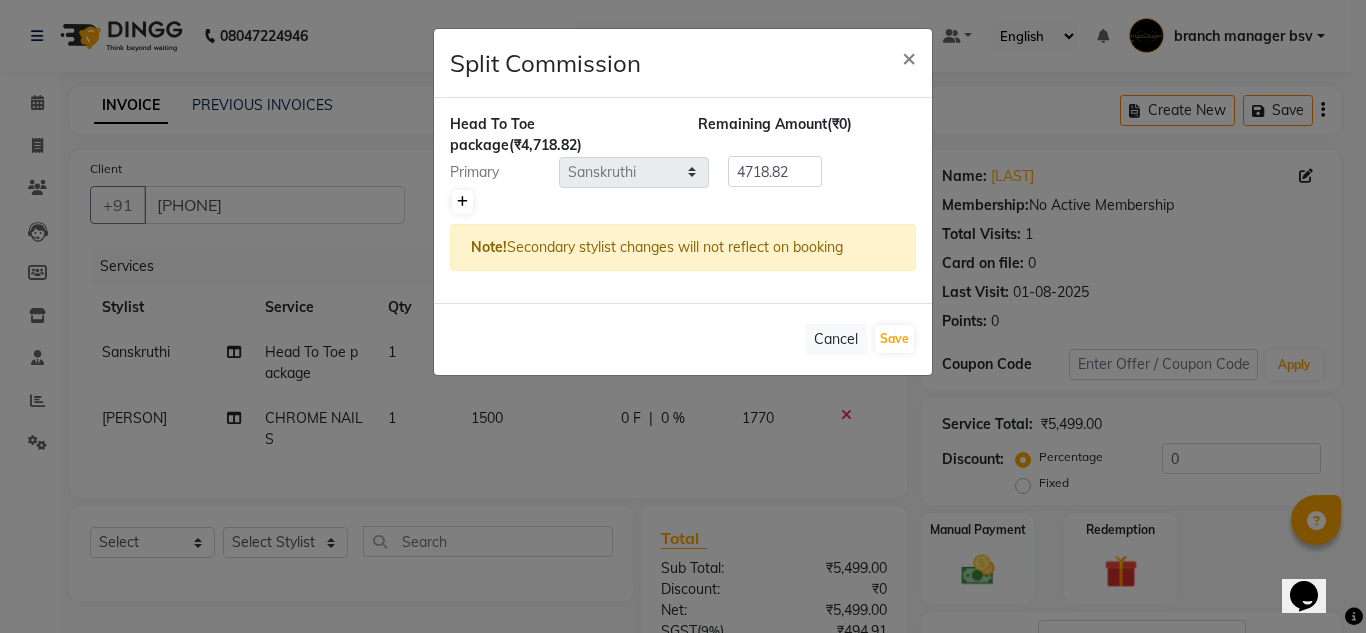 click 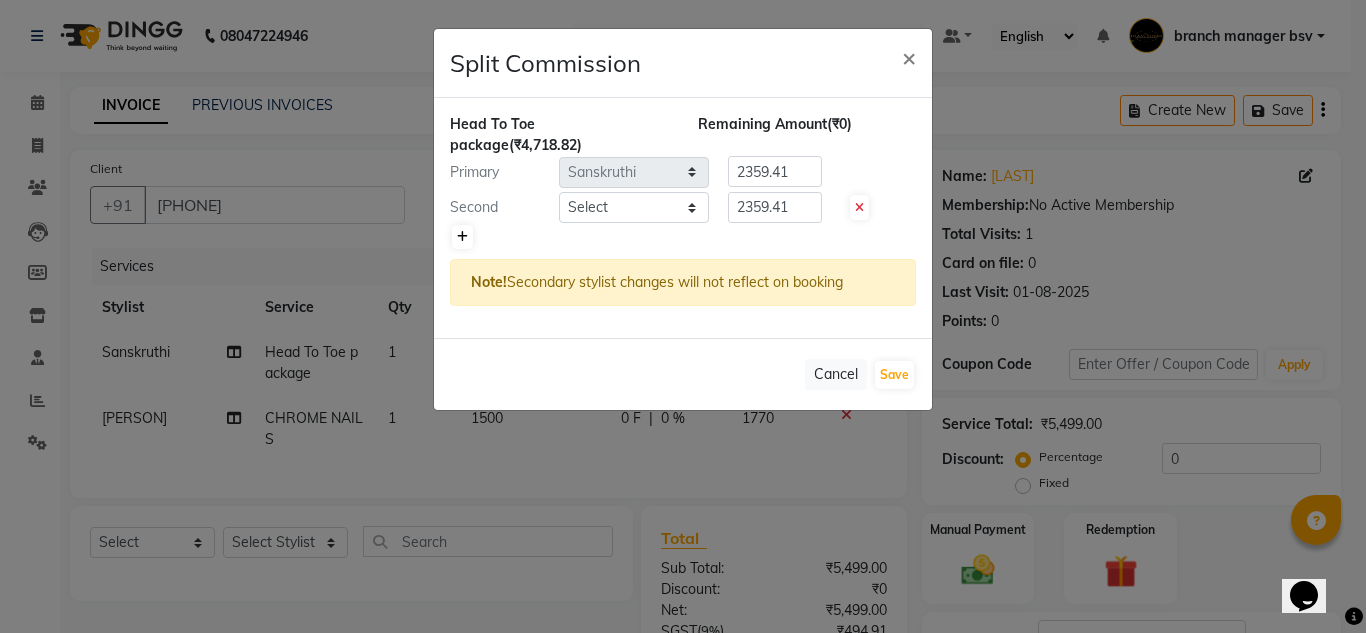 click 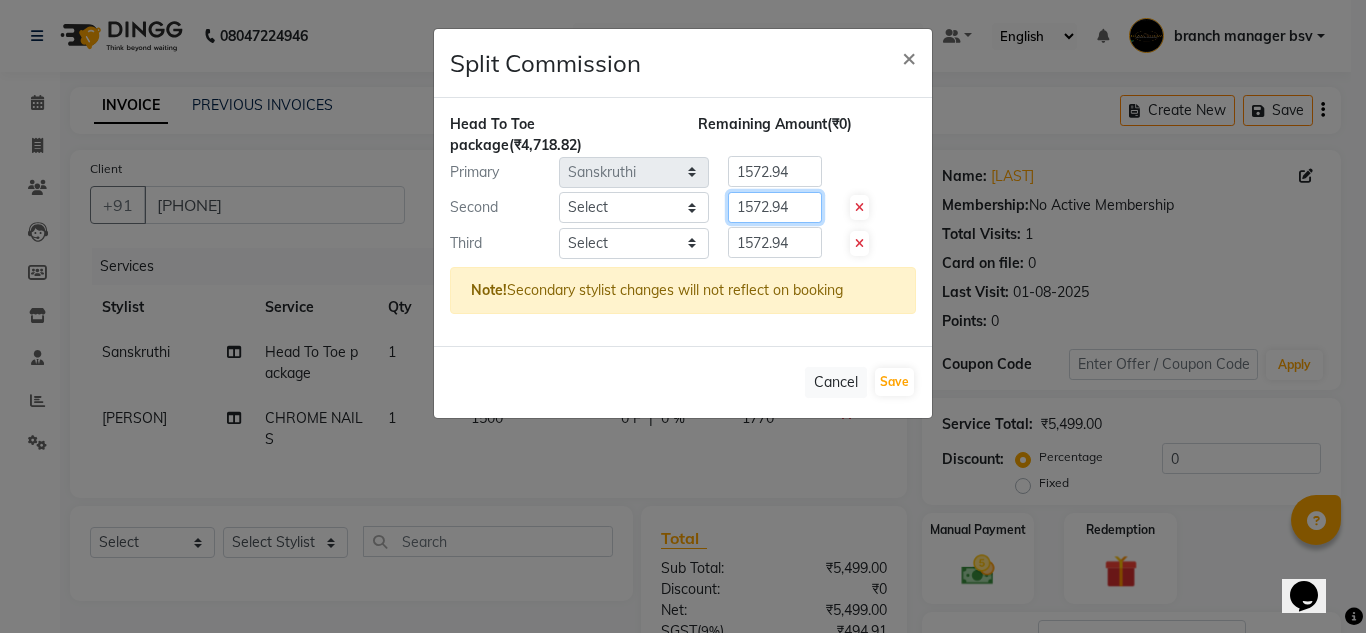 click on "1572.94" 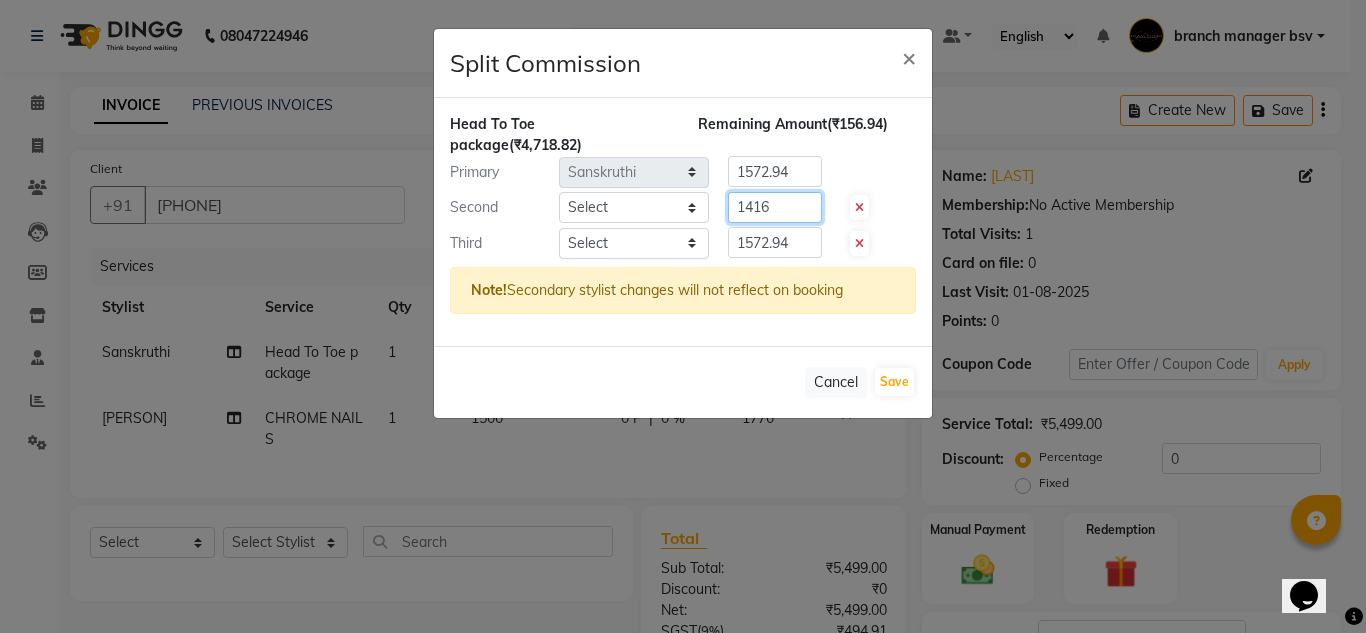 type on "1416" 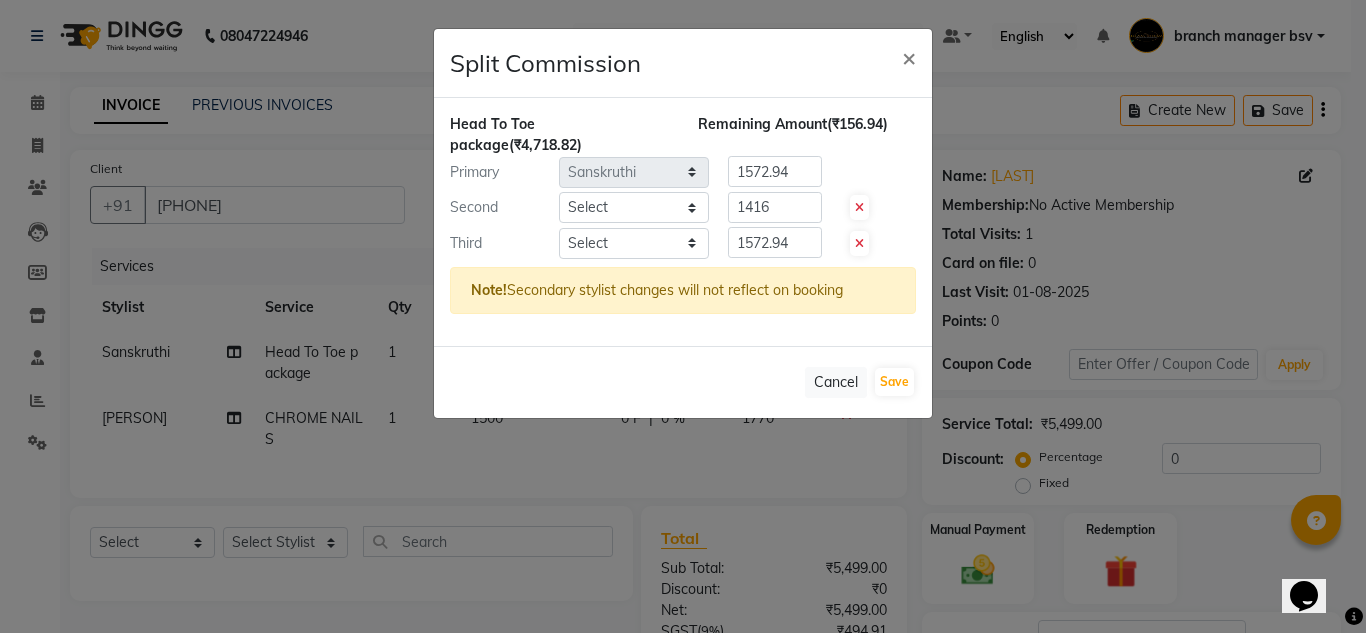 click 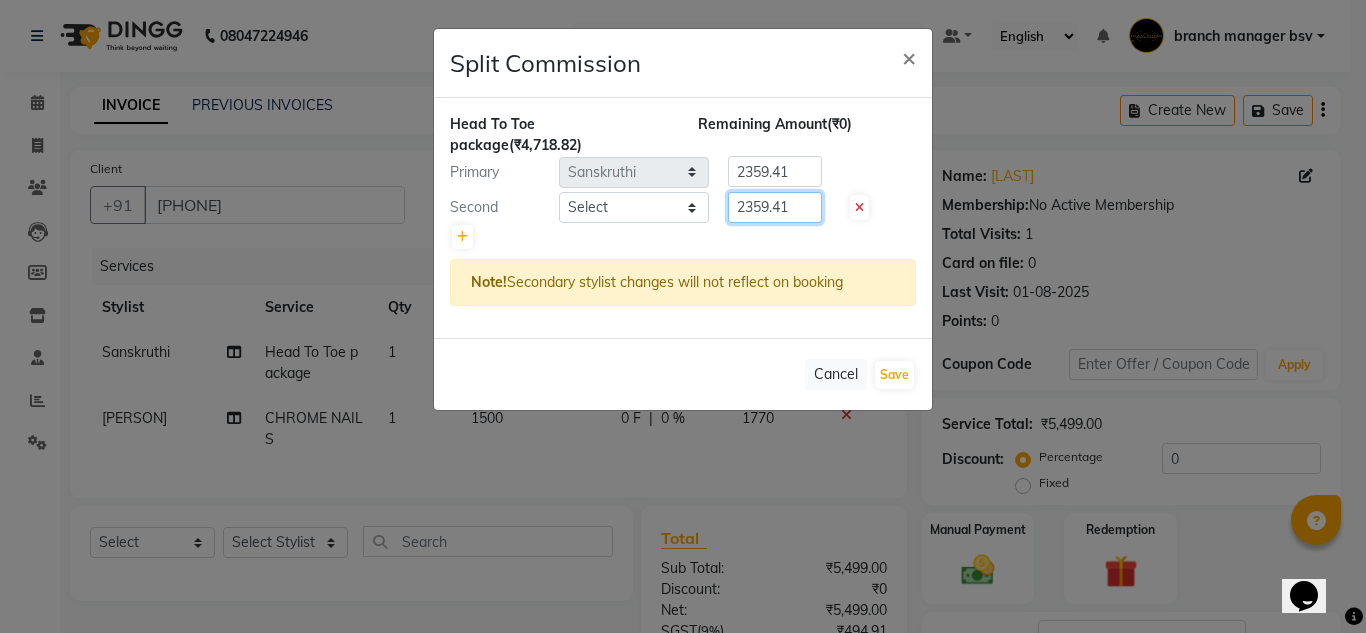 click on "2359.41" 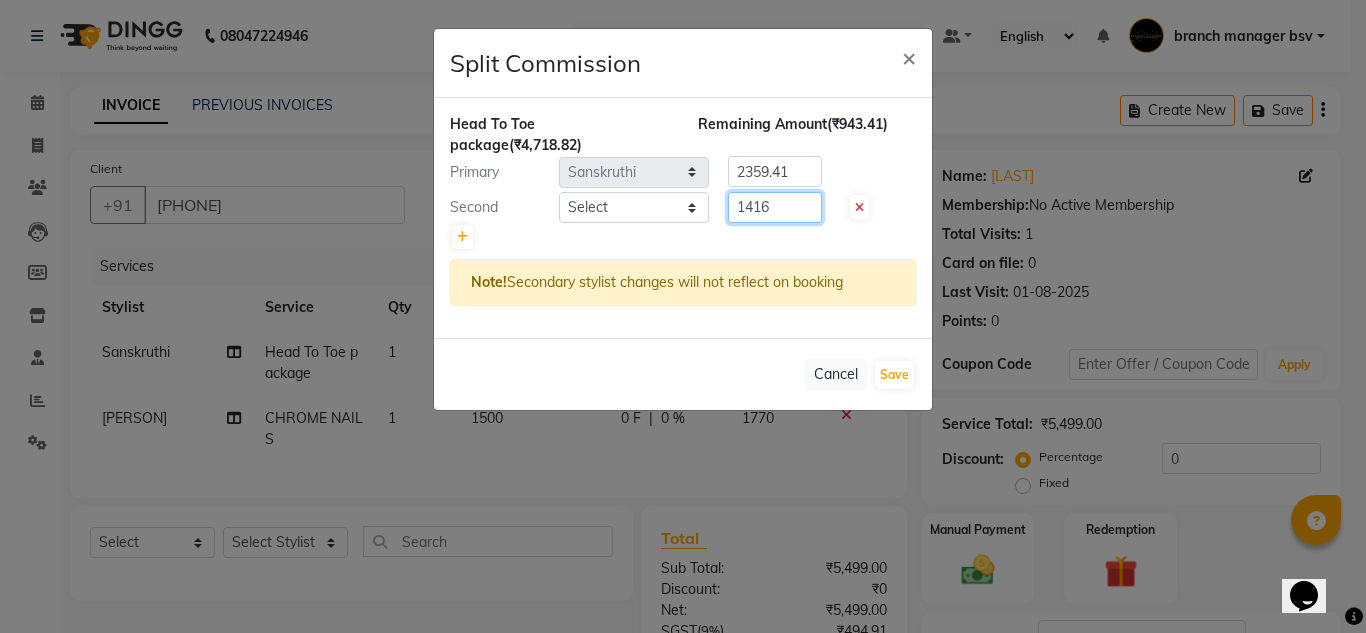 type on "1416" 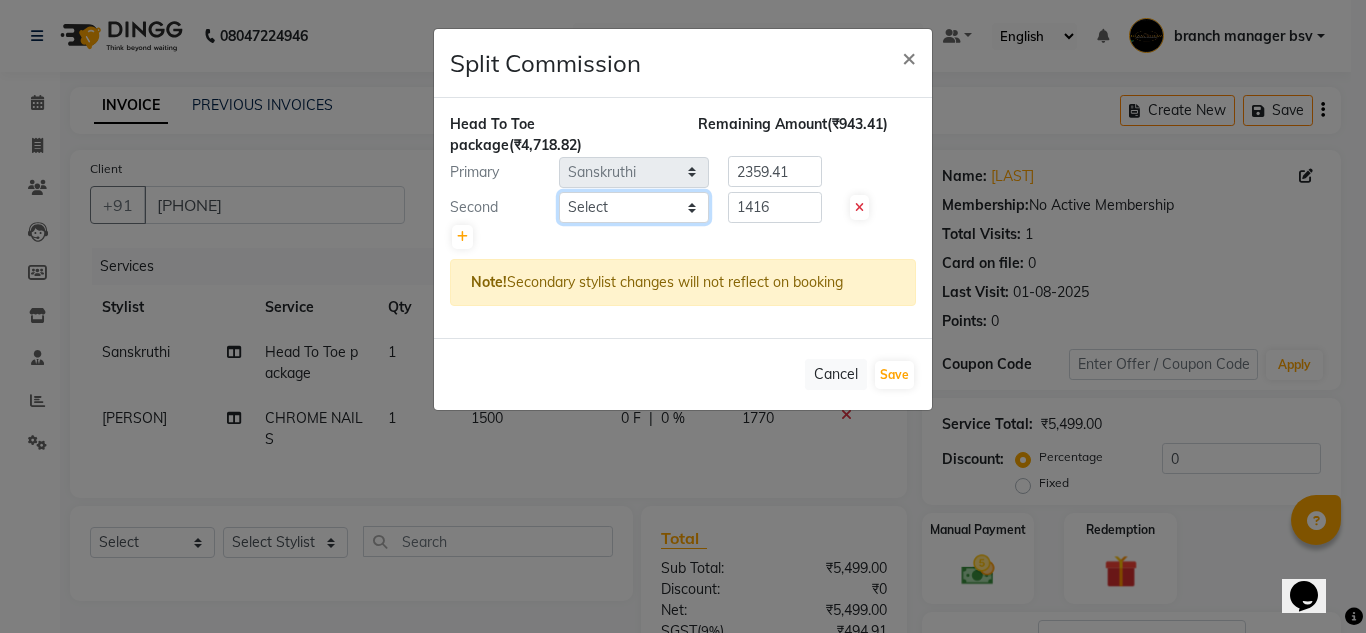 click on "Select  ashwini   branch manager bsv   Dr.Jabin   Dr mehzabin   GURISH   JASSI   Jayshree   Navya   pooja accounts   PRATIK   RAJEESHA   Rasna   Sanskruthi   shangnimwom   SMIRTI   SUMITH   SUNITHA   SUNNY   Tanveer    TEZZ   The Glam Room   theja   Trishna   urmi" 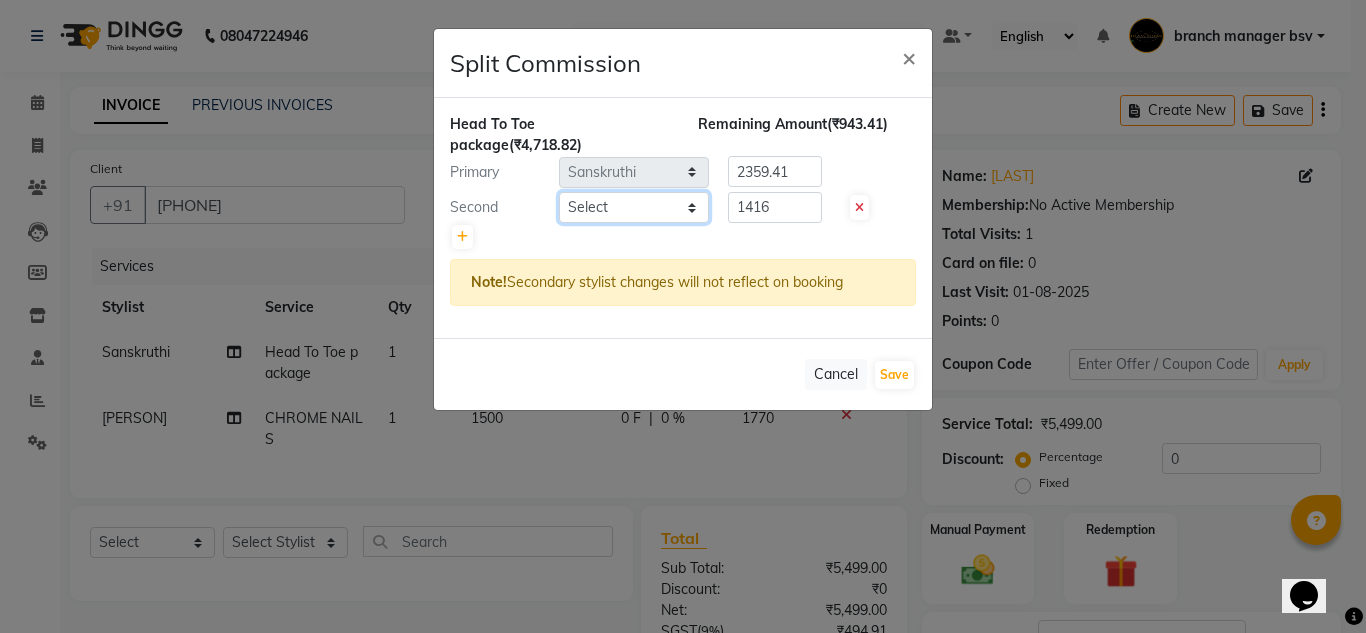 select on "13737" 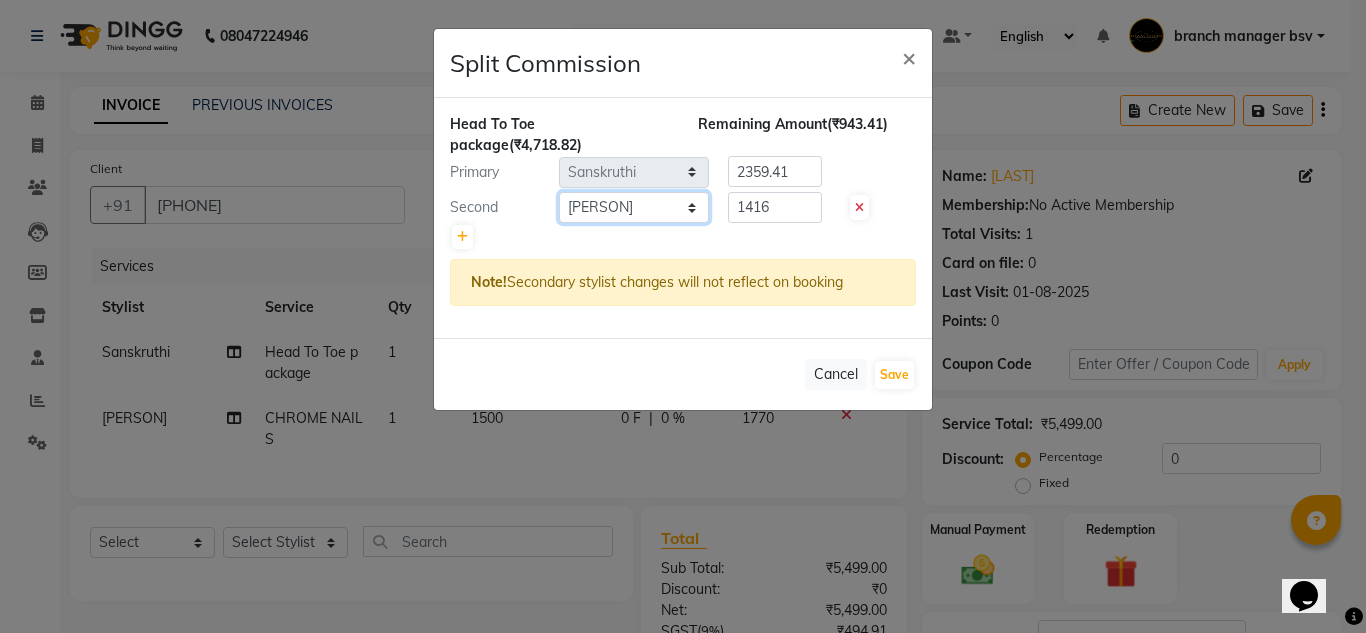 click on "Select  ashwini   branch manager bsv   Dr.Jabin   Dr mehzabin   GURISH   JASSI   Jayshree   Navya   pooja accounts   PRATIK   RAJEESHA   Rasna   Sanskruthi   shangnimwom   SMIRTI   SUMITH   SUNITHA   SUNNY   Tanveer    TEZZ   The Glam Room   theja   Trishna   urmi" 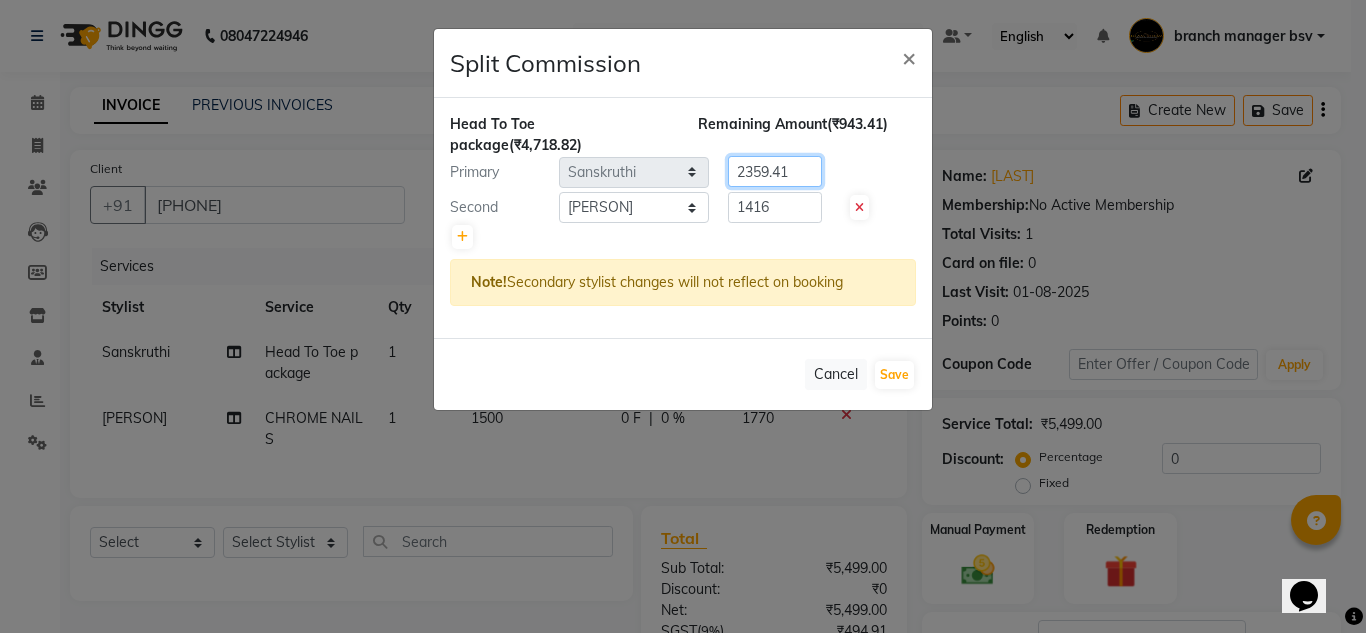 click on "2359.41" 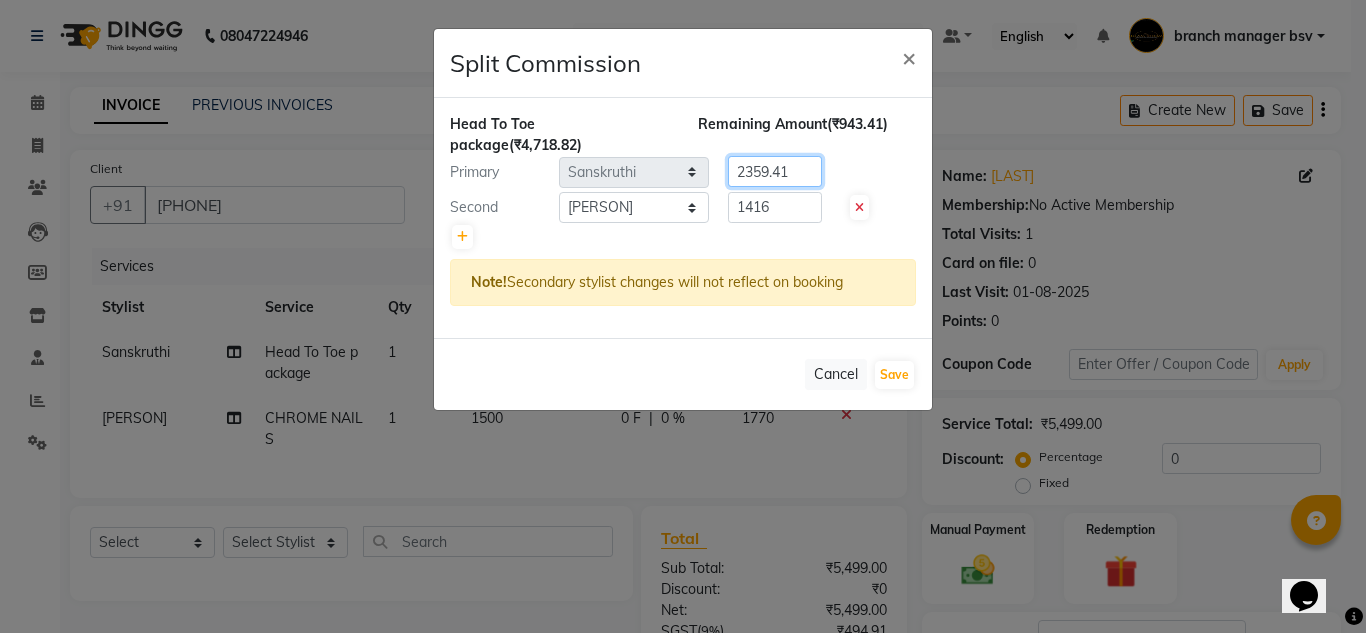 click on "2359.41" 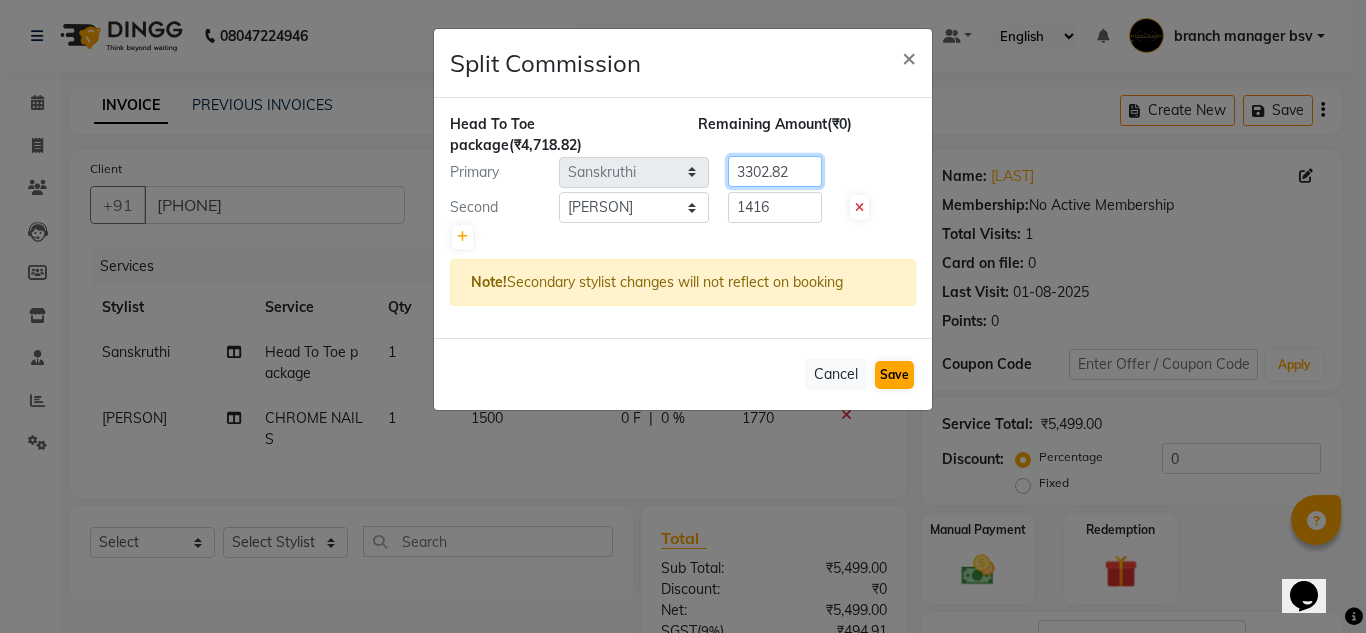 type on "3302.82" 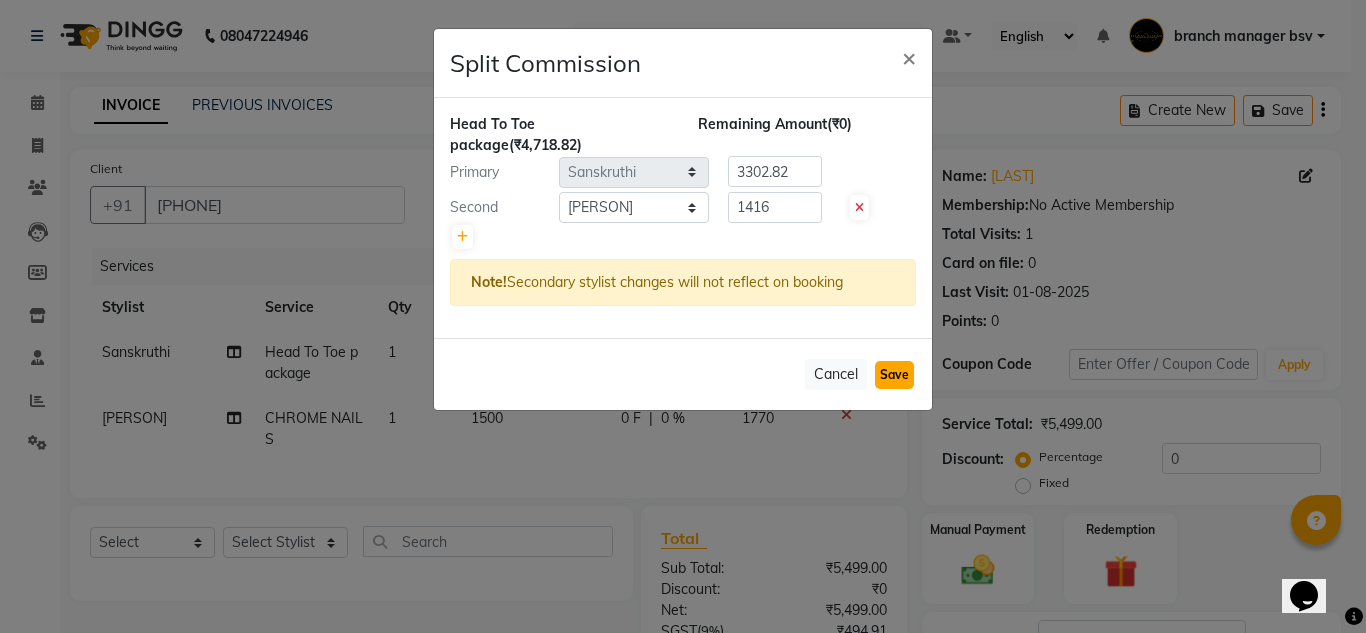 click on "Save" 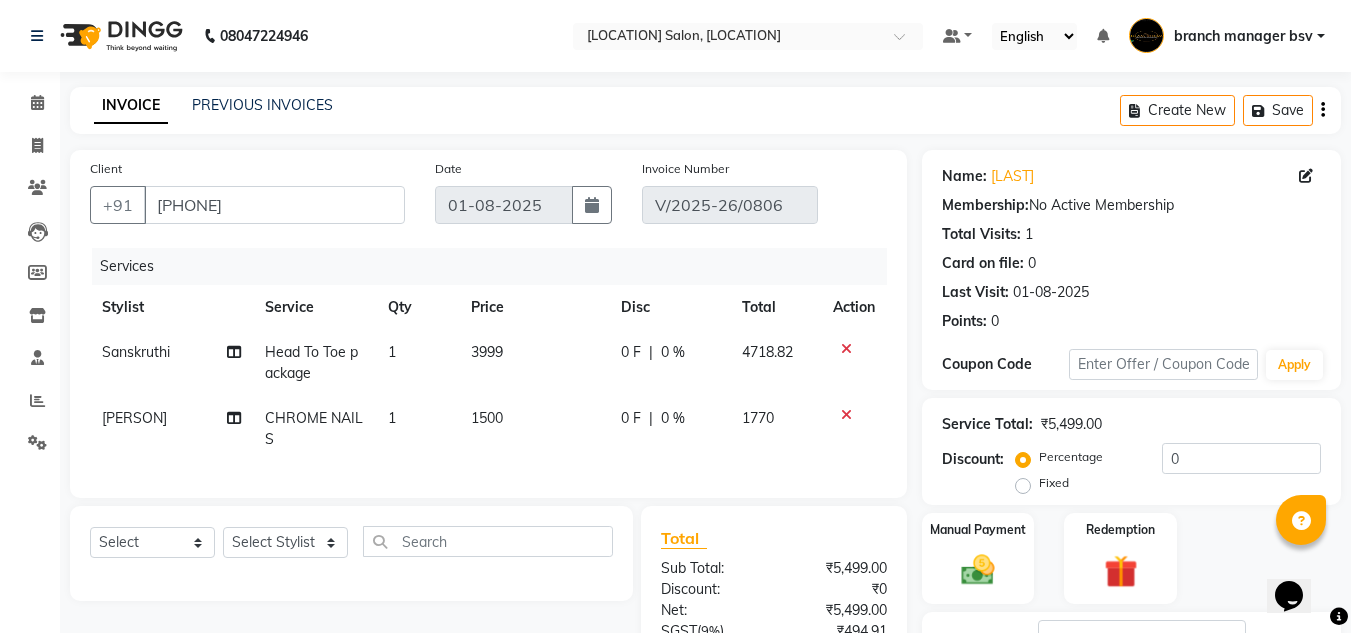 scroll, scrollTop: 283, scrollLeft: 0, axis: vertical 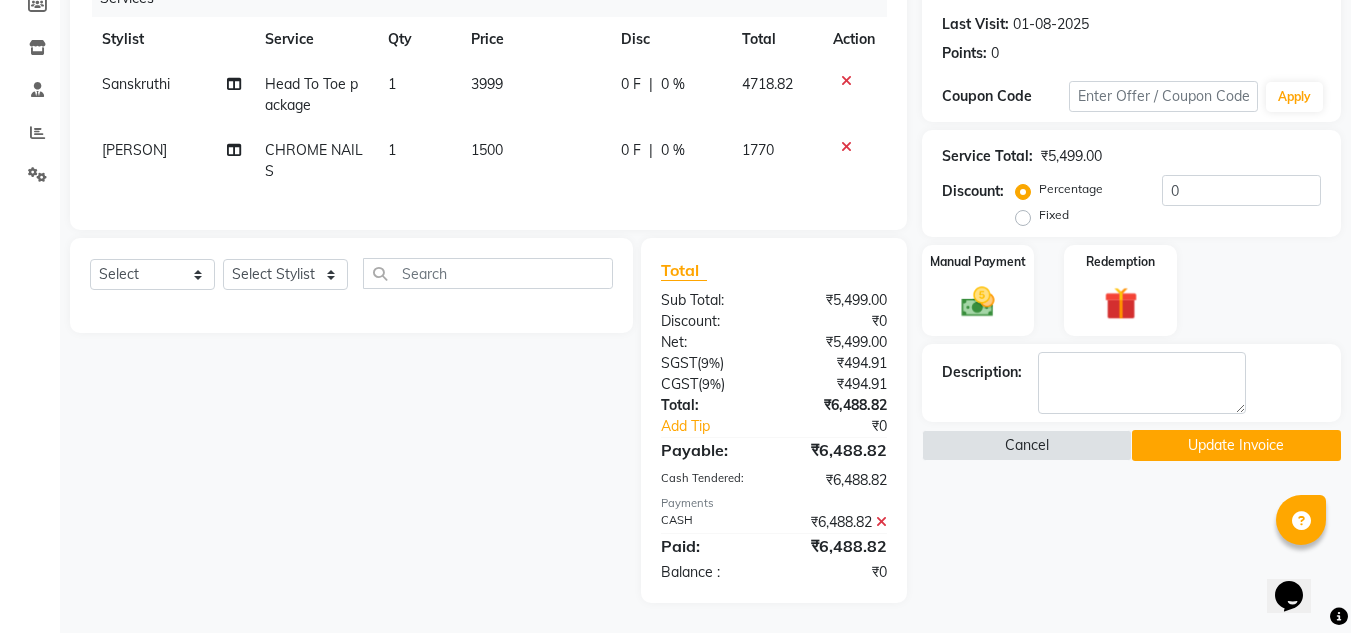 click on "Update Invoice" 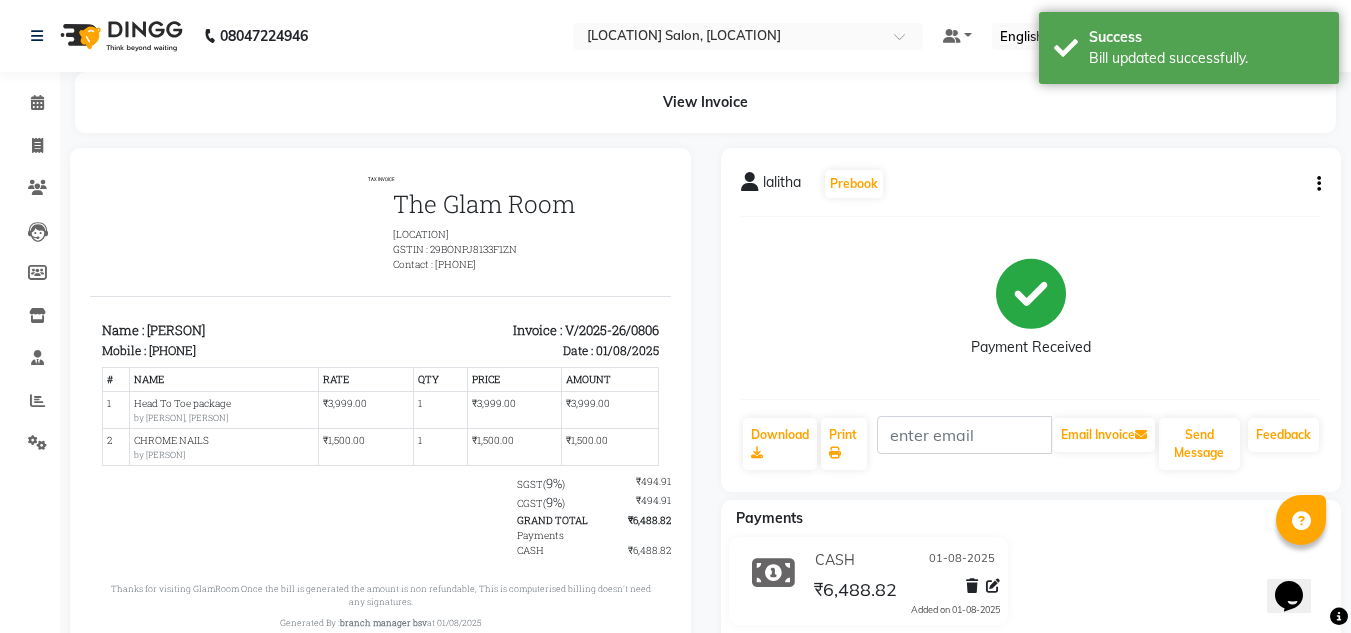 scroll, scrollTop: 0, scrollLeft: 0, axis: both 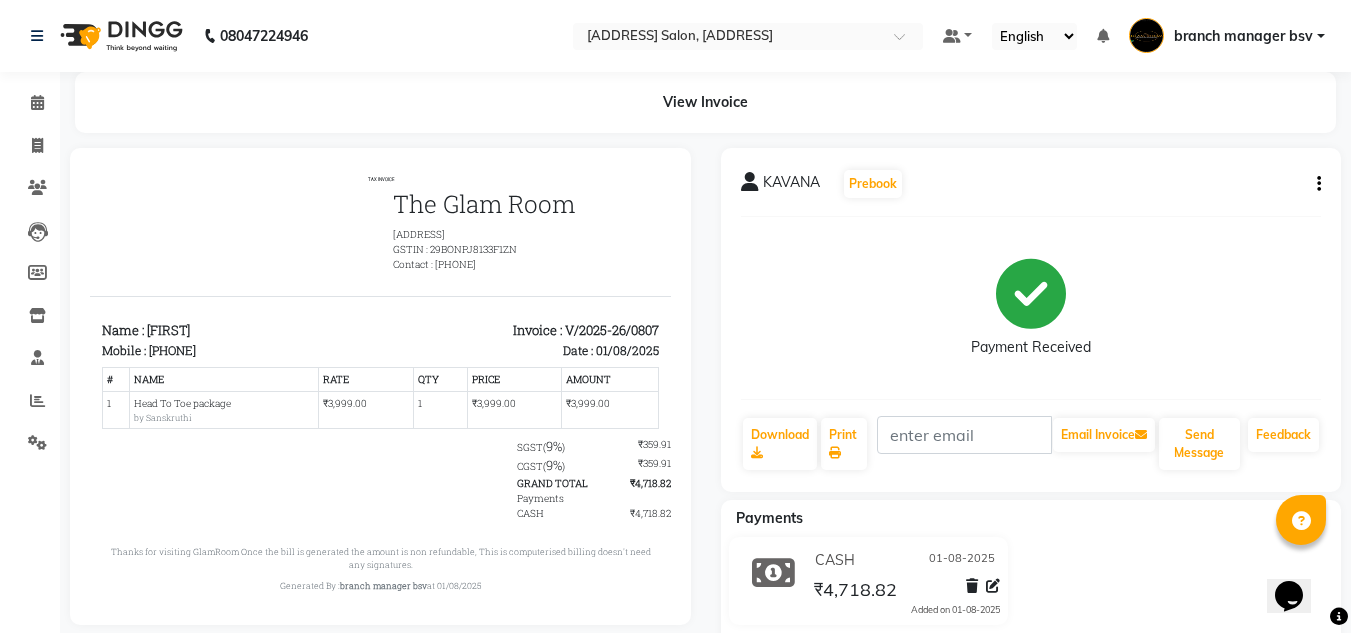 click 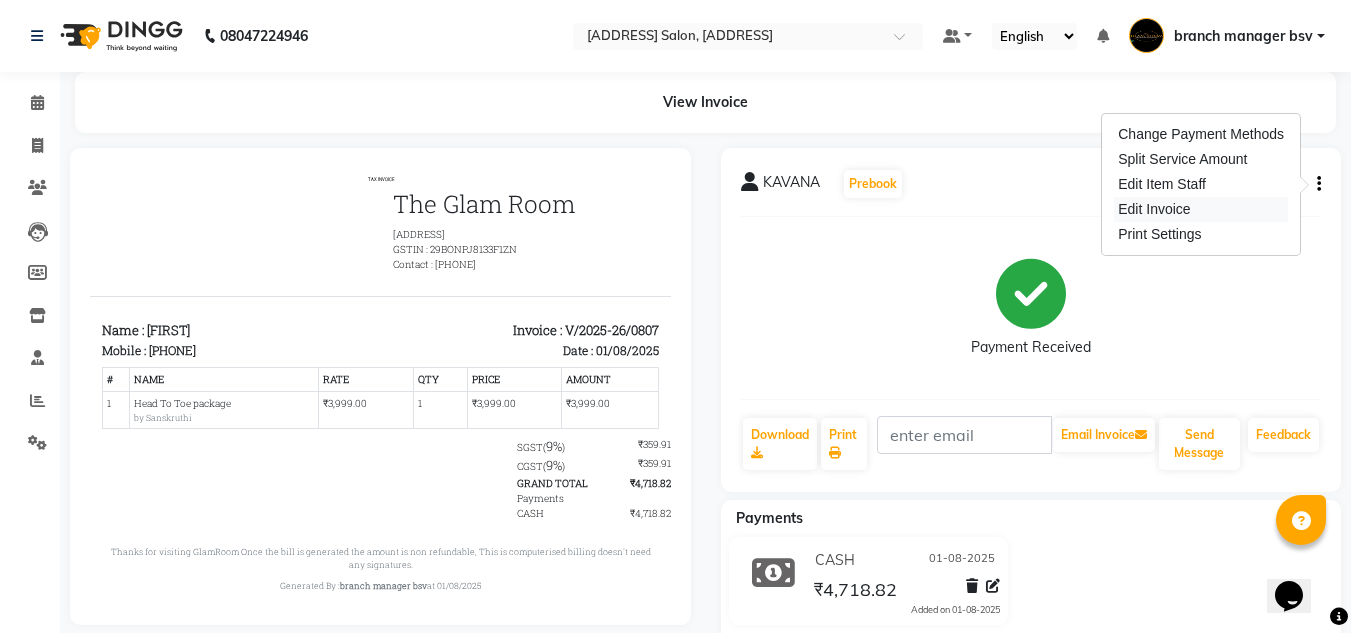 click on "Edit Invoice" at bounding box center (1201, 209) 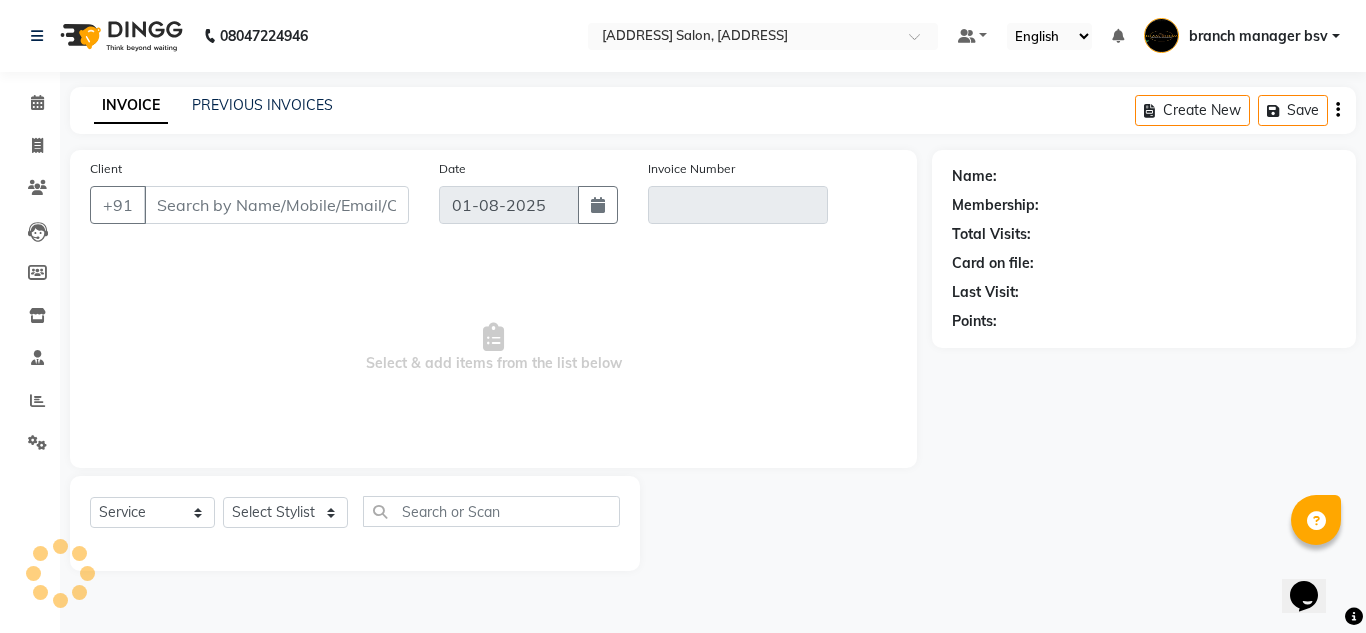 type on "[PHONE]" 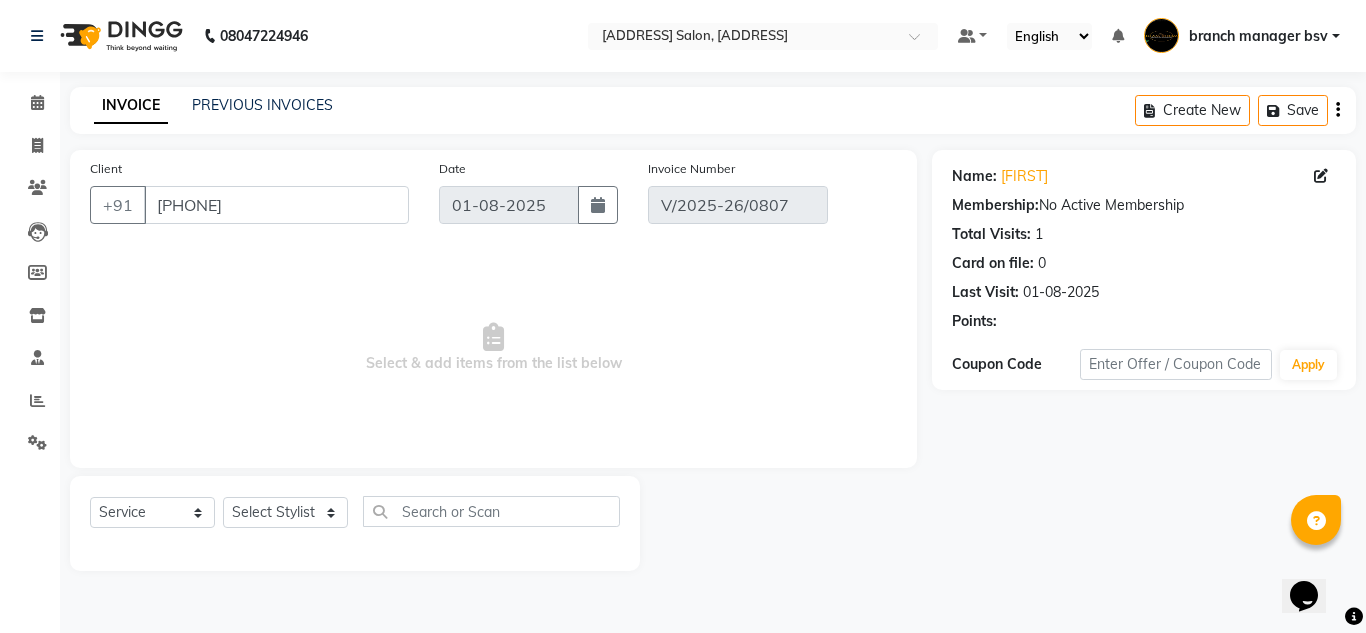 select on "select" 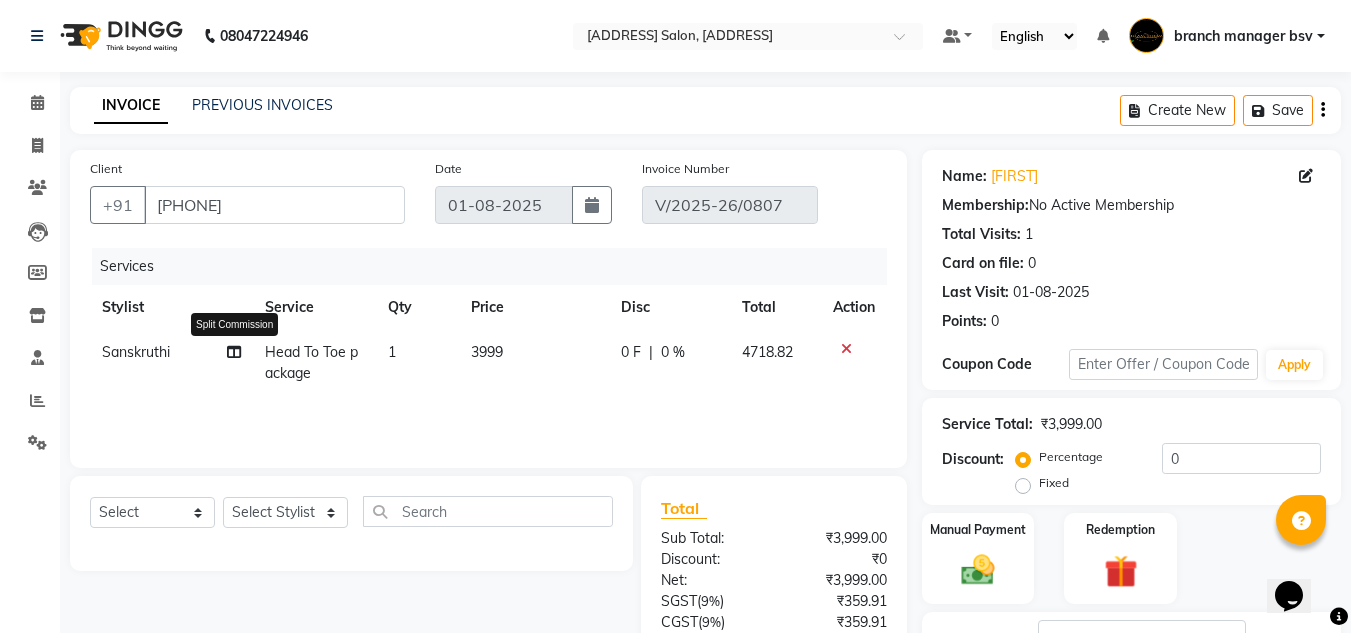 click 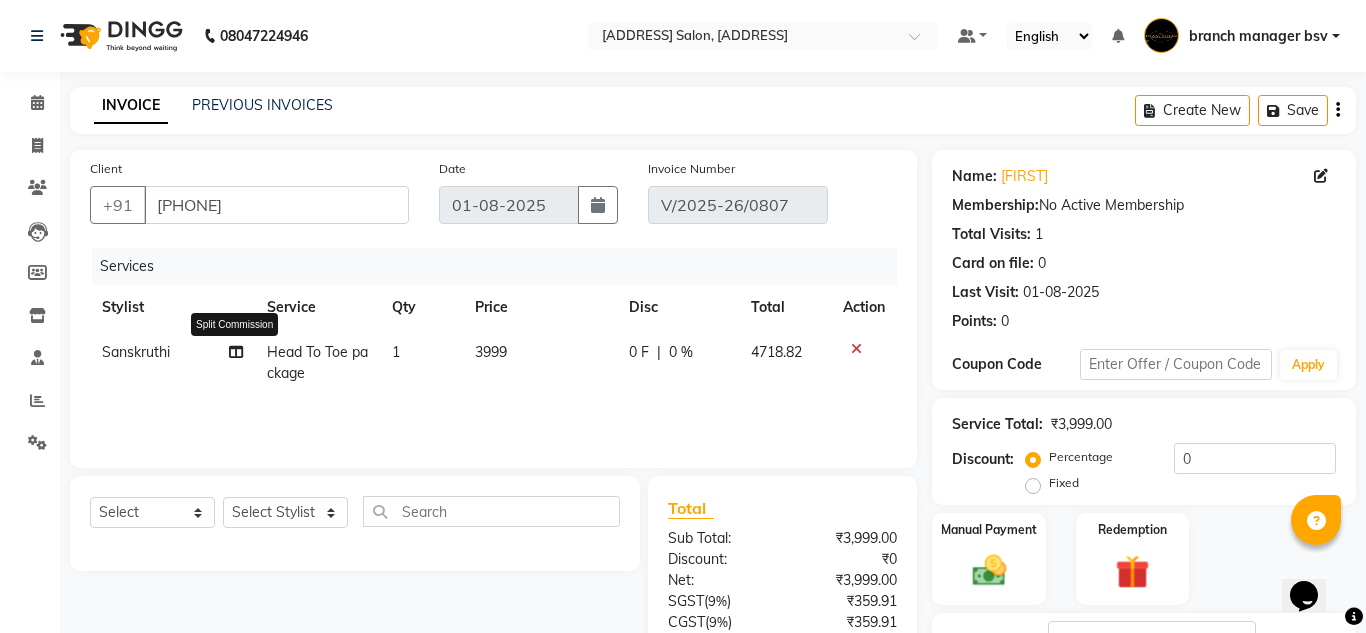 select on "30333" 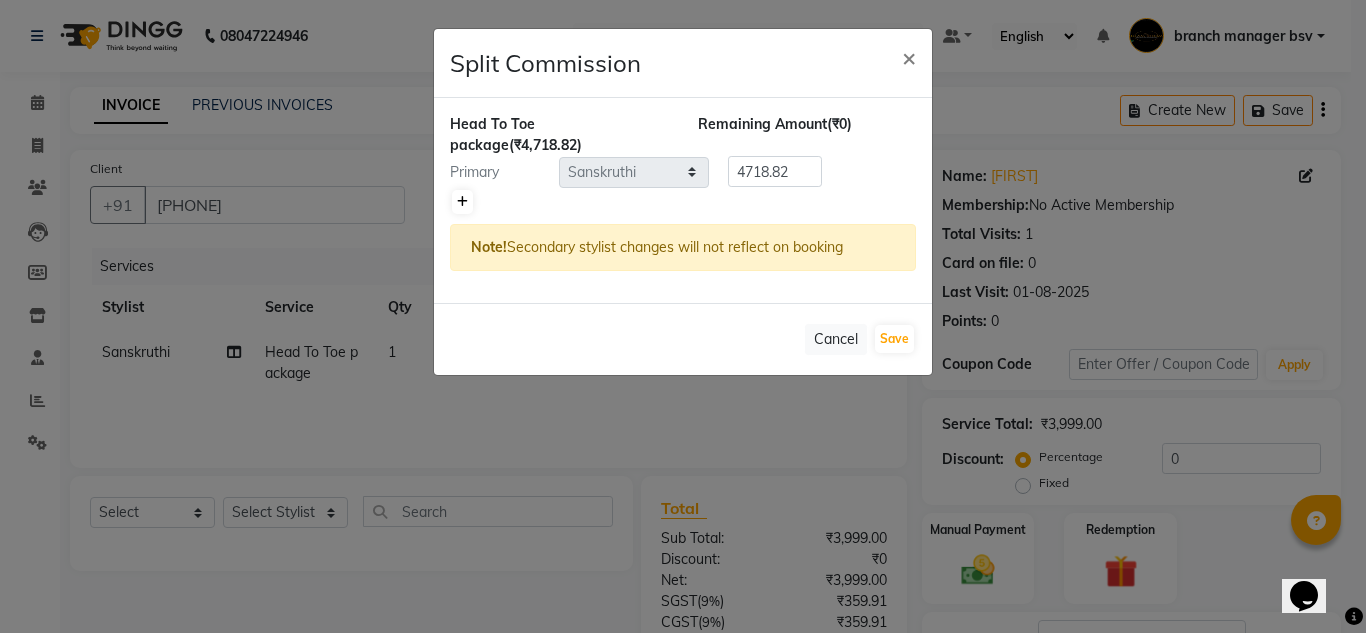 click 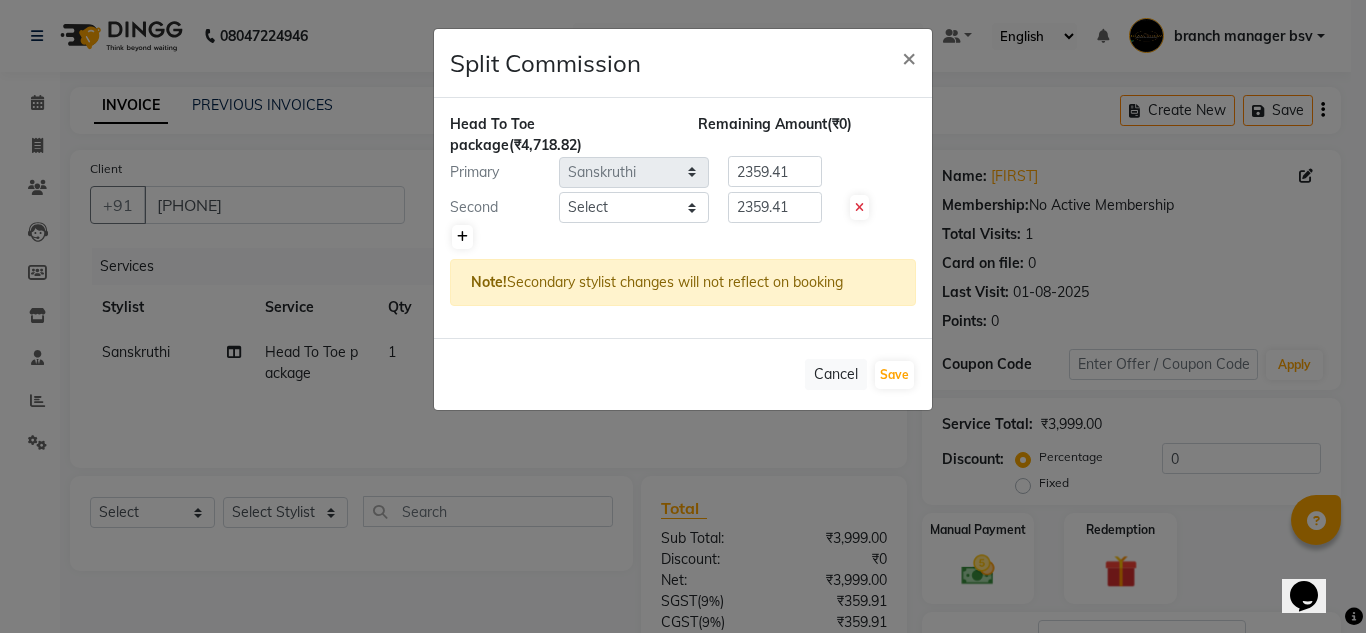 click 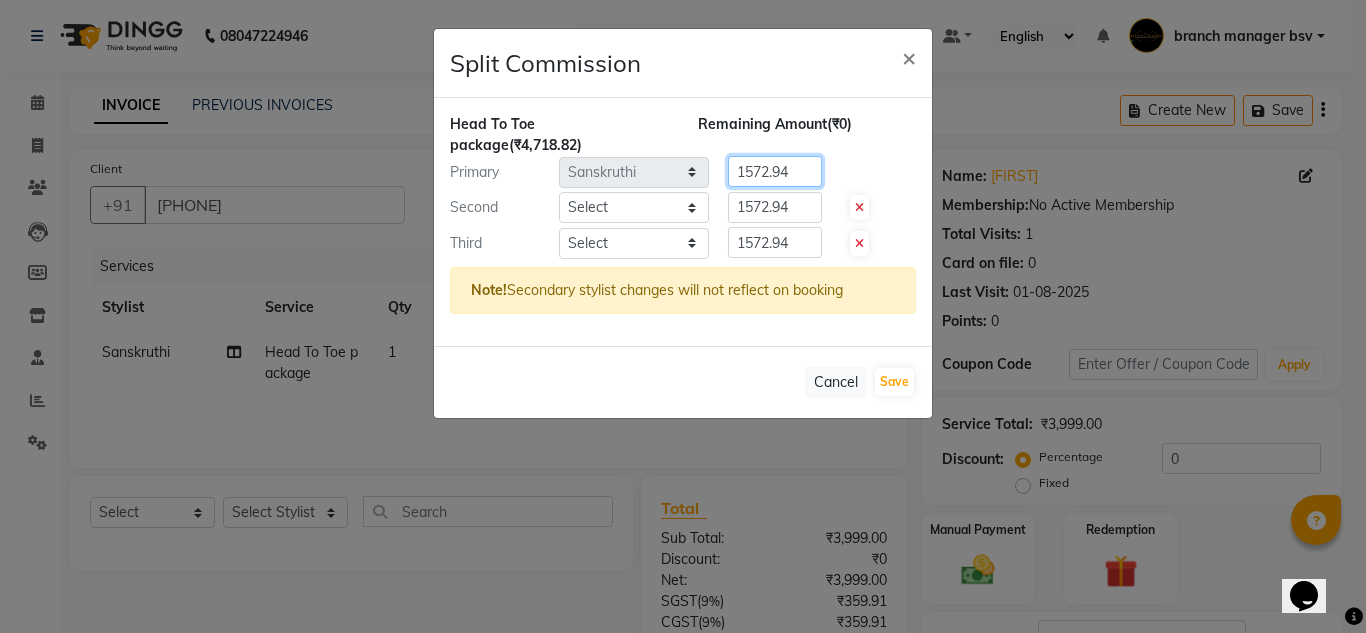 click on "1572.94" 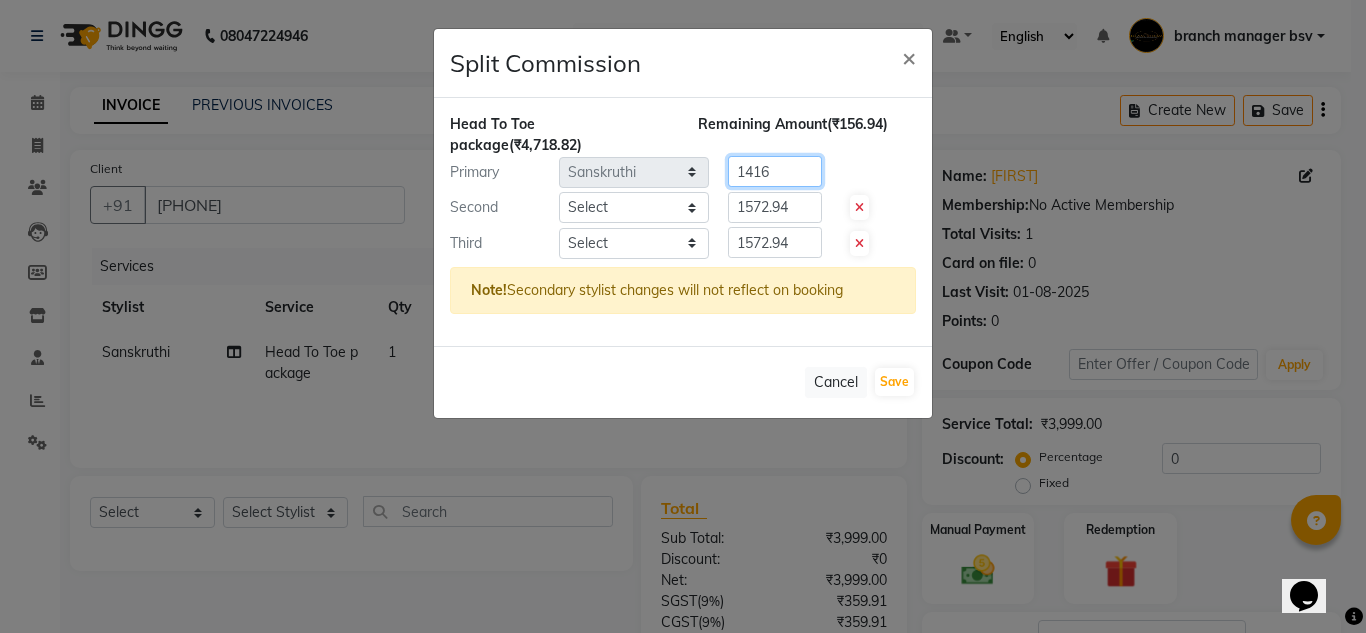 type on "1416" 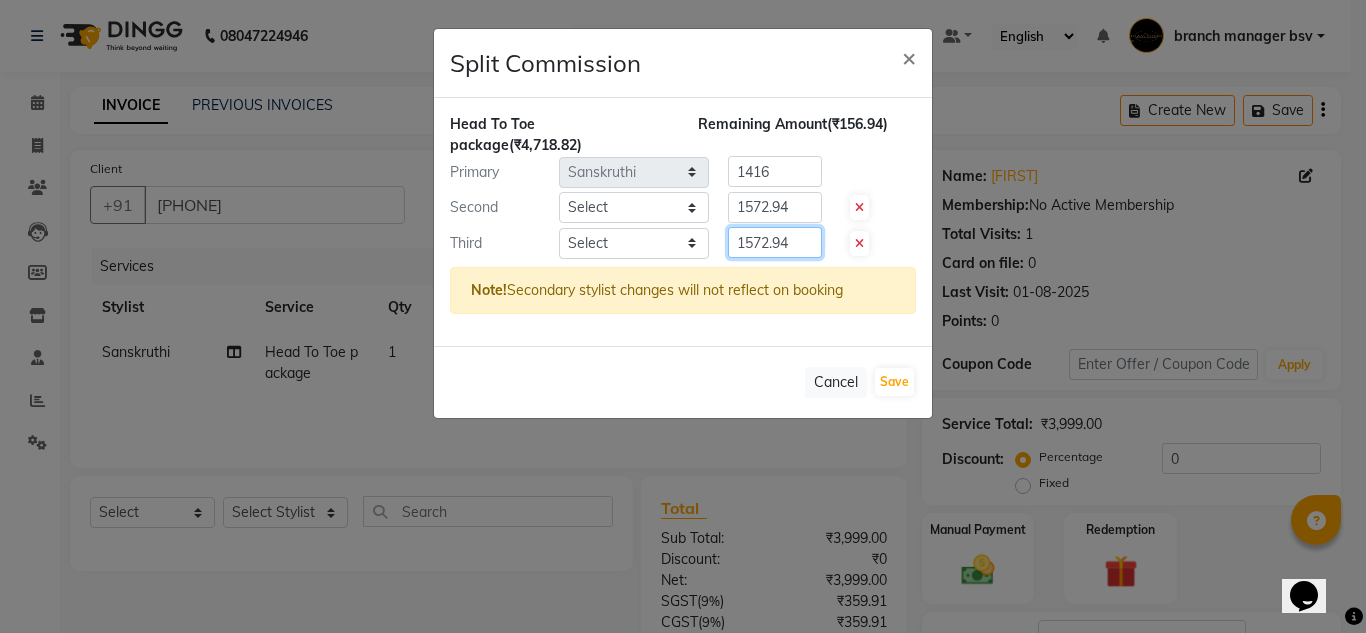 click on "1572.94" 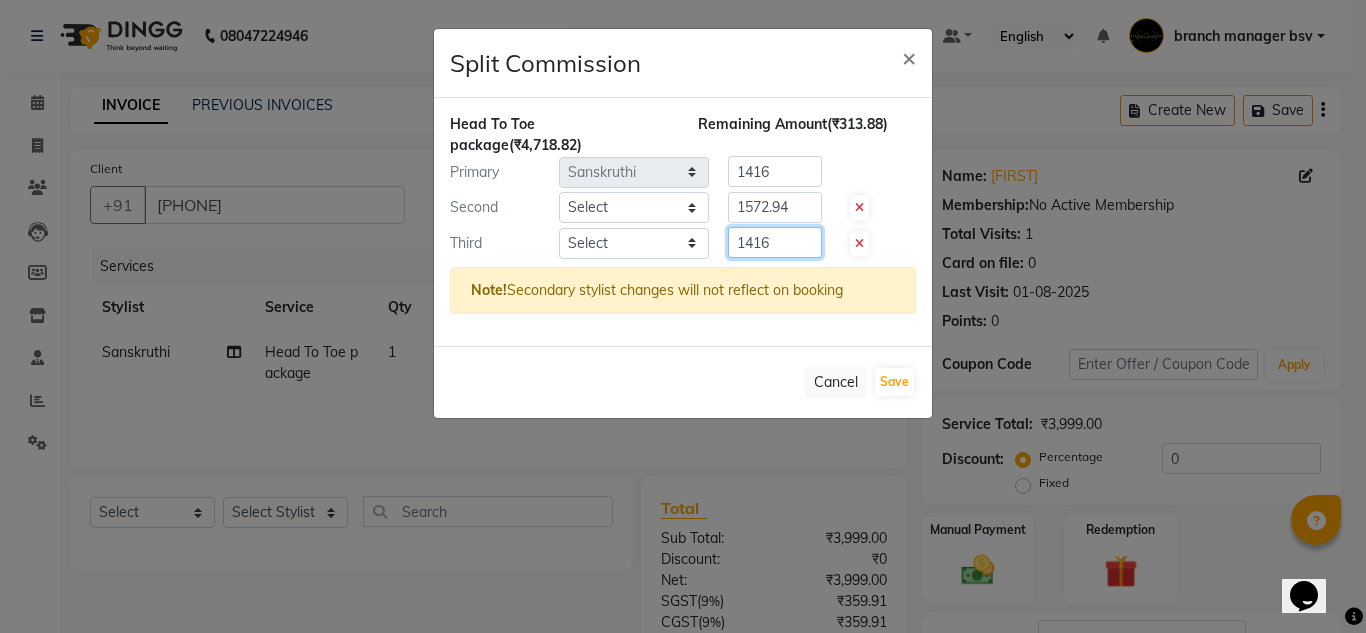 type on "1416" 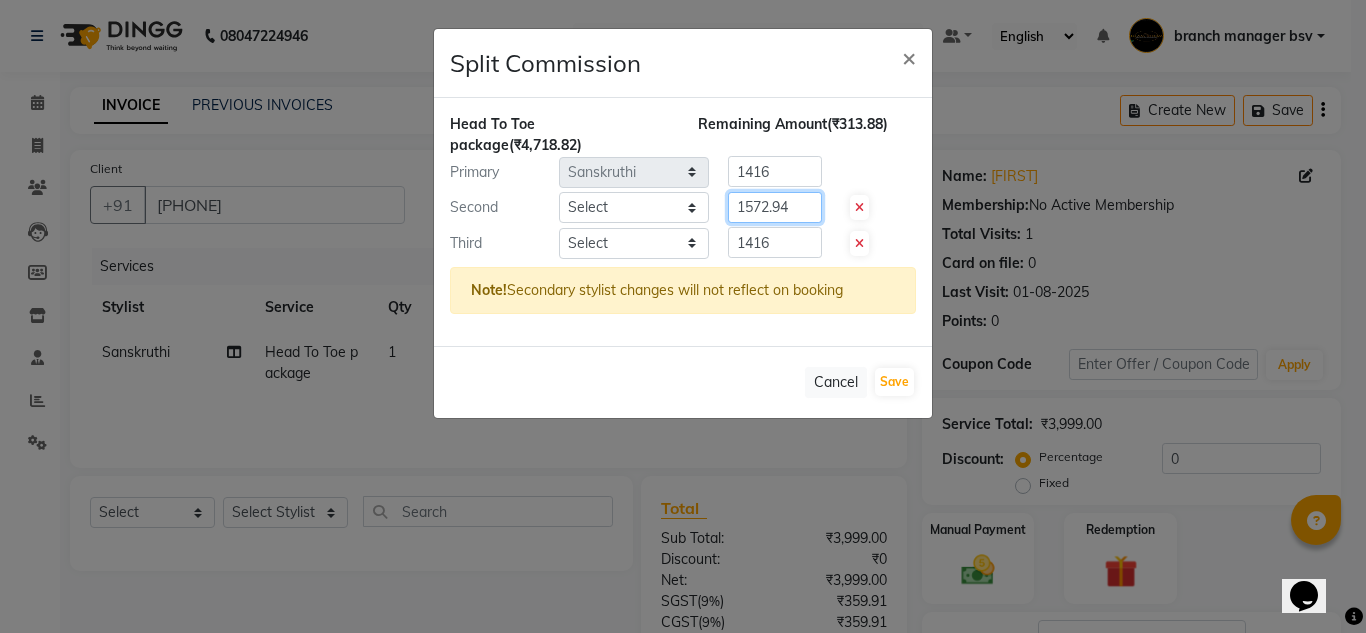 click on "1572.94" 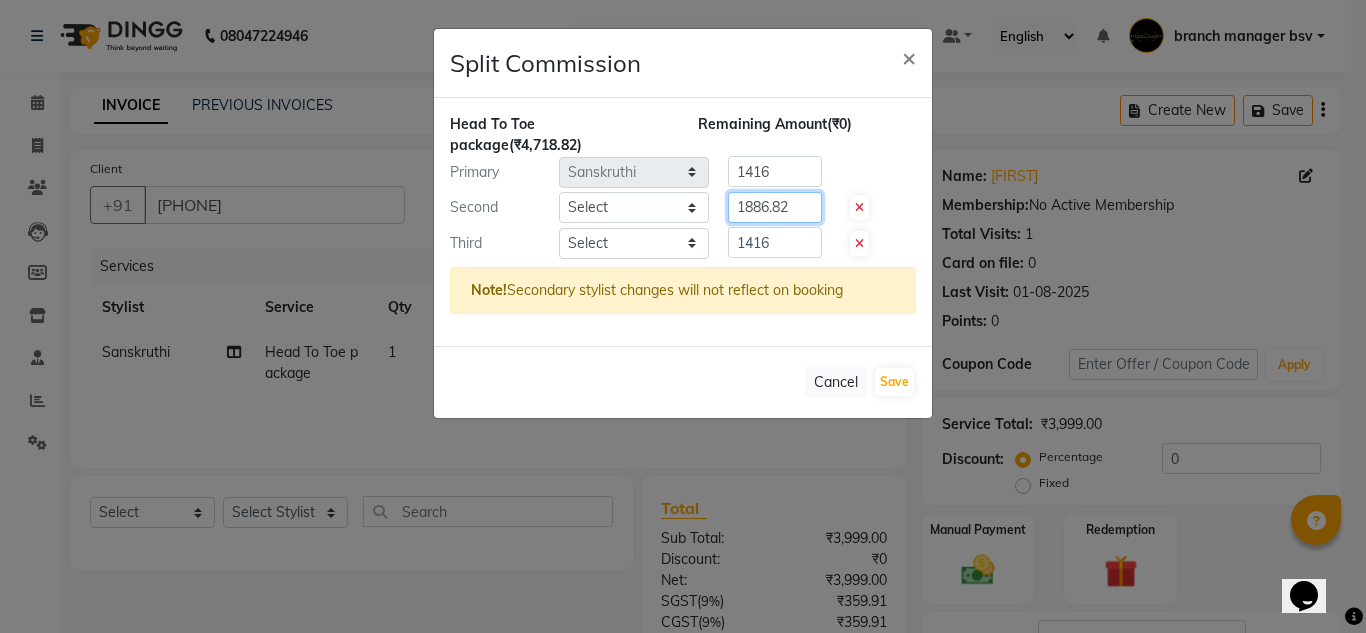 type on "1886.82" 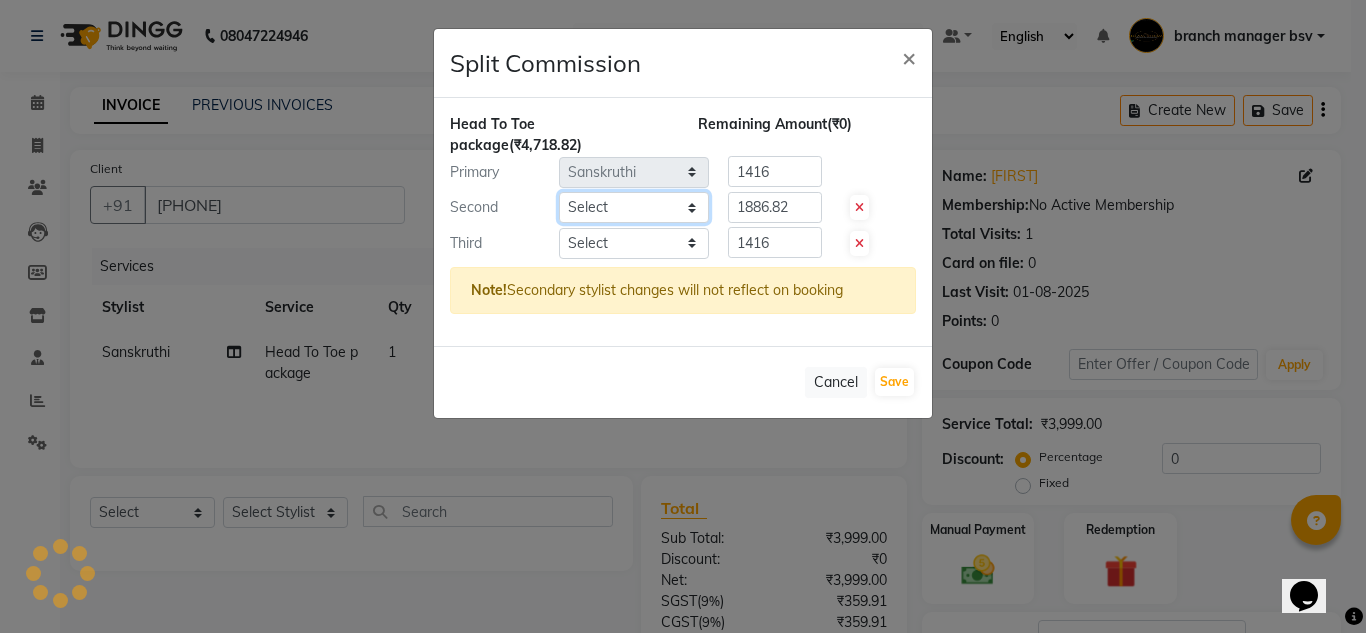 click on "Select  ashwini   branch manager bsv   Dr.Jabin   Dr mehzabin   GURISH   JASSI   Jayshree   Navya   pooja accounts   PRATIK   RAJEESHA   Rasna   Sanskruthi   shangnimwom   SMIRTI   SUMITH   SUNITHA   SUNNY   Tanveer    TEZZ   The Glam Room   theja   Trishna   urmi" 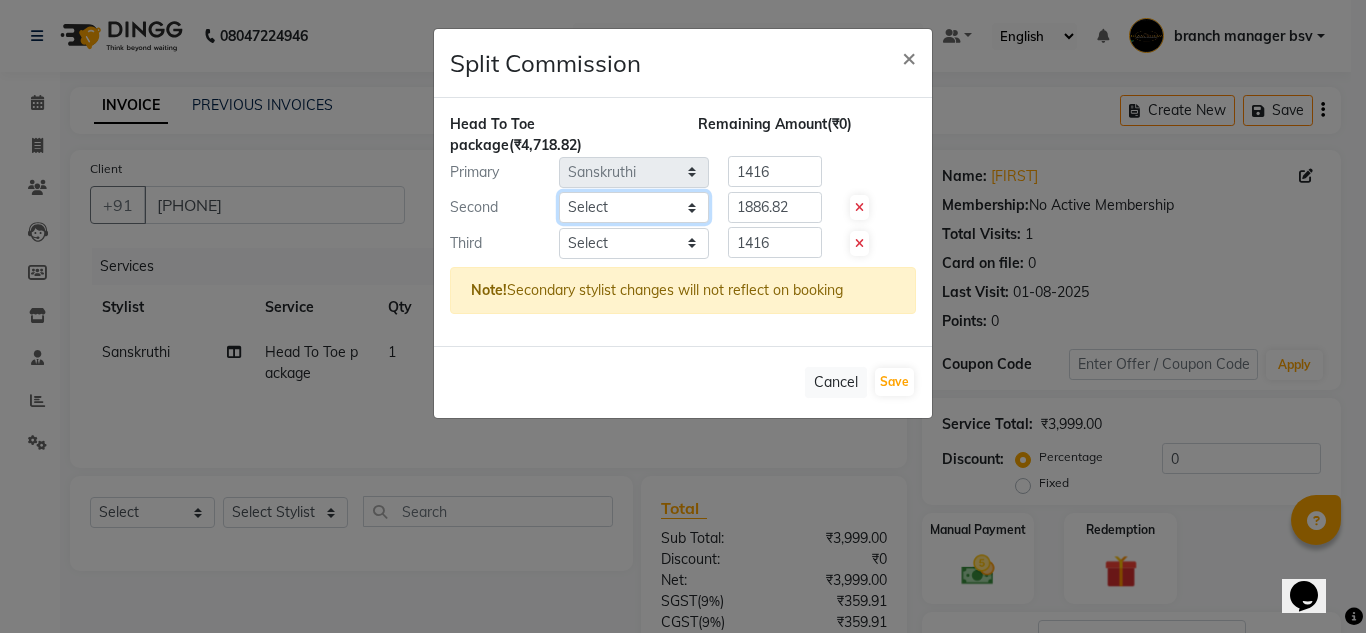 select on "46115" 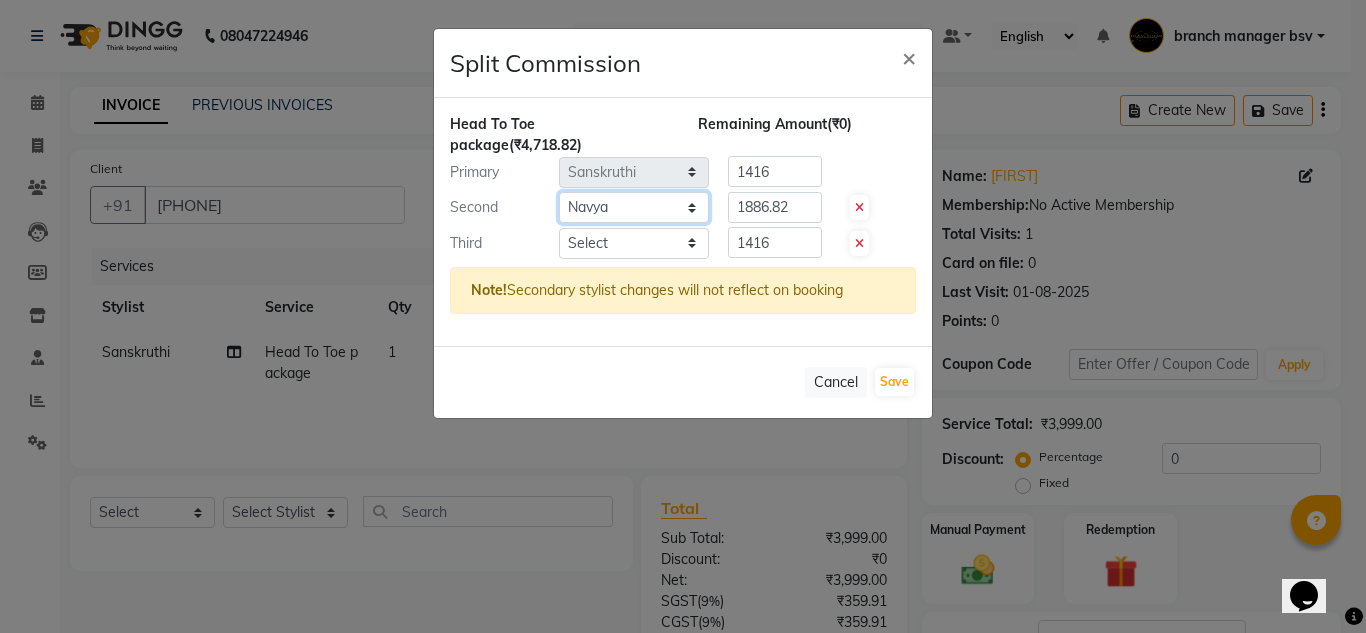 click on "Select  ashwini   branch manager bsv   Dr.Jabin   Dr mehzabin   GURISH   JASSI   Jayshree   Navya   pooja accounts   PRATIK   RAJEESHA   Rasna   Sanskruthi   shangnimwom   SMIRTI   SUMITH   SUNITHA   SUNNY   Tanveer    TEZZ   The Glam Room   theja   Trishna   urmi" 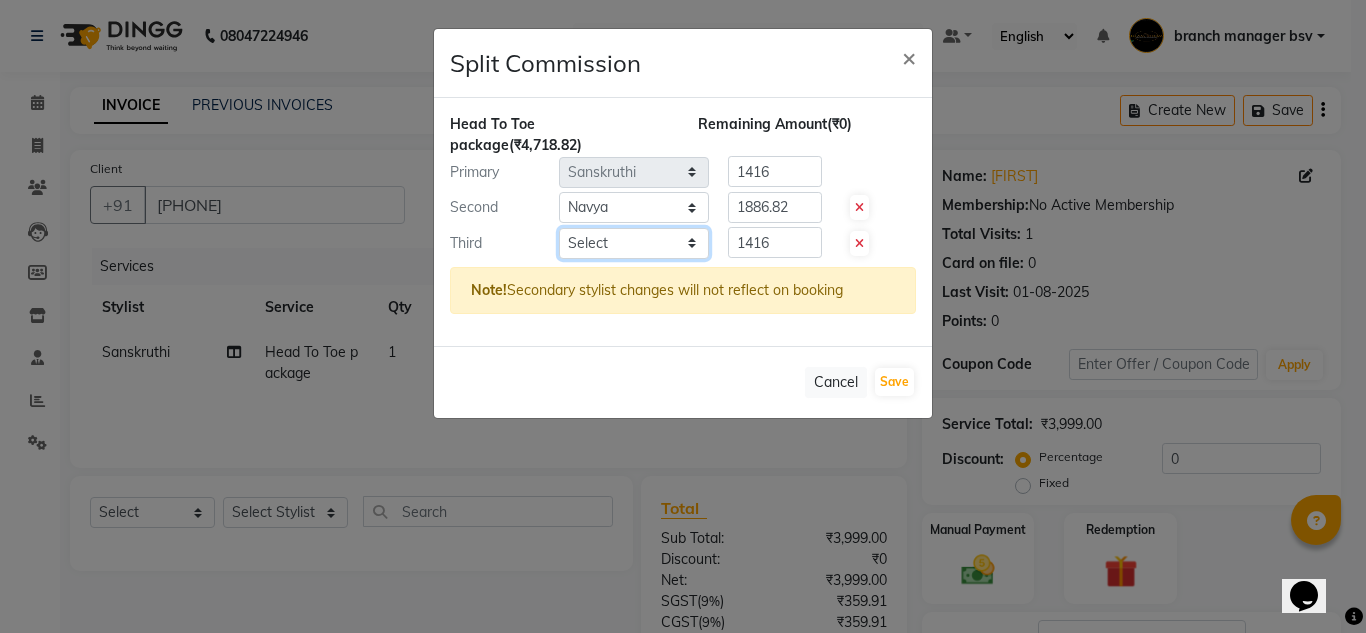 click on "Select  ashwini   branch manager bsv   Dr.Jabin   Dr mehzabin   GURISH   JASSI   Jayshree   Navya   pooja accounts   PRATIK   RAJEESHA   Rasna   Sanskruthi   shangnimwom   SMIRTI   SUMITH   SUNITHA   SUNNY   Tanveer    TEZZ   The Glam Room   theja   Trishna   urmi" 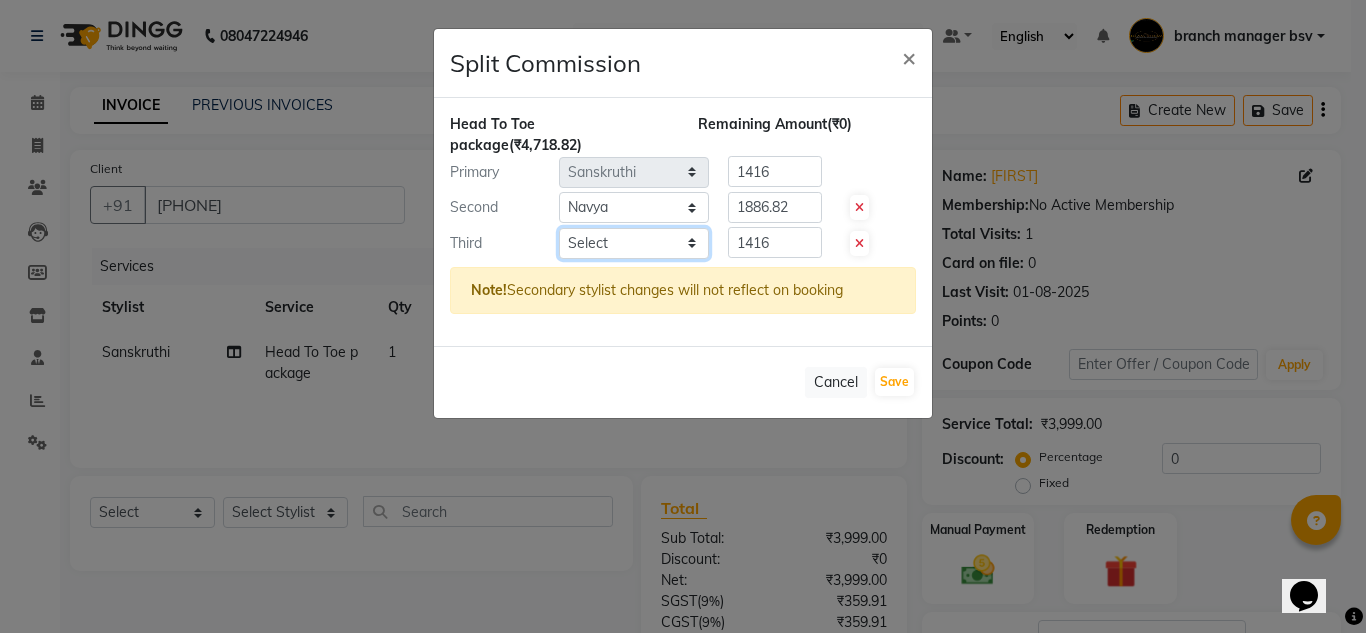 select on "13737" 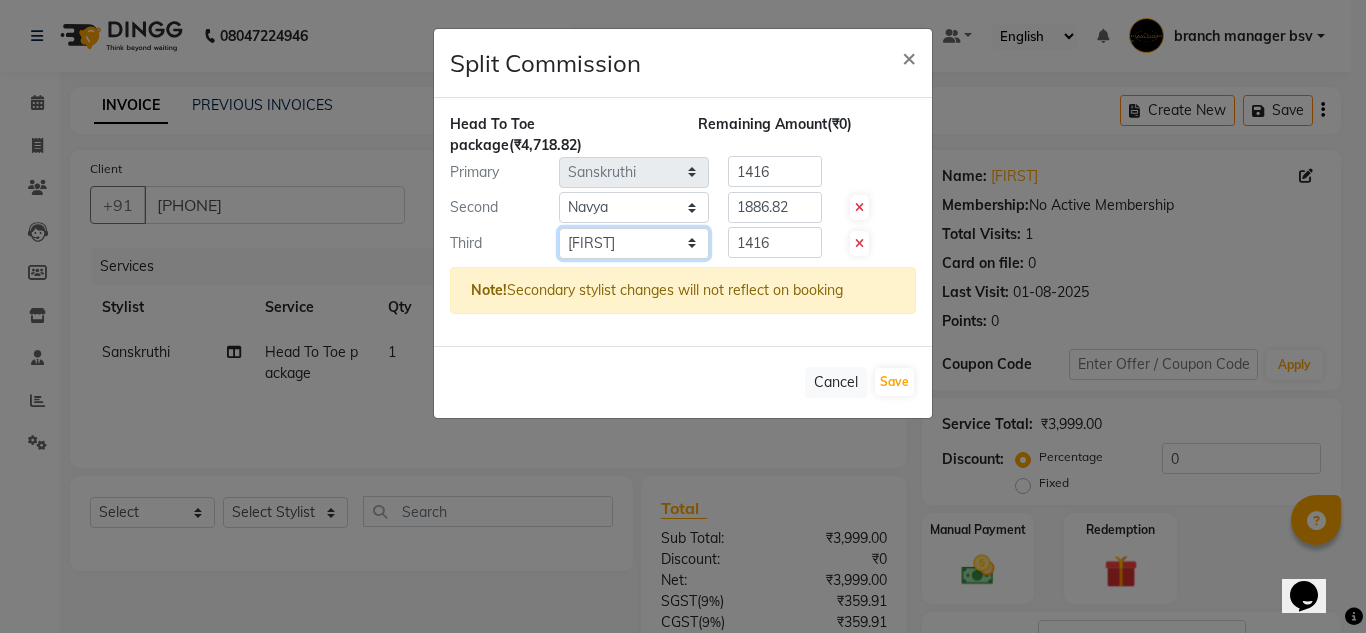 click on "Select  ashwini   branch manager bsv   Dr.Jabin   Dr mehzabin   GURISH   JASSI   Jayshree   Navya   pooja accounts   PRATIK   RAJEESHA   Rasna   Sanskruthi   shangnimwom   SMIRTI   SUMITH   SUNITHA   SUNNY   Tanveer    TEZZ   The Glam Room   theja   Trishna   urmi" 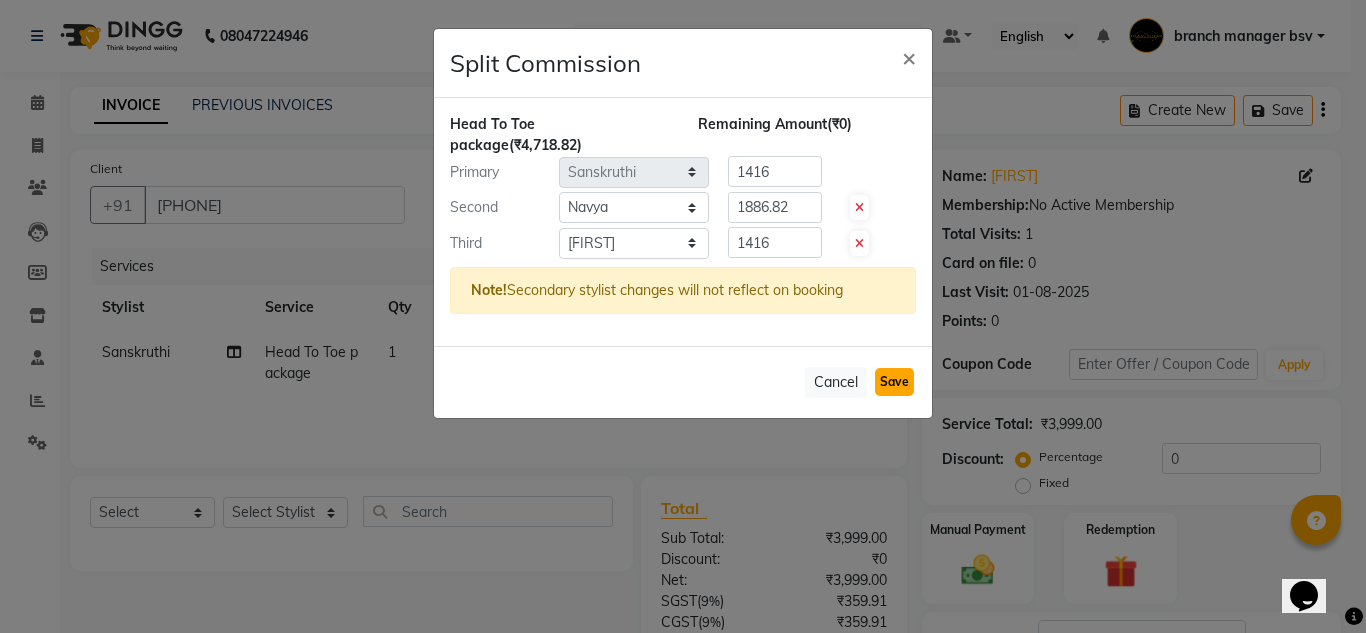 click on "Save" 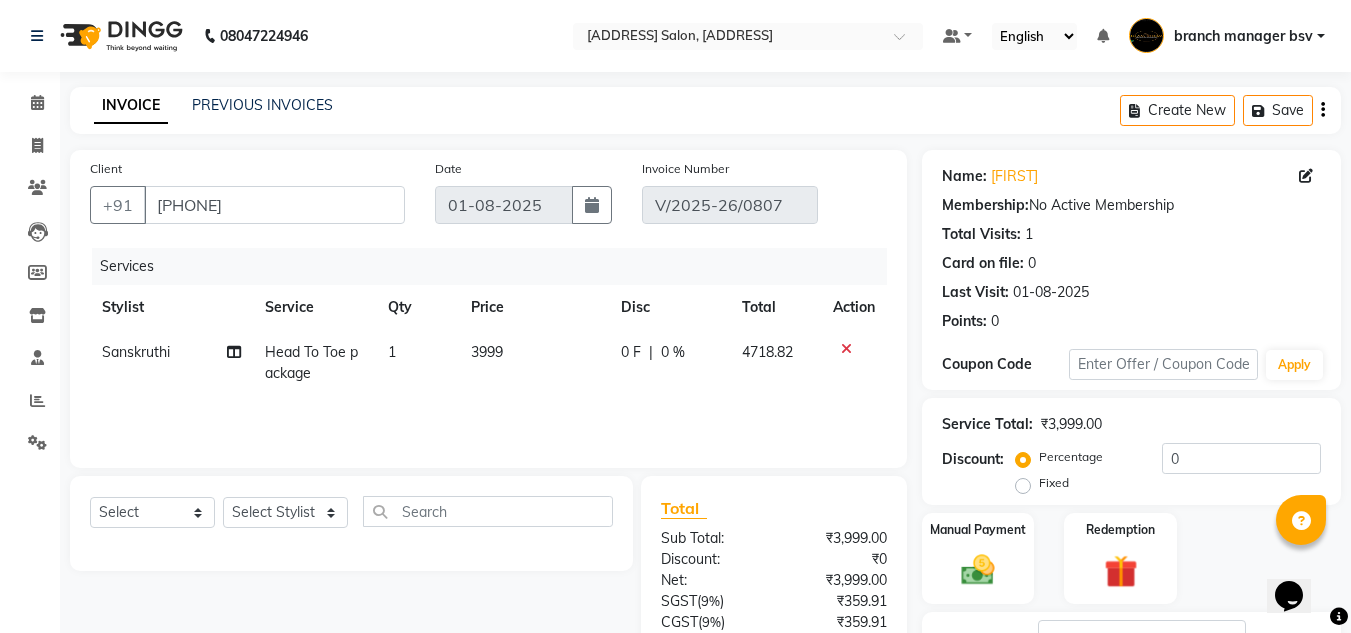 scroll, scrollTop: 238, scrollLeft: 0, axis: vertical 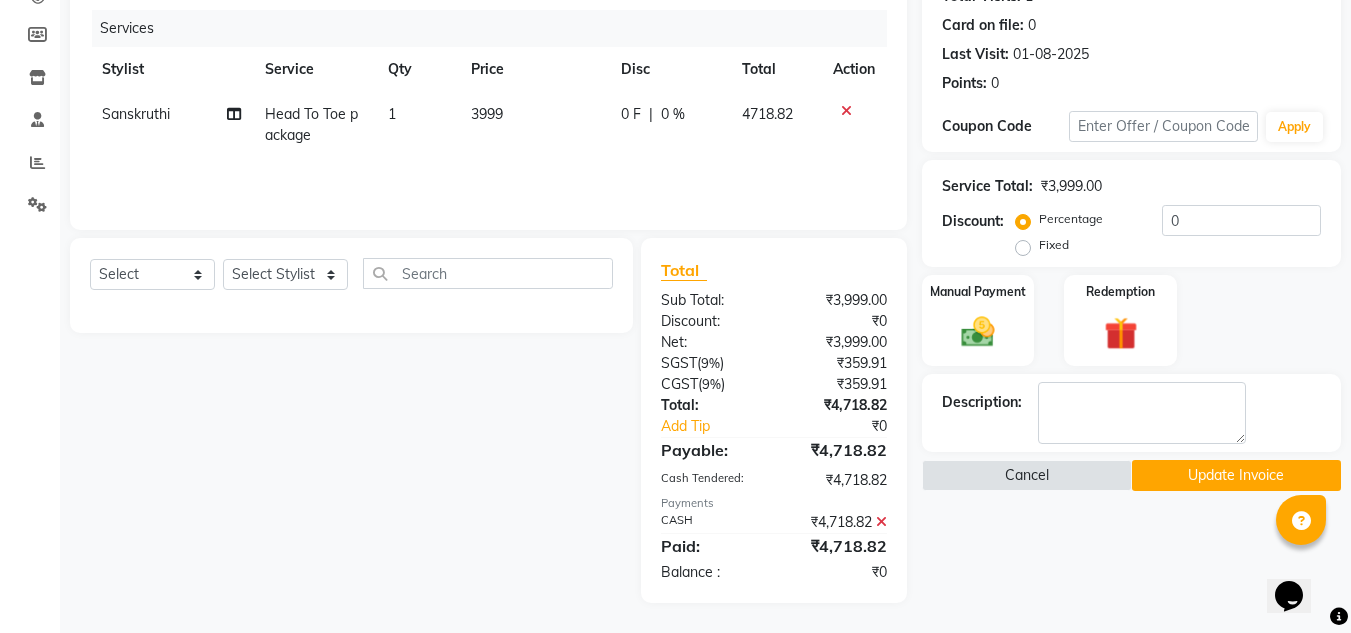 click on "Update Invoice" 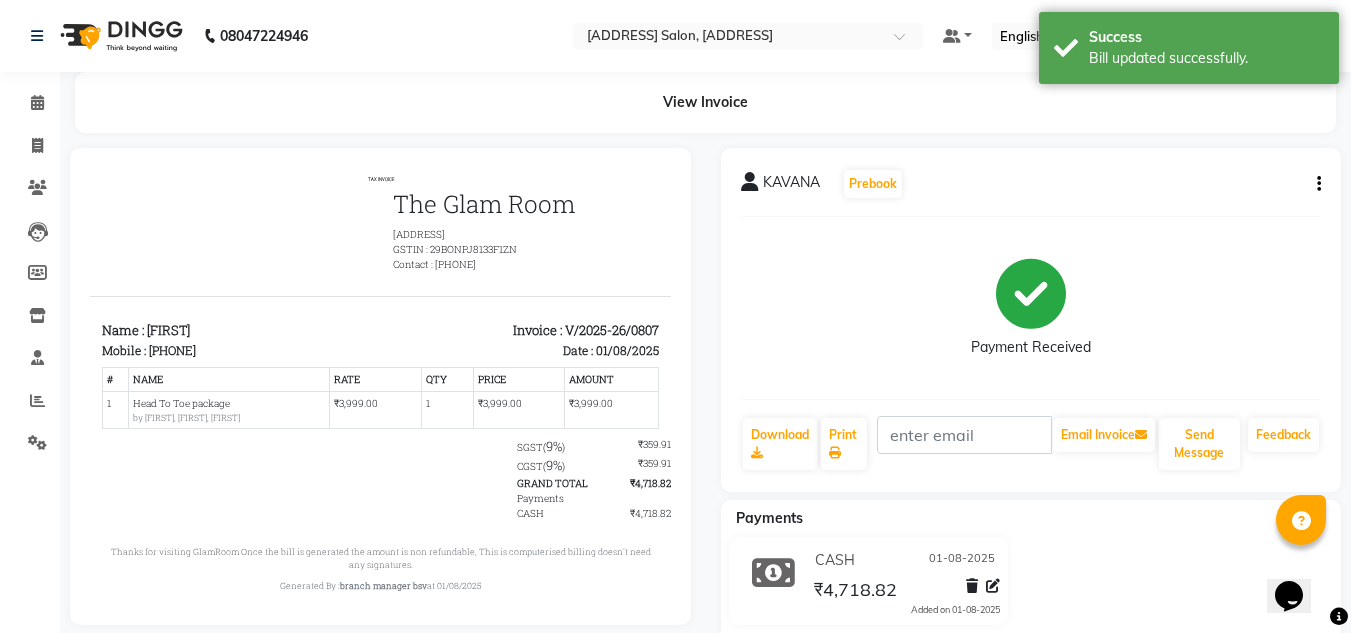 scroll, scrollTop: 0, scrollLeft: 0, axis: both 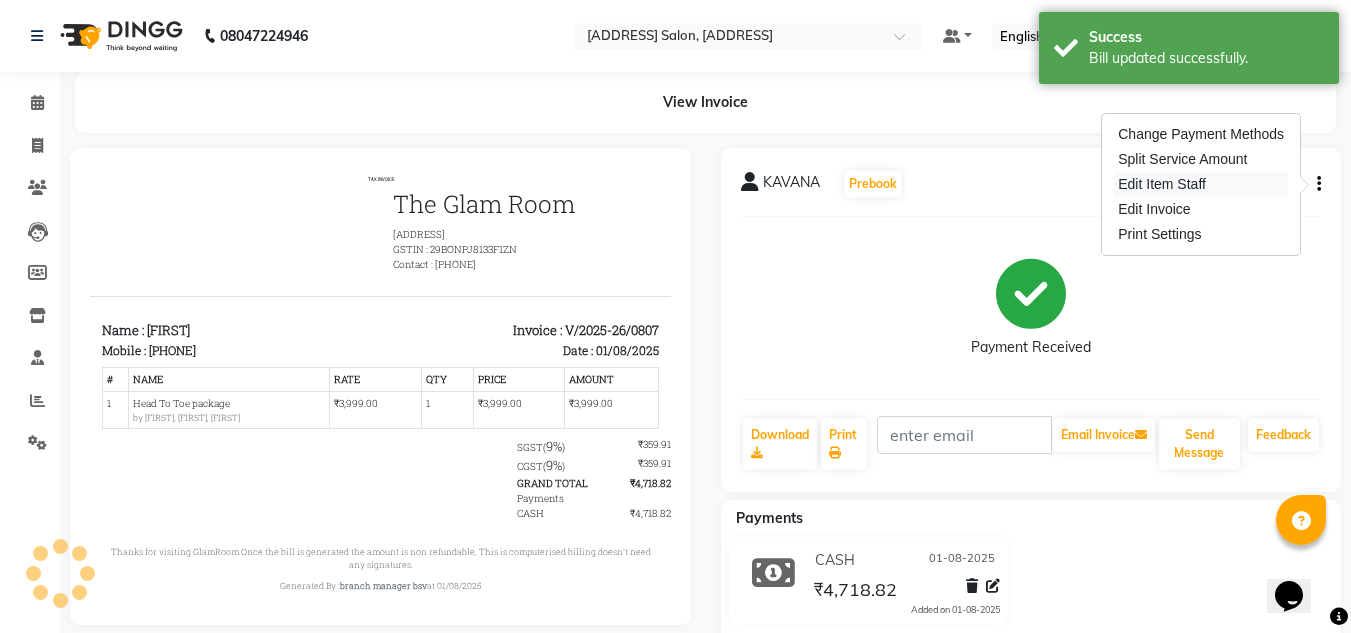 click on "Edit Item Staff" at bounding box center [1201, 184] 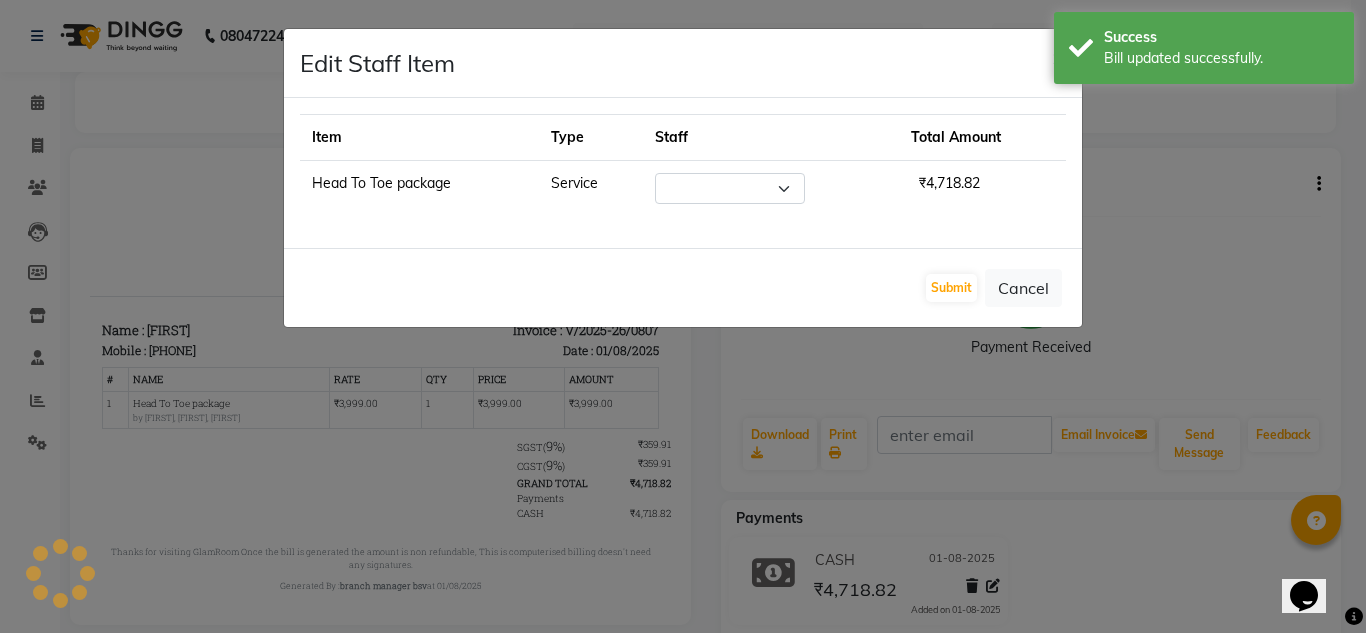 select on "30333" 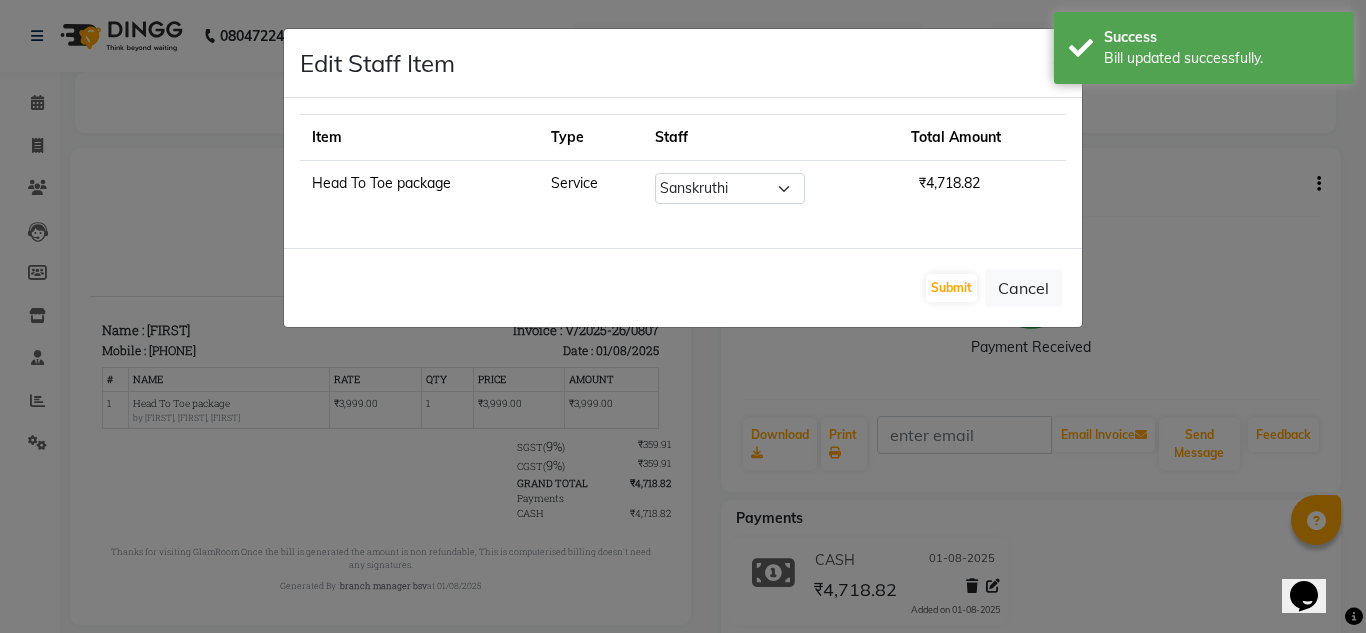 click on "Edit Staff Item  × Item Type Staff Total Amount Head To Toe package Service Select  ashwini   branch manager bsv   Dr.Jabin   Dr mehzabin   GURISH   JASSI   Jayshree   Navya   pooja accounts   PRATIK   RAJEESHA   Rasna   Sanskruthi   shangnimwom   SMIRTI   SUMITH   SUNITHA   SUNNY   Tanveer    TEZZ   The Glam Room   theja   Trishna   urmi  ₹4,718.82  Submit   Cancel" 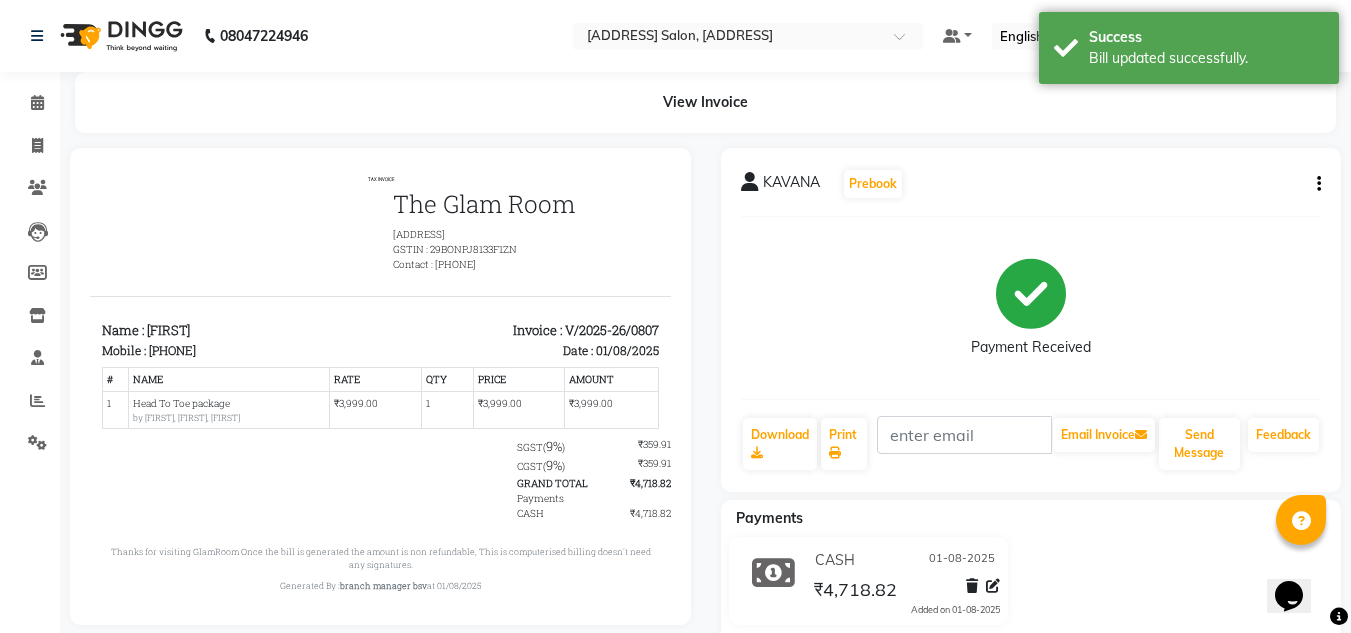 click 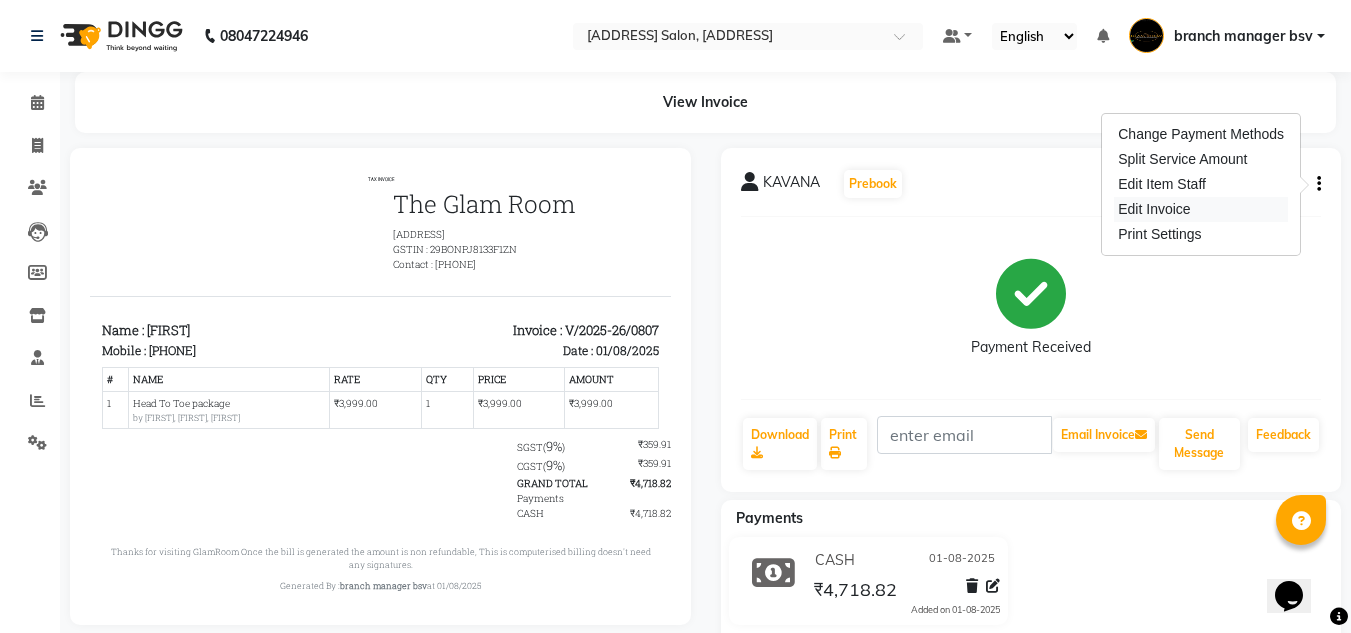 click on "Edit Invoice" at bounding box center [1201, 209] 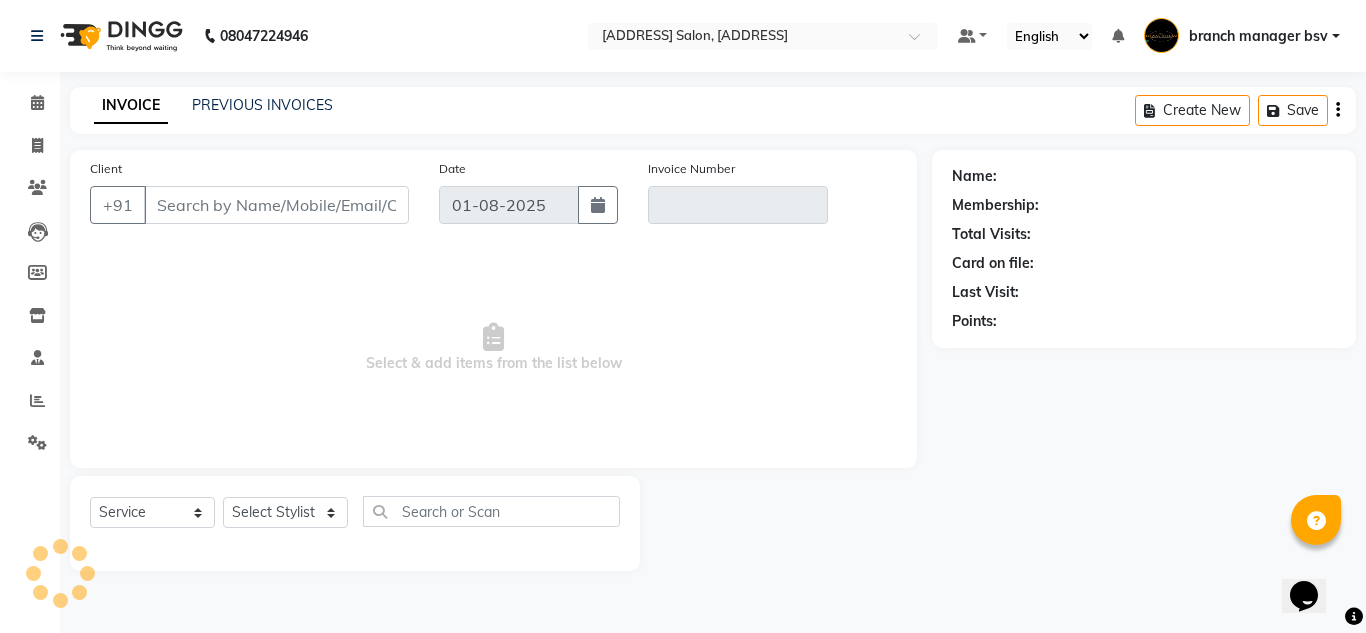type on "[PHONE]" 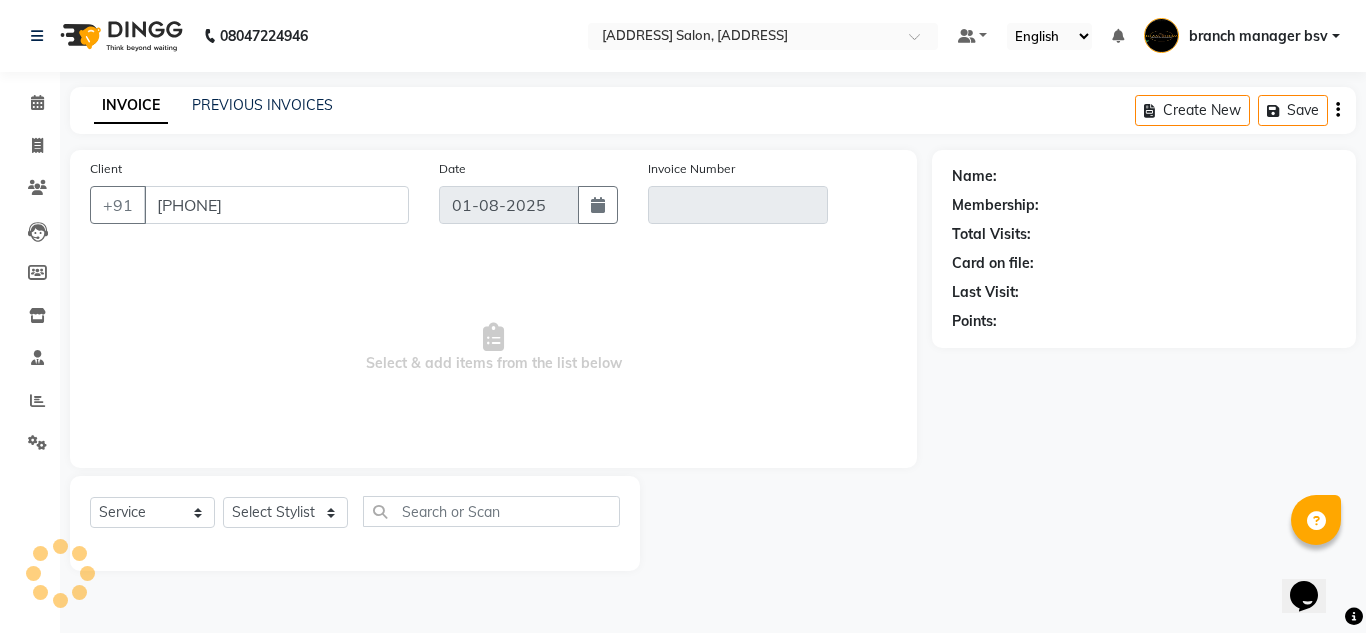 type on "V/2025-26/0807" 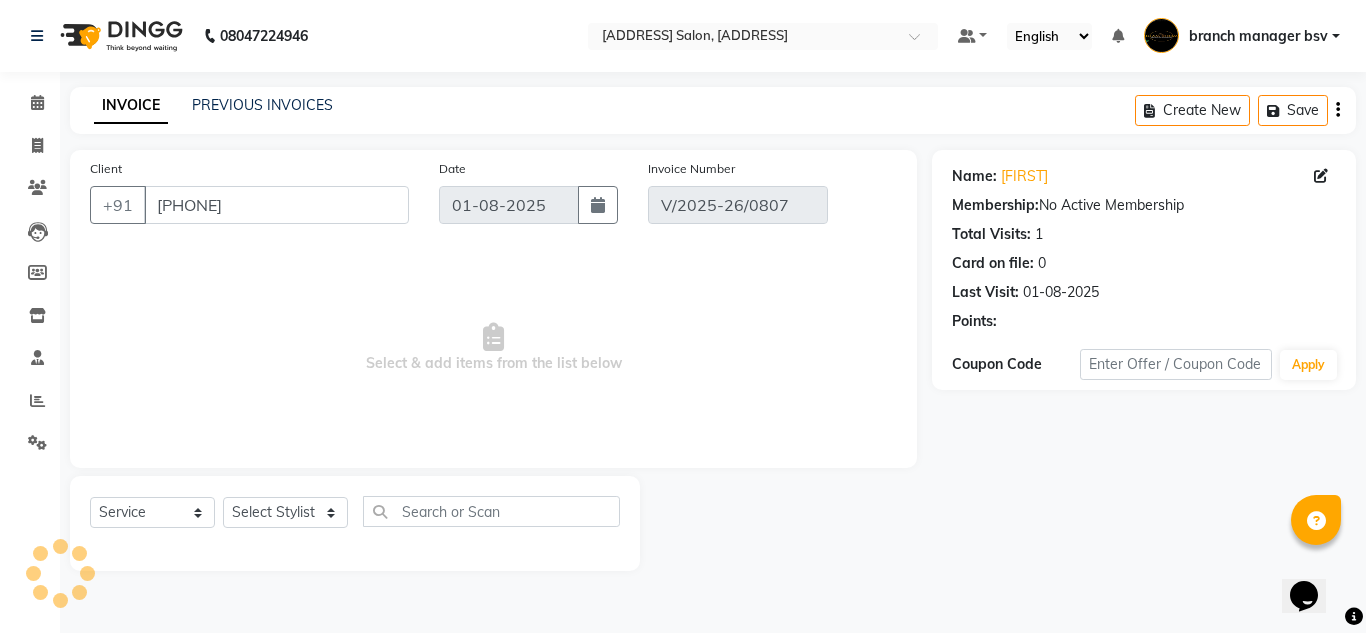 select on "select" 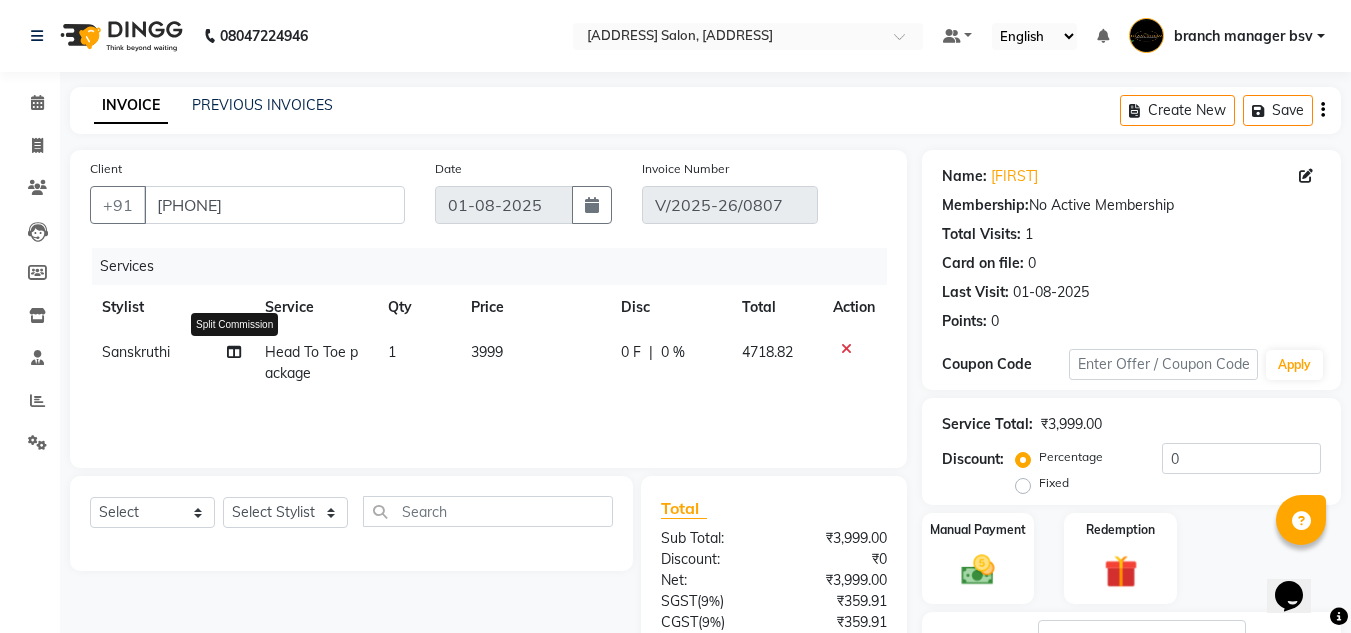 click 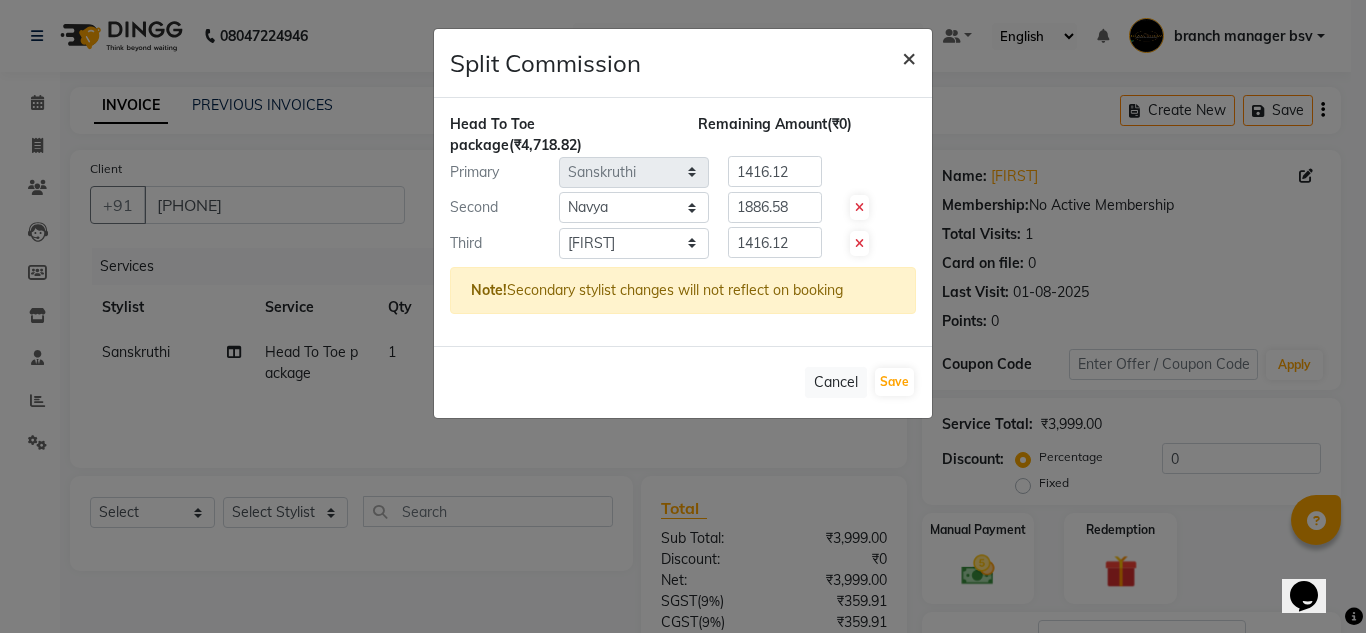 click on "×" 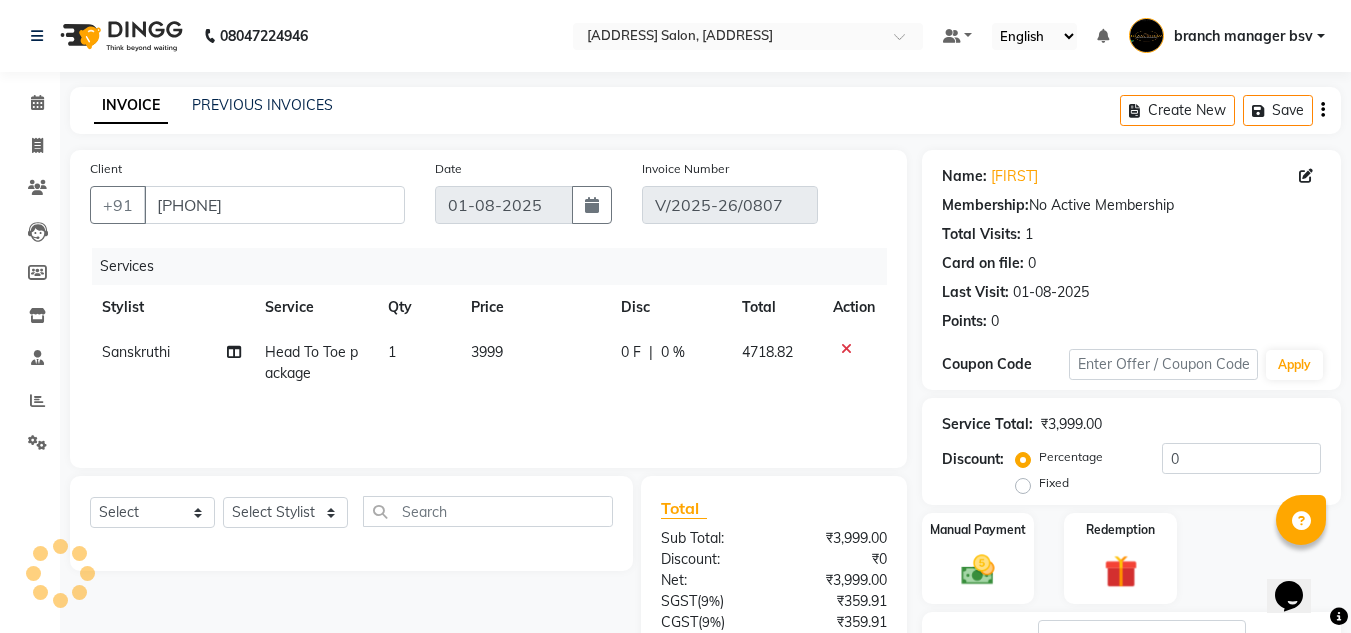 click on "Sanskruthi" 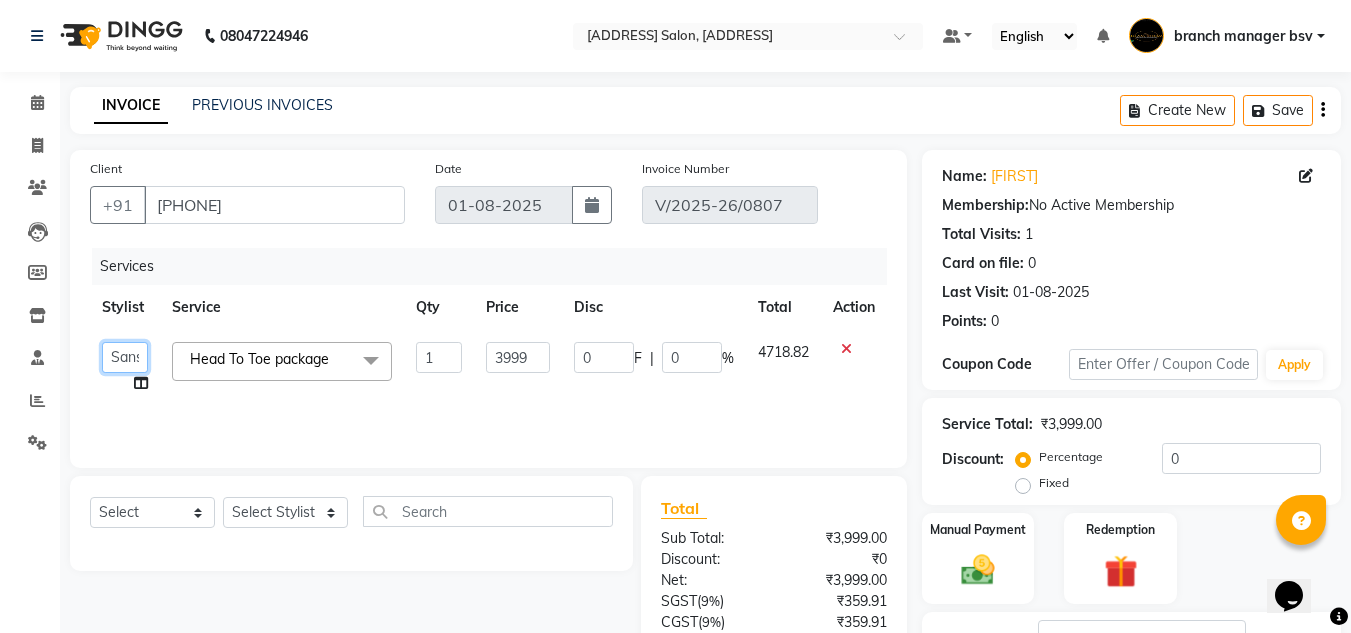 click on "ashwini   branch manager bsv   Dr.Jabin   Dr mehzabin   GURISH   JASSI   Jayshree   Navya   pooja accounts   PRATIK   RAJEESHA   Rasna   Sanskruthi   shangnimwom   SMIRTI   SUMITH   SUNITHA   SUNNY   Tanveer    TEZZ   The Glam Room   theja   Trishna   urmi" 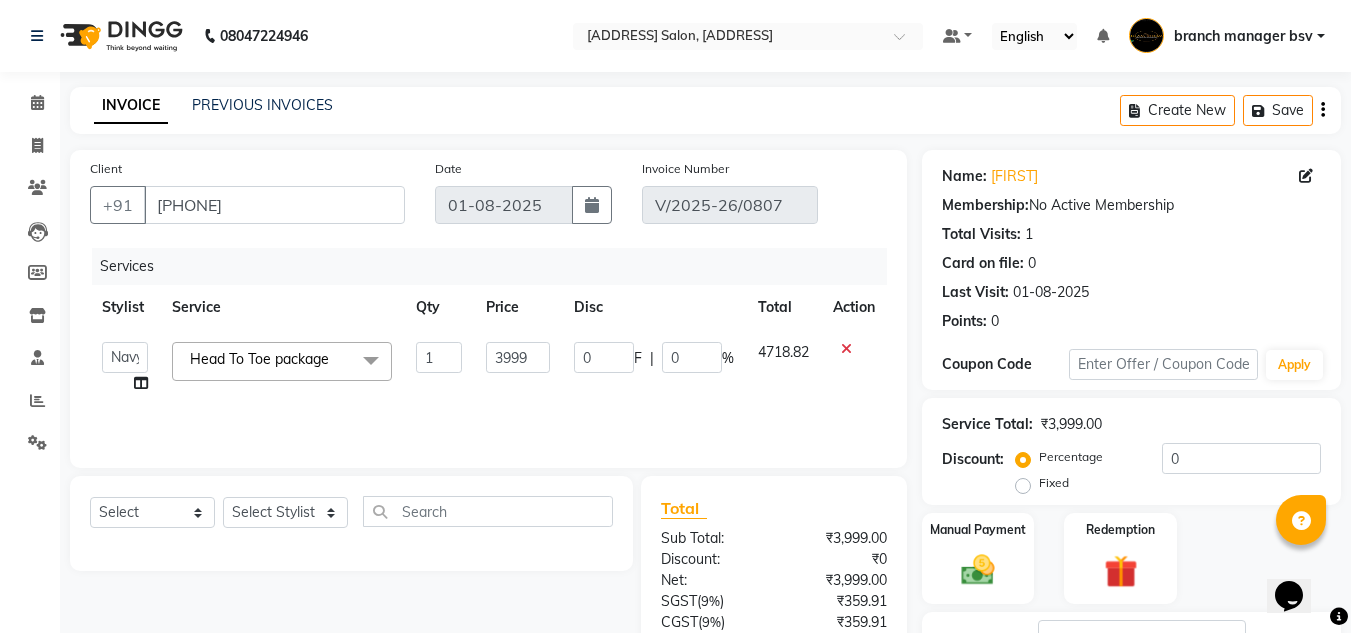 select on "46115" 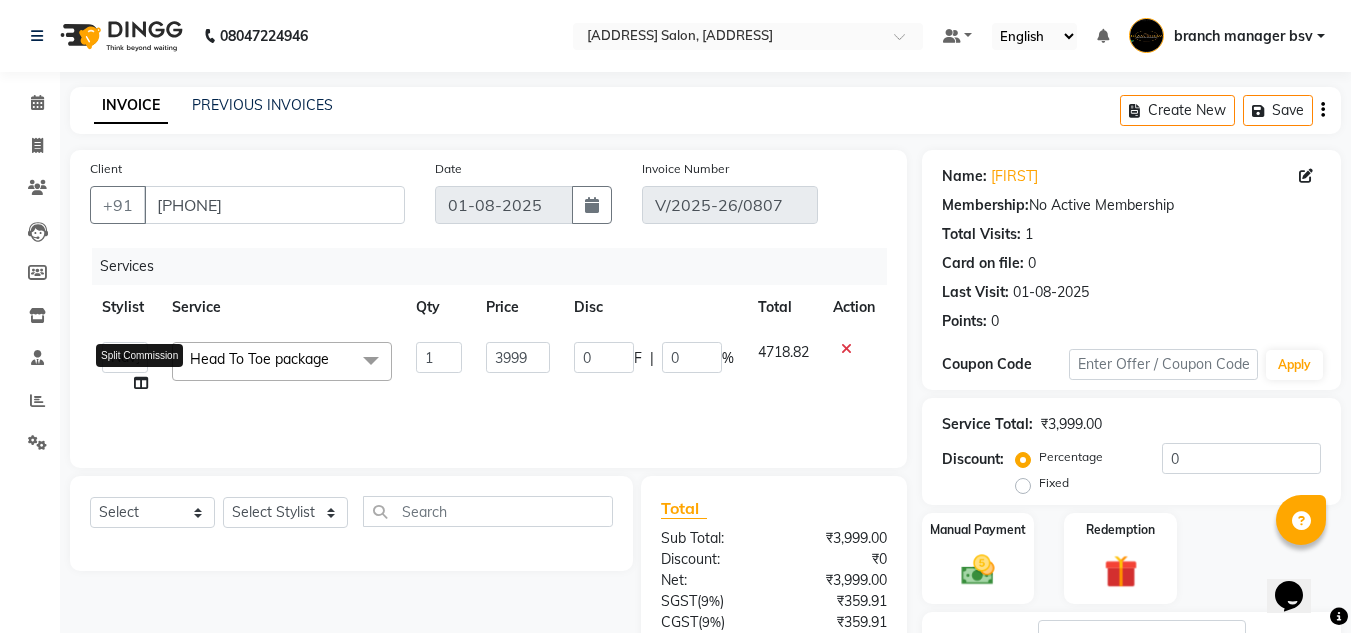 click 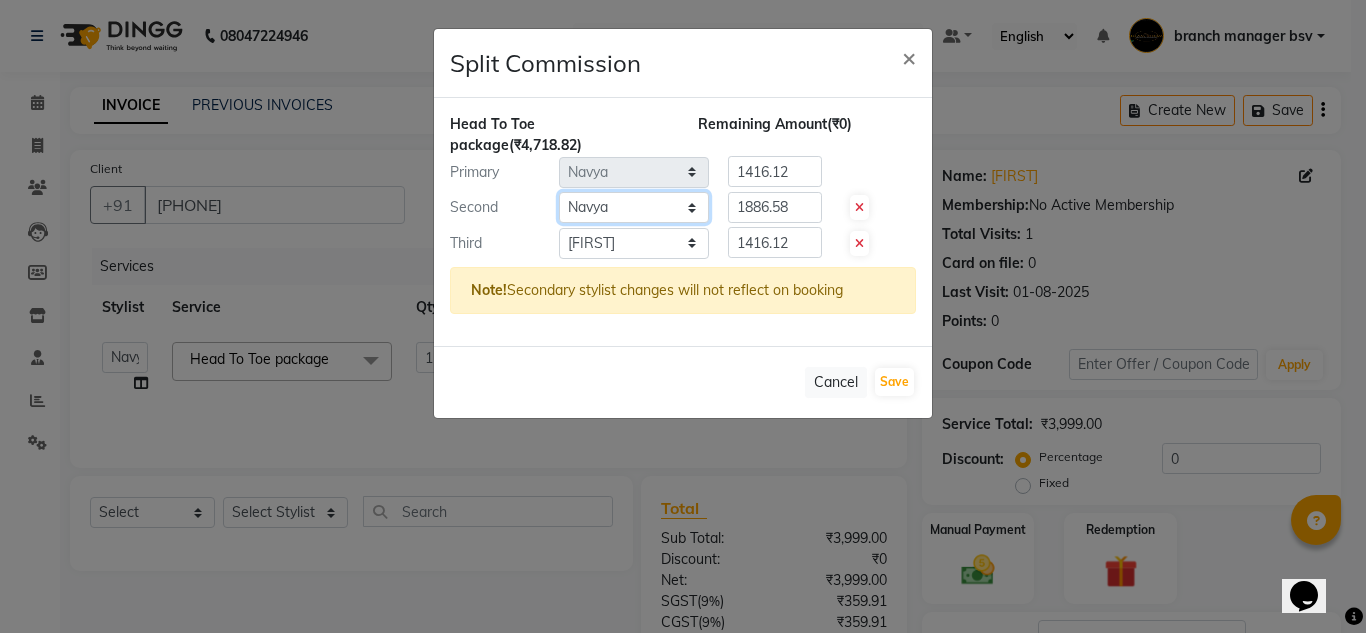 click on "Select  ashwini   branch manager bsv   Dr.Jabin   Dr mehzabin   GURISH   JASSI   Jayshree   Navya   pooja accounts   PRATIK   RAJEESHA   Rasna   Sanskruthi   shangnimwom   SMIRTI   SUMITH   SUNITHA   SUNNY   Tanveer    TEZZ   The Glam Room   theja   Trishna   urmi" 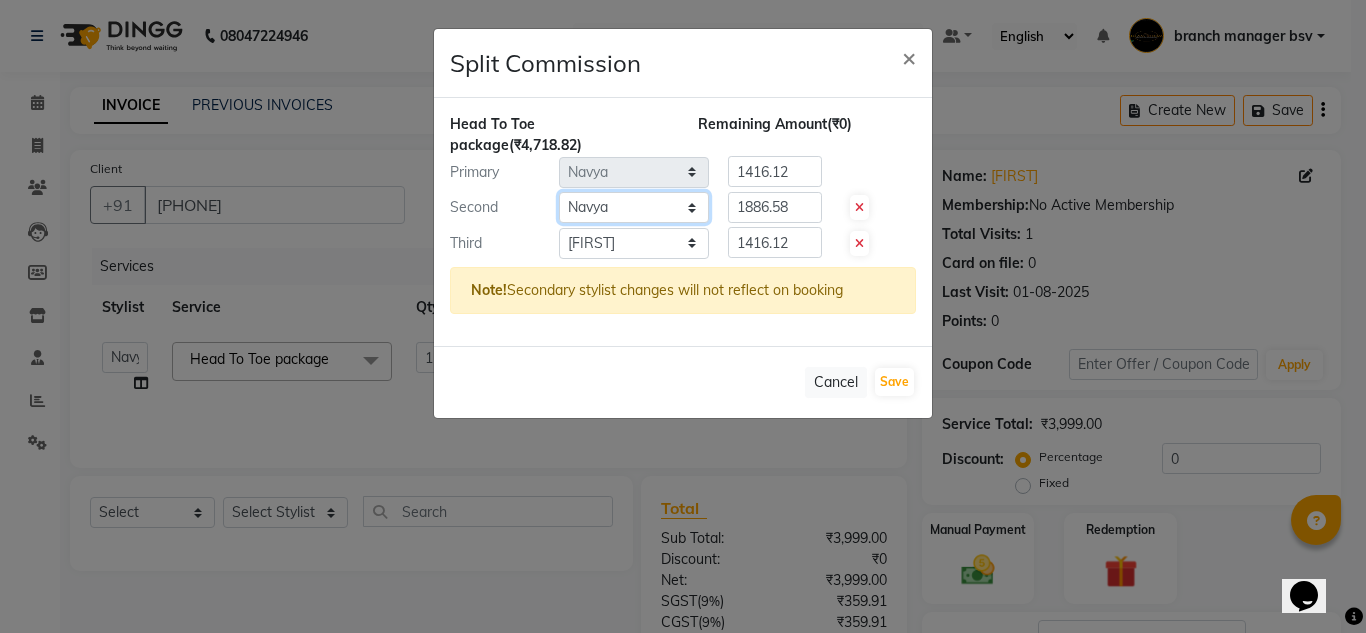 click on "Select  ashwini   branch manager bsv   Dr.Jabin   Dr mehzabin   GURISH   JASSI   Jayshree   Navya   pooja accounts   PRATIK   RAJEESHA   Rasna   Sanskruthi   shangnimwom   SMIRTI   SUMITH   SUNITHA   SUNNY   Tanveer    TEZZ   The Glam Room   theja   Trishna   urmi" 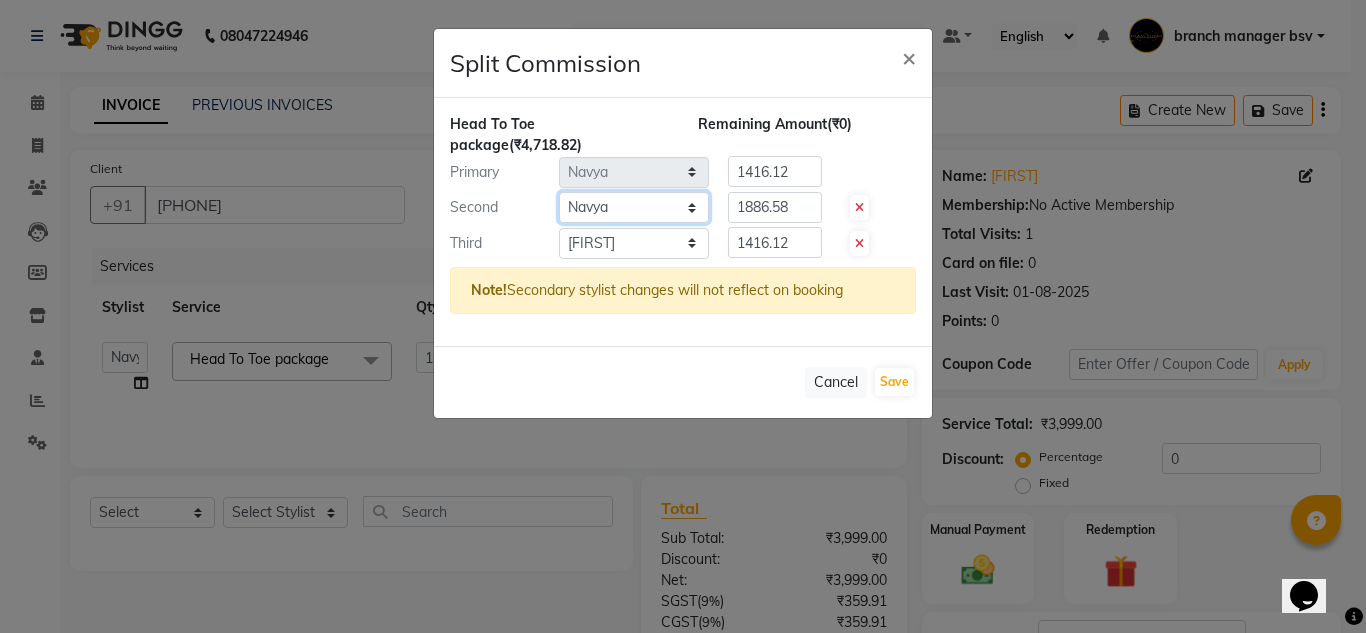select on "80855" 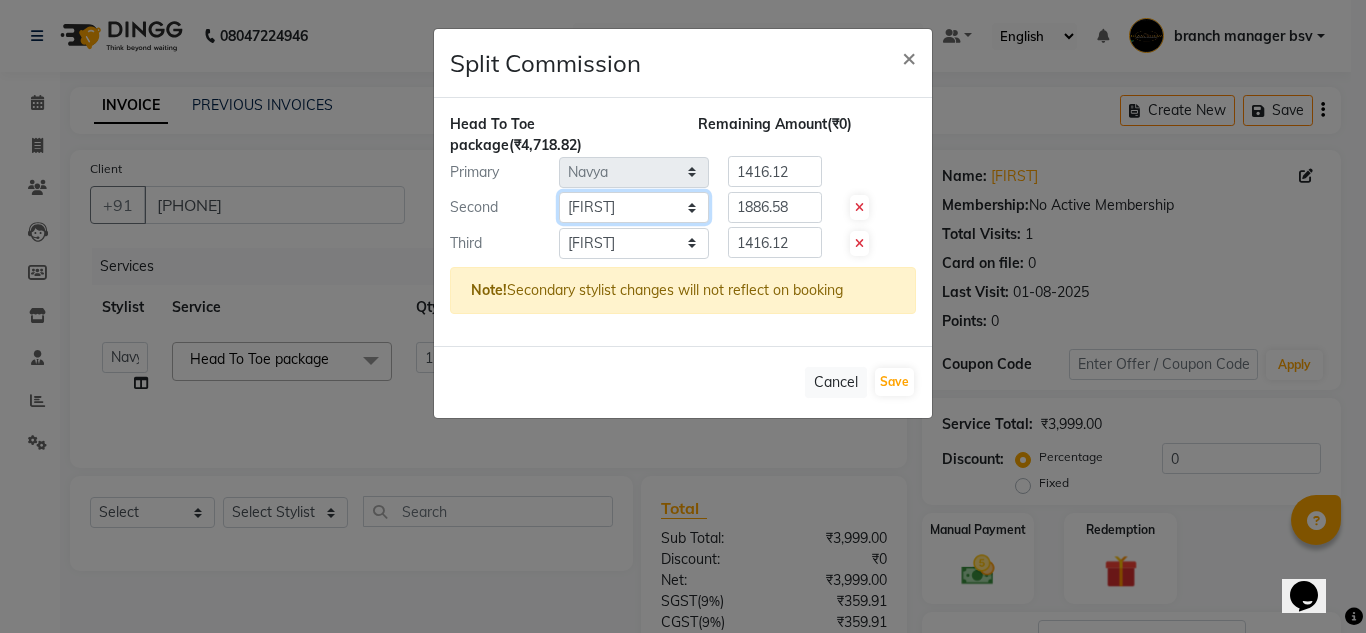 click on "Select  ashwini   branch manager bsv   Dr.Jabin   Dr mehzabin   GURISH   JASSI   Jayshree   Navya   pooja accounts   PRATIK   RAJEESHA   Rasna   Sanskruthi   shangnimwom   SMIRTI   SUMITH   SUNITHA   SUNNY   Tanveer    TEZZ   The Glam Room   theja   Trishna   urmi" 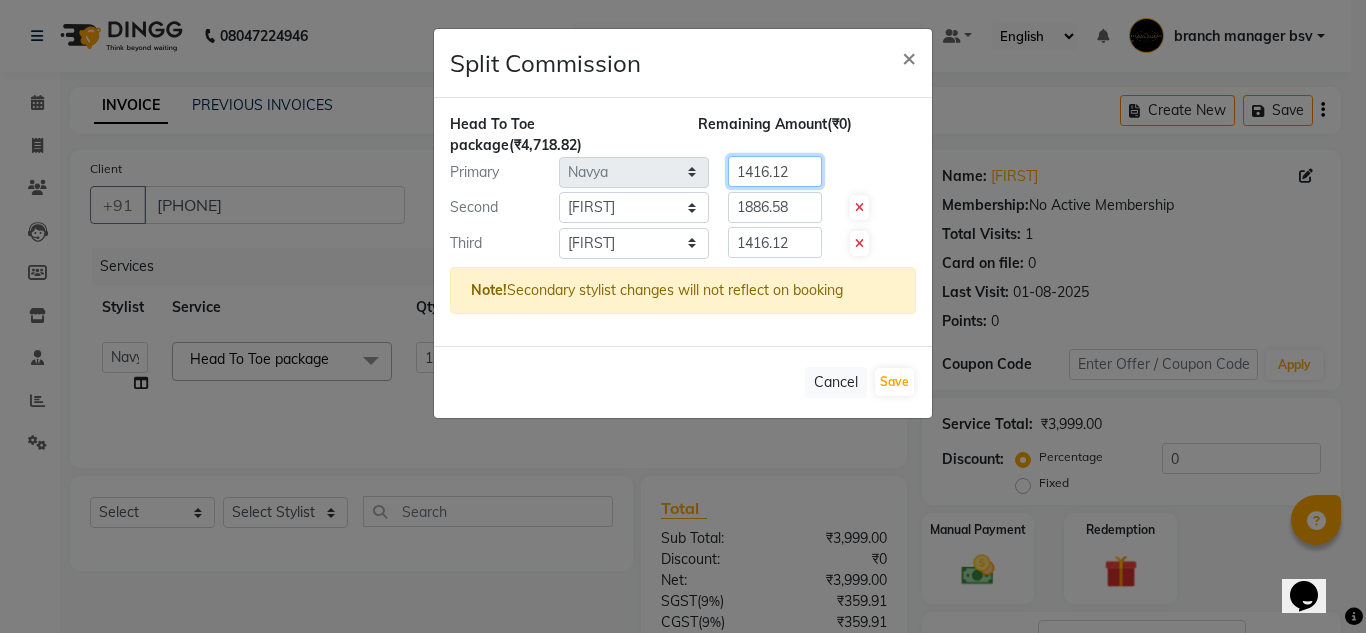 drag, startPoint x: 736, startPoint y: 170, endPoint x: 835, endPoint y: 166, distance: 99.08077 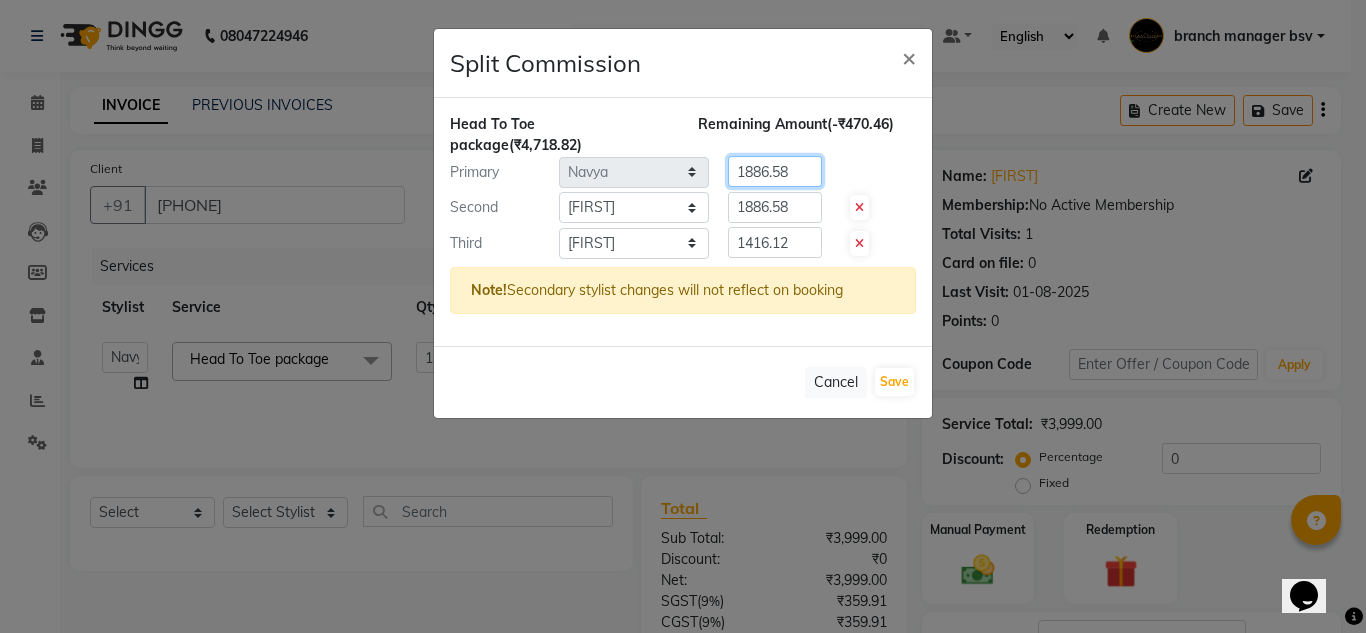 type on "1886.58" 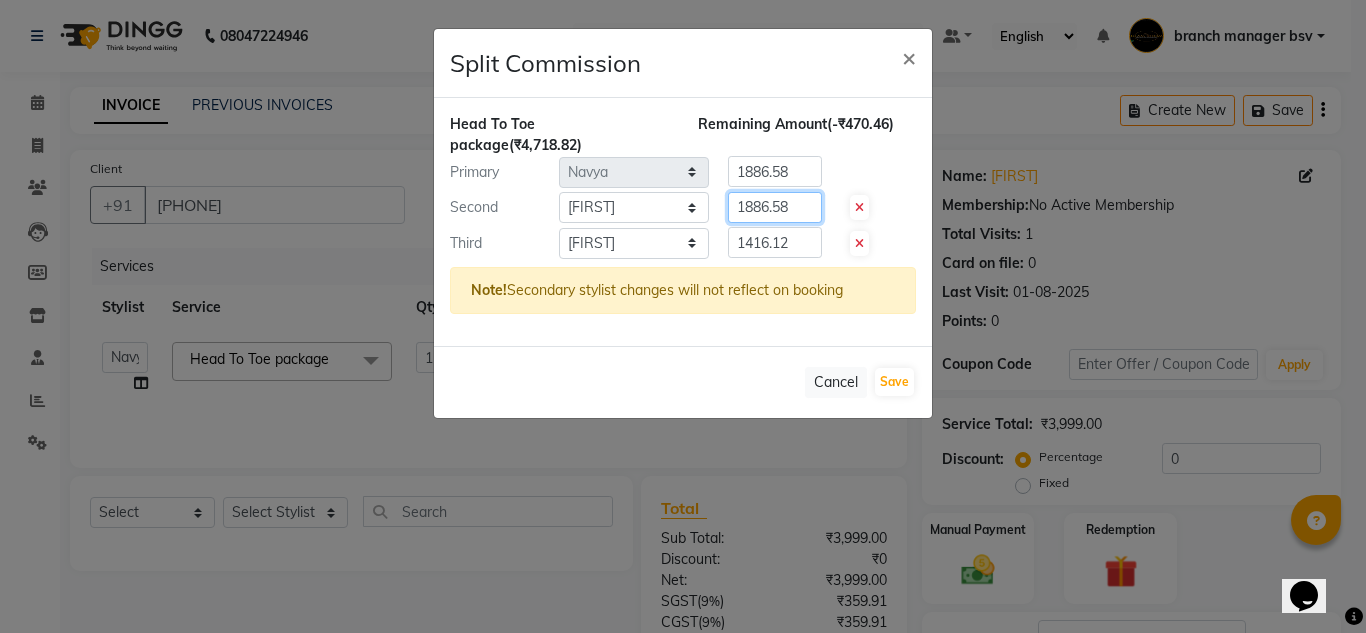 drag, startPoint x: 736, startPoint y: 203, endPoint x: 822, endPoint y: 215, distance: 86.833176 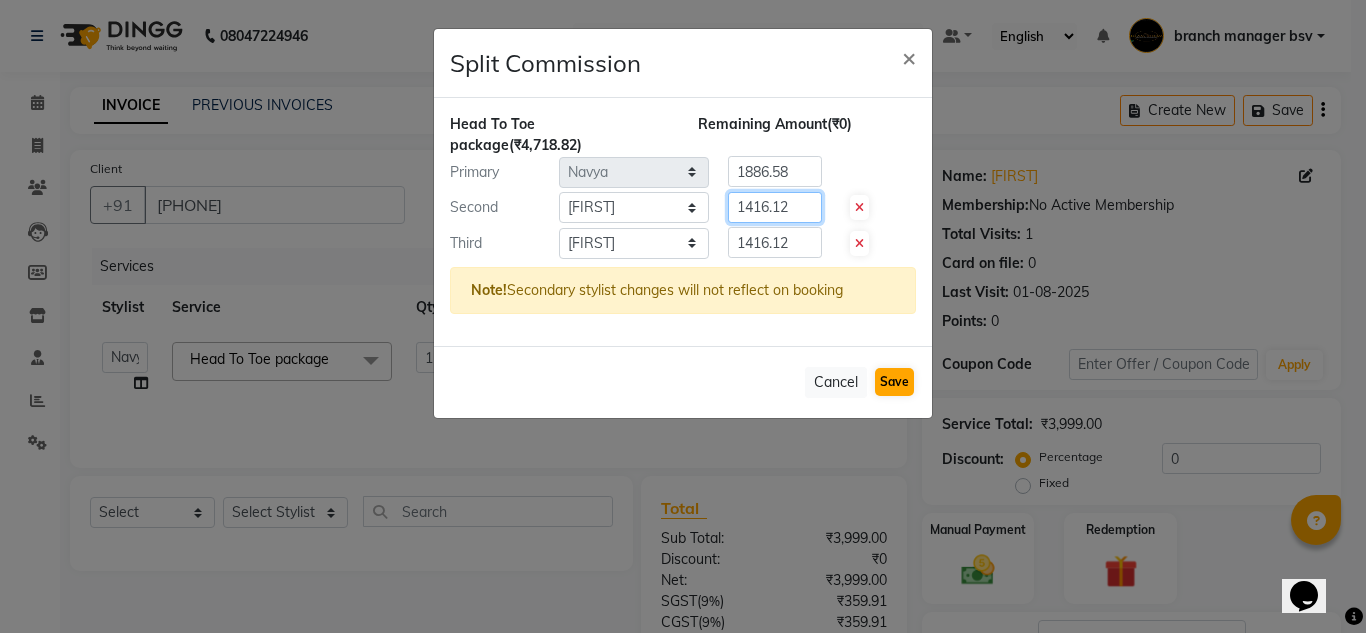 type on "1416.12" 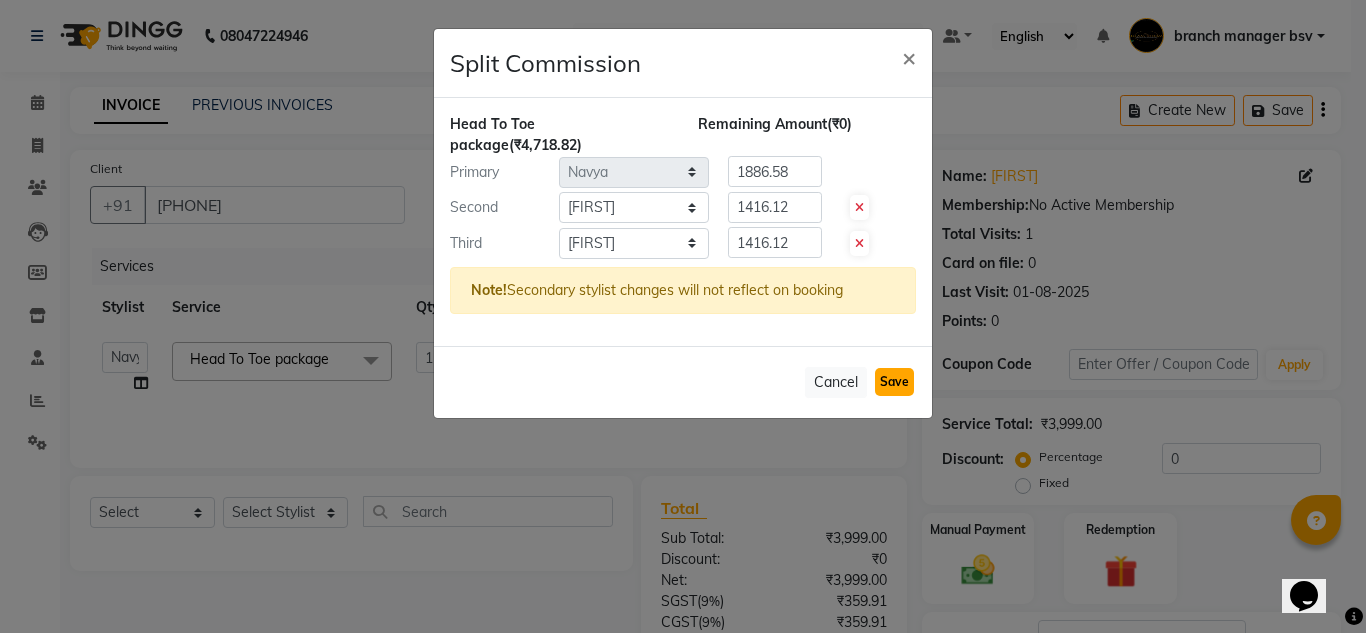 click on "Save" 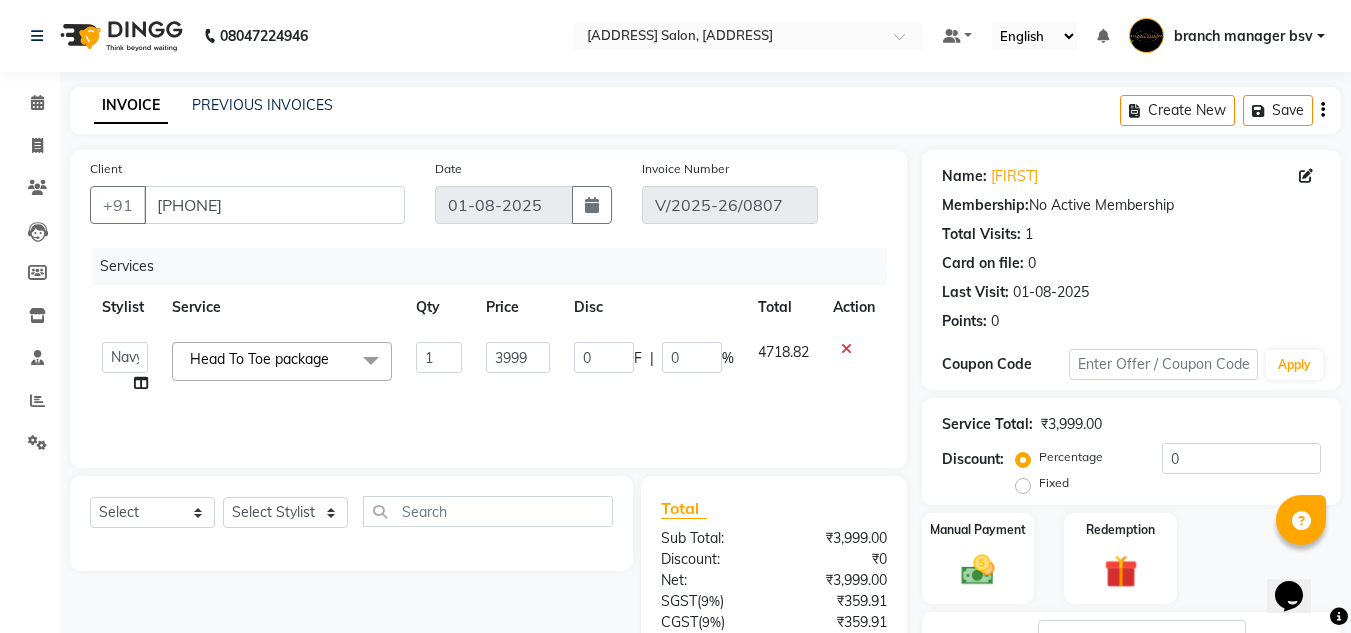 scroll, scrollTop: 238, scrollLeft: 0, axis: vertical 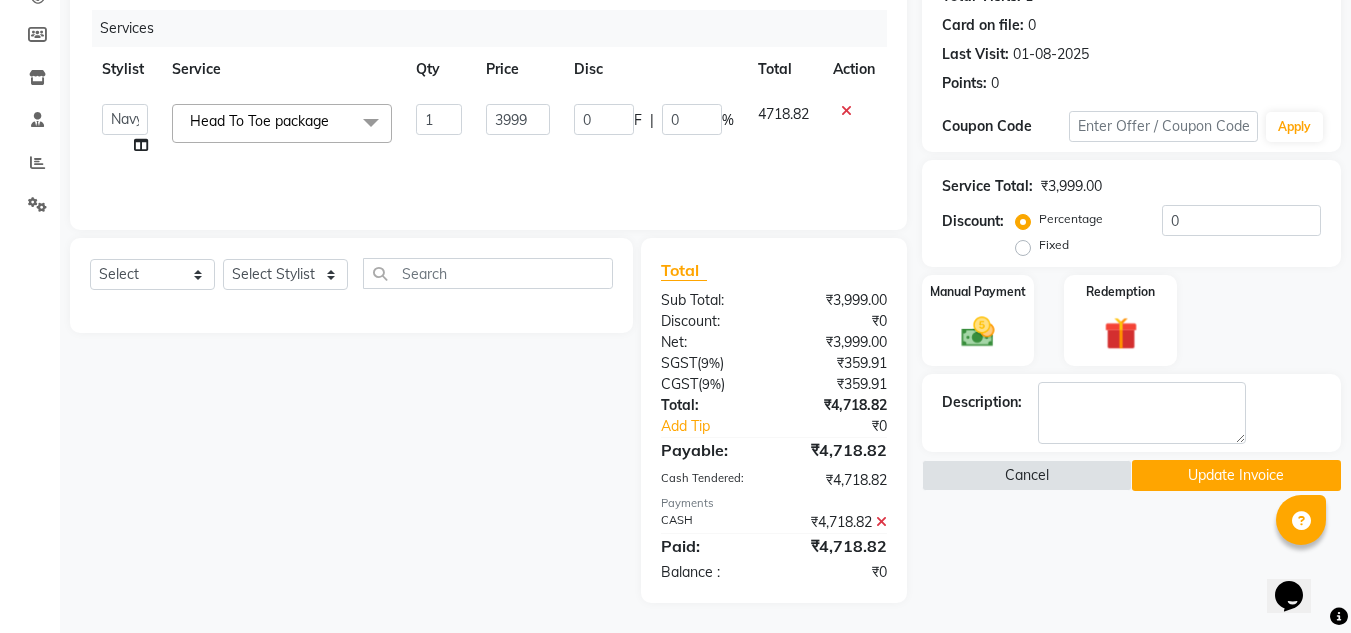 click on "Update Invoice" 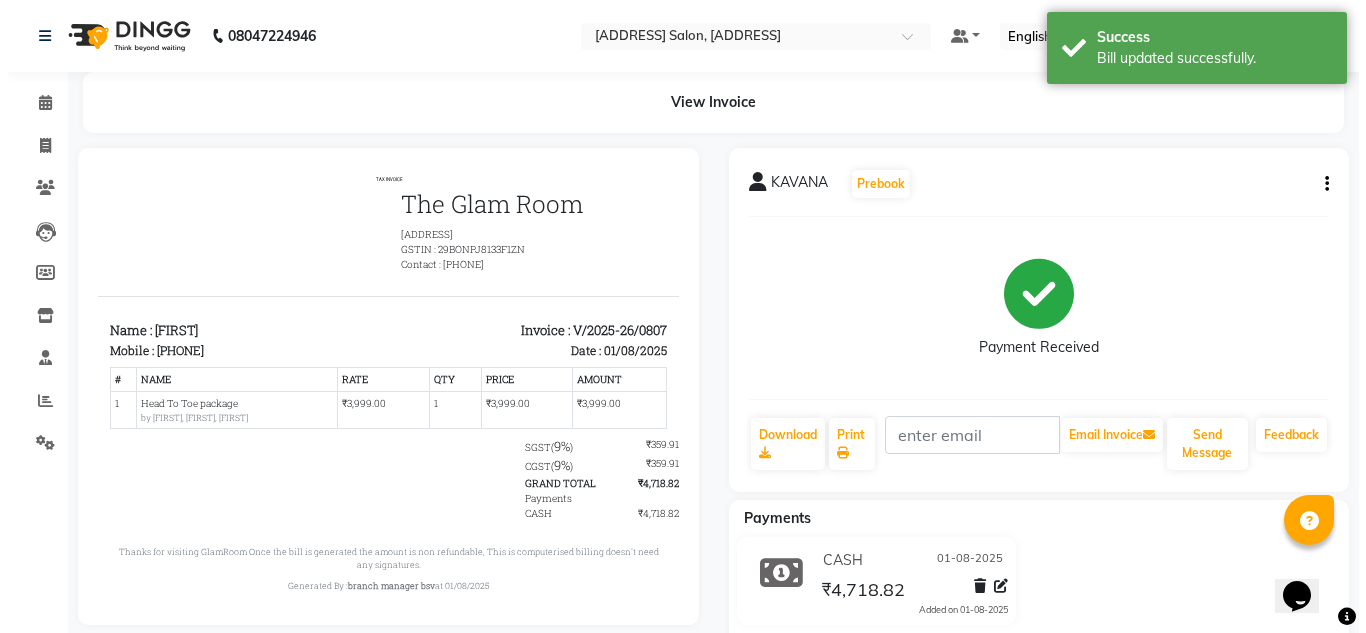 scroll, scrollTop: 0, scrollLeft: 0, axis: both 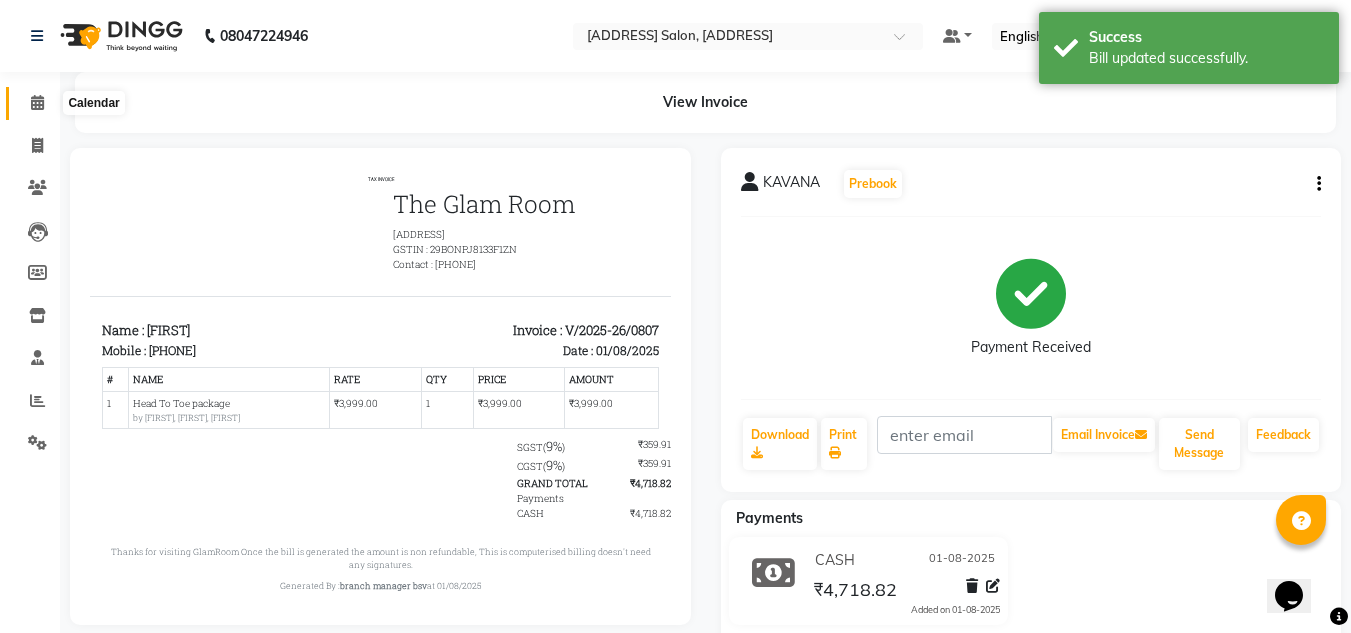 click 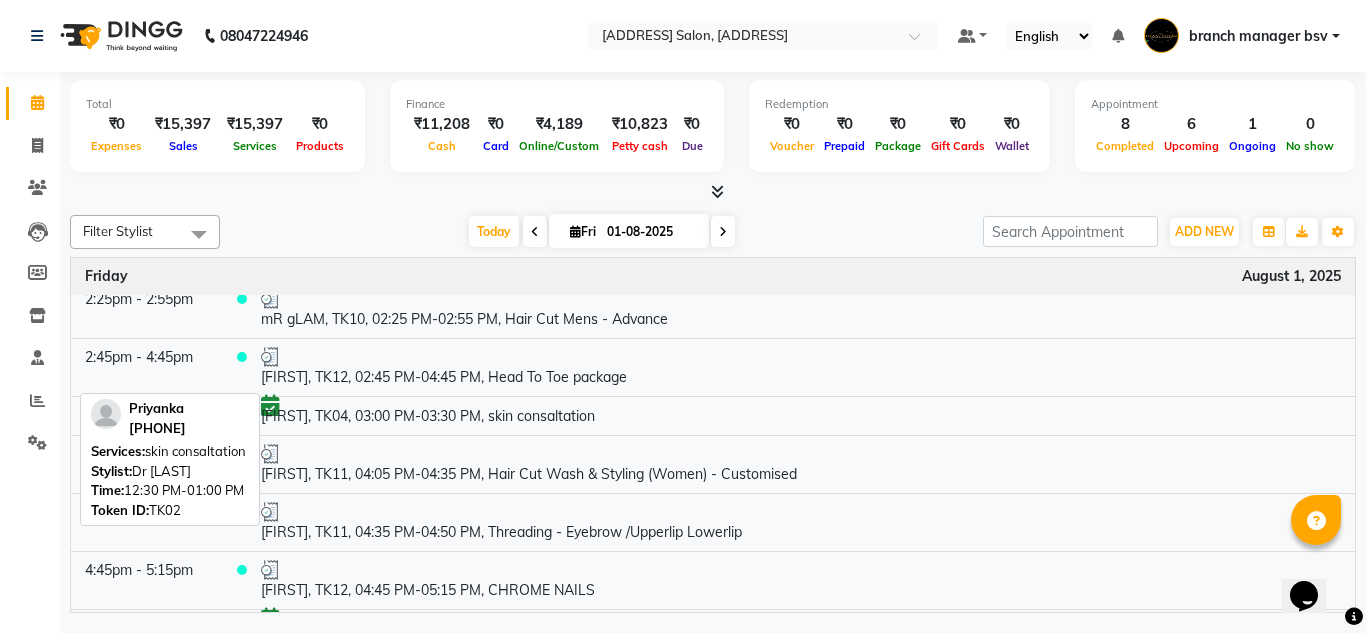 scroll, scrollTop: 418, scrollLeft: 0, axis: vertical 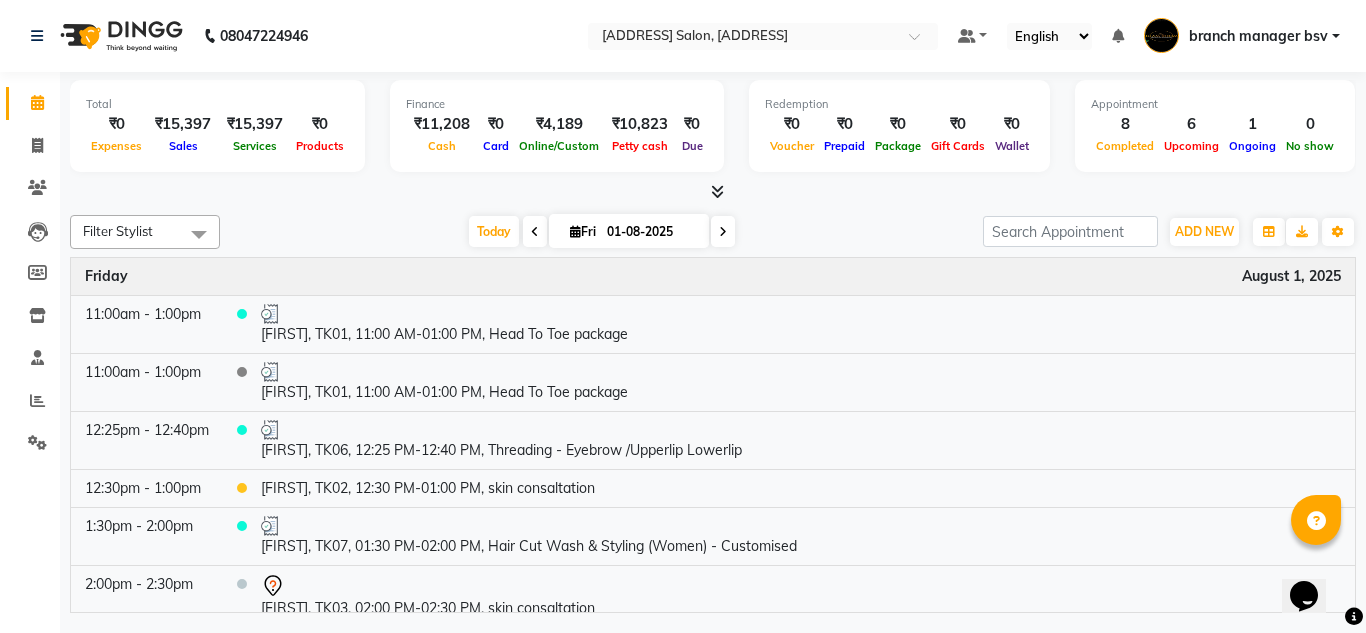 click at bounding box center (723, 231) 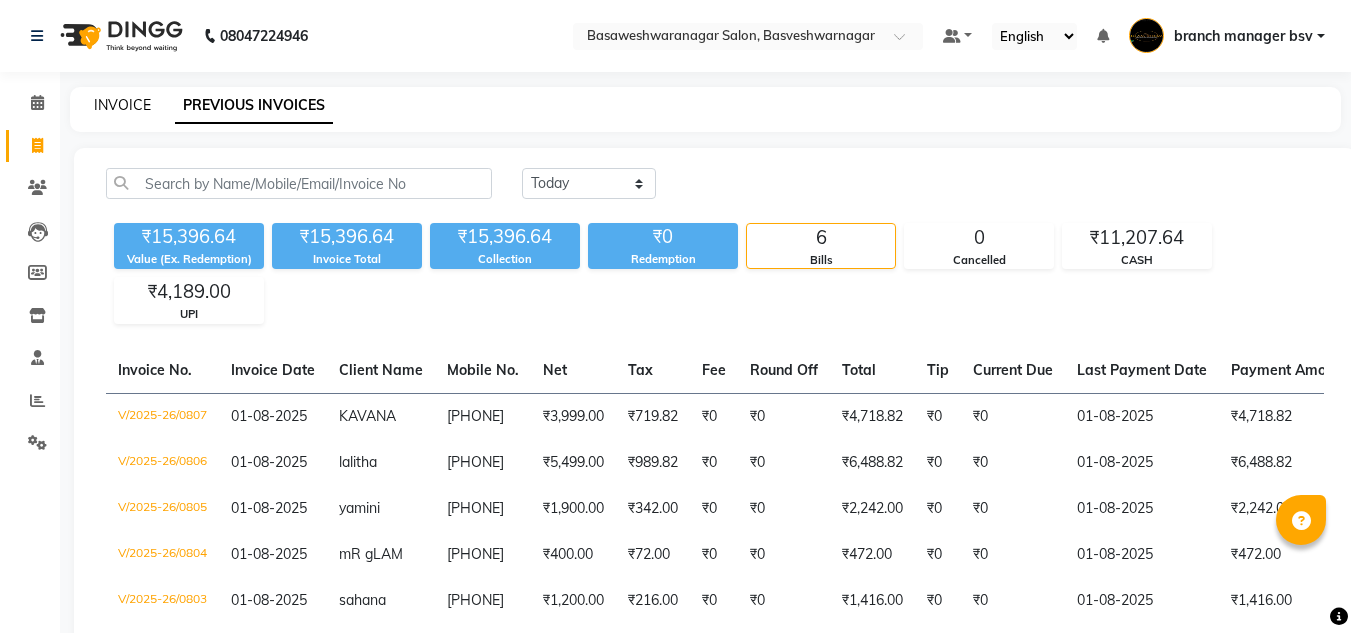 scroll, scrollTop: 0, scrollLeft: 0, axis: both 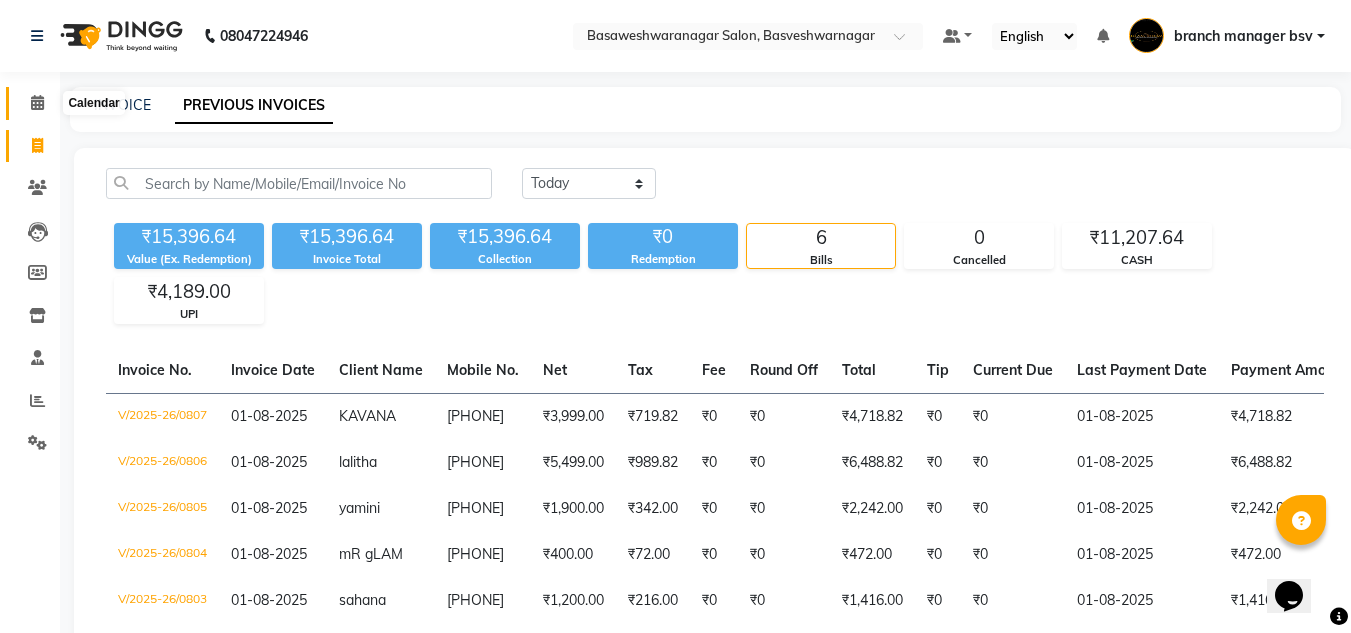 click 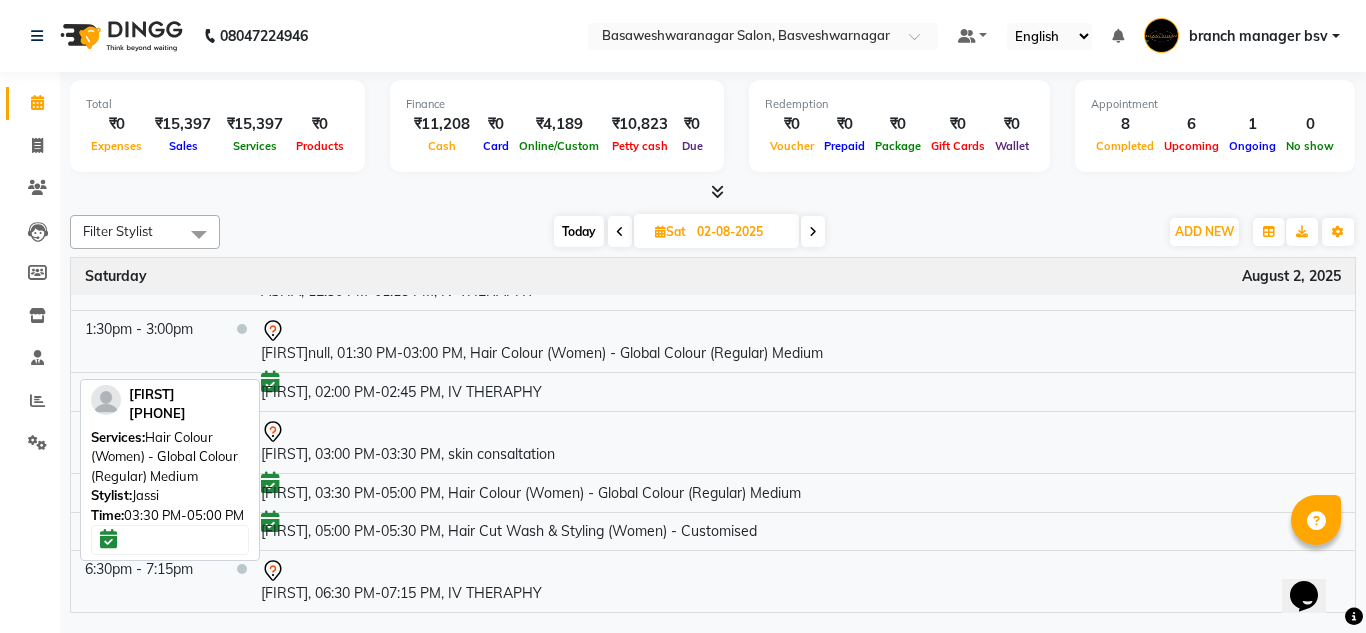 scroll, scrollTop: 0, scrollLeft: 0, axis: both 